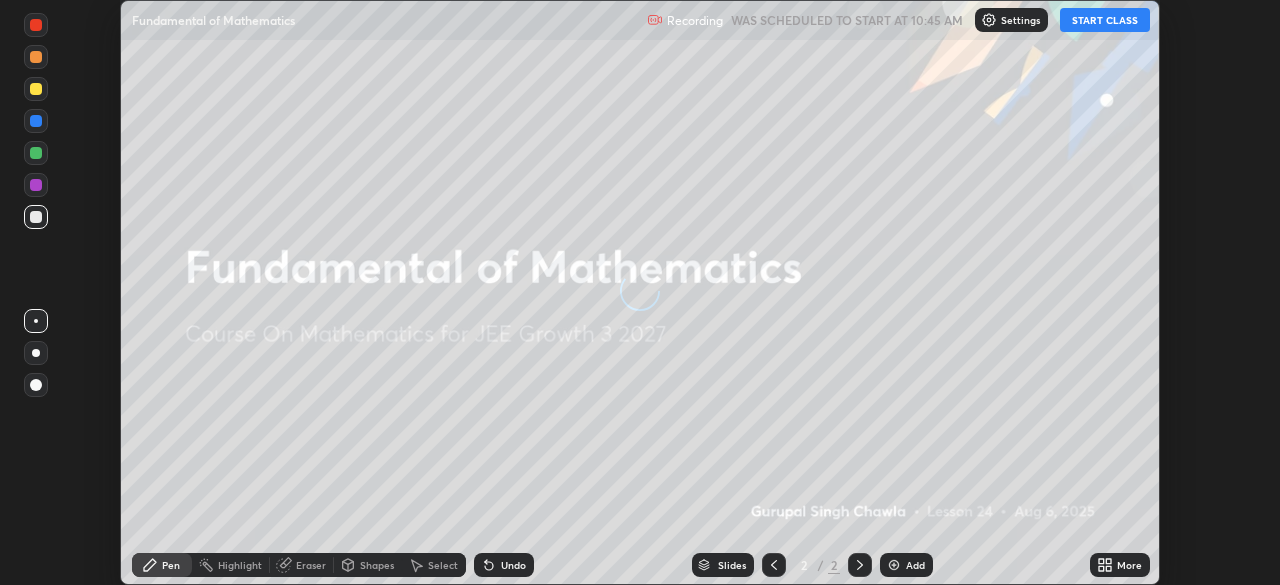 scroll, scrollTop: 0, scrollLeft: 0, axis: both 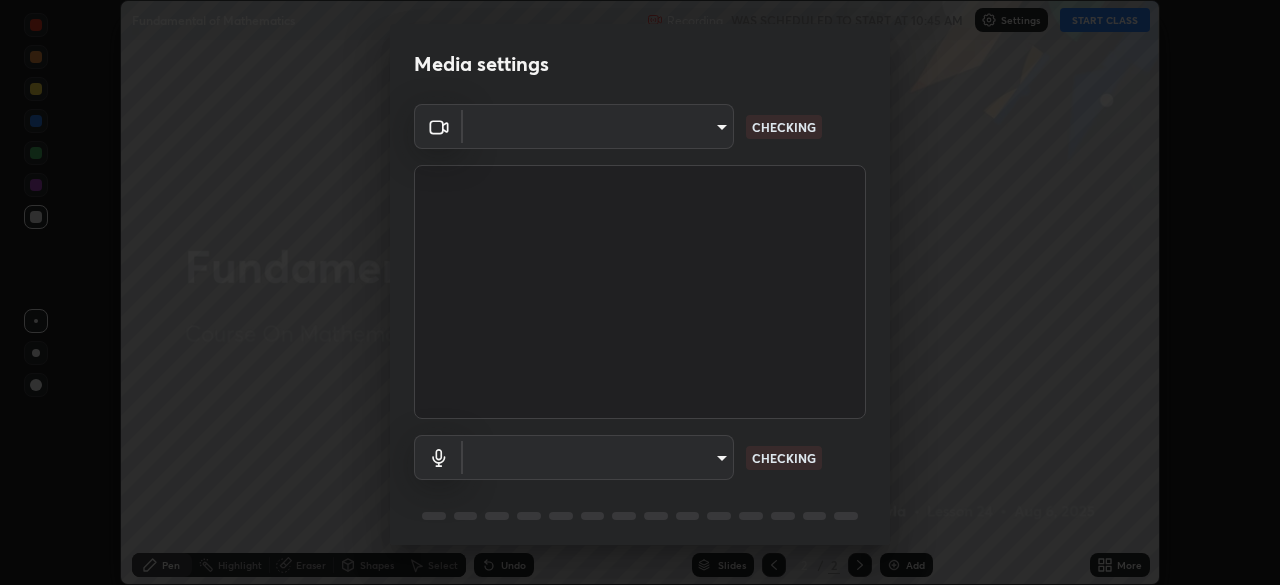 type on "443a52c1fcb7883315f8fd5a1b2310fe1caf799e36d708bb439fd655faabec6d" 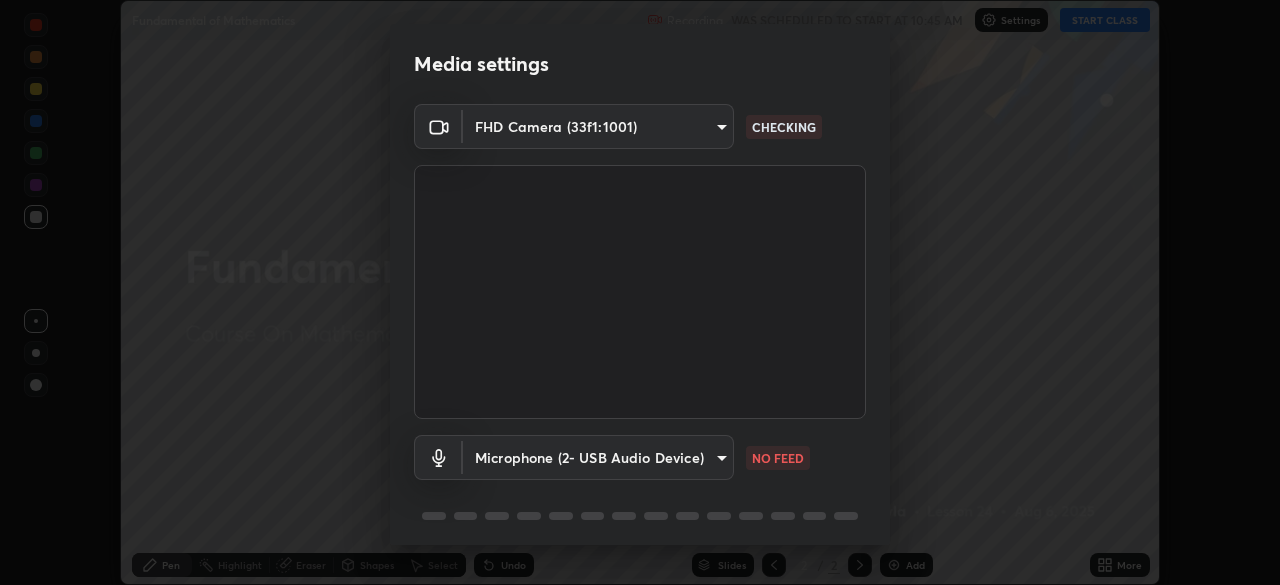click on "Erase all Fundamental of Mathematics Recording WAS SCHEDULED TO START AT  10:45 AM Settings START CLASS Setting up your live class Fundamental of Mathematics • L24 of Course On Mathematics for JEE Growth 3 2027 [FIRST] [LAST] Pen Highlight Eraser Shapes Select Undo Slides 2 / 2 Add More No doubts shared Encourage your learners to ask a doubt for better clarity Report an issue Reason for reporting Buffering Chat not working Audio - Video sync issue Educator video quality low ​ Attach an image Report Media settings FHD Camera (33f1:1001) [HASH] CHECKING Microphone (2- USB Audio Device) [HASH] NO FEED 1 / 5 Next" at bounding box center (640, 292) 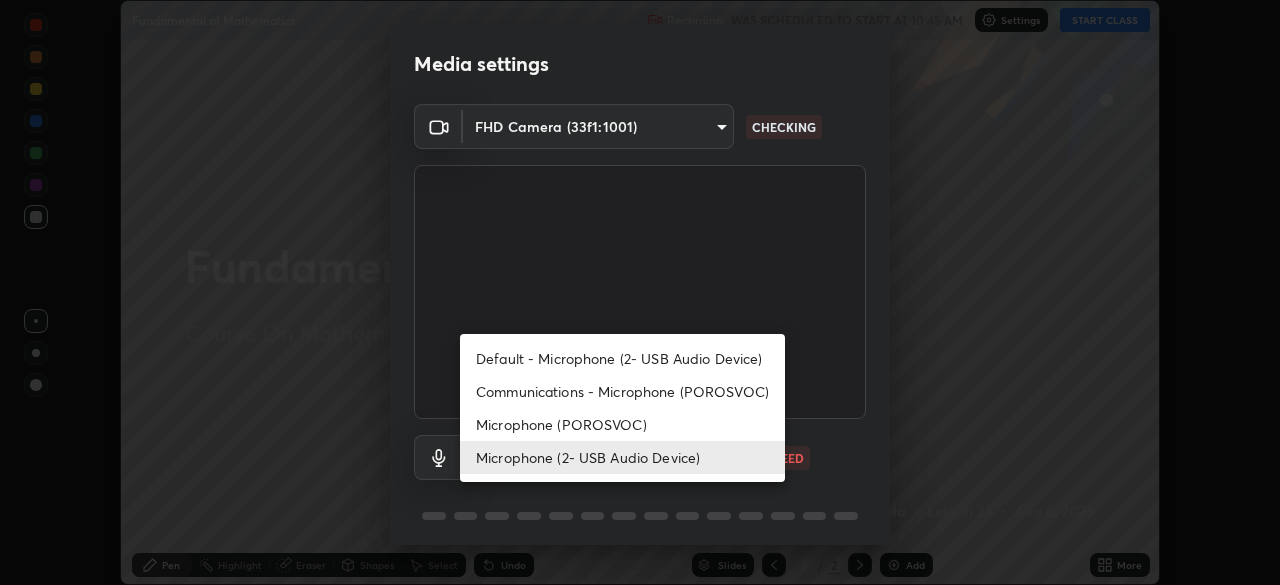 click on "Microphone (POROSVOC)" at bounding box center (622, 424) 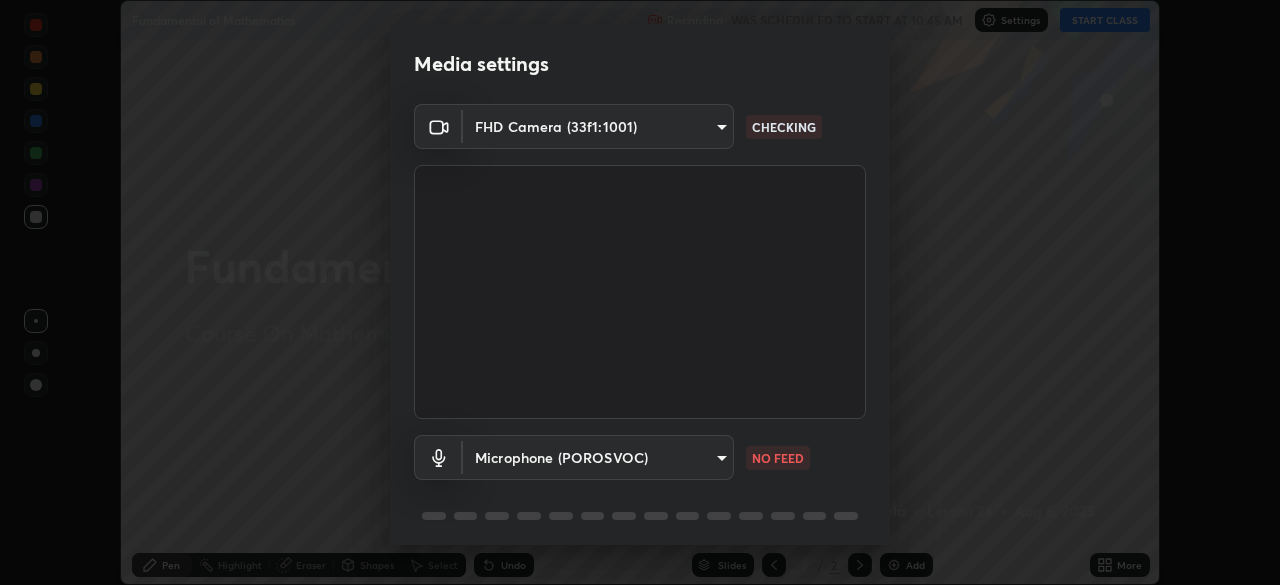 click on "Erase all Fundamental of Mathematics Recording WAS SCHEDULED TO START AT  10:45 AM Settings START CLASS Setting up your live class Fundamental of Mathematics • L24 of Course On Mathematics for JEE Growth 3 2027 [FIRST] [LAST] Pen Highlight Eraser Shapes Select Undo Slides 2 / 2 Add More No doubts shared Encourage your learners to ask a doubt for better clarity Report an issue Reason for reporting Buffering Chat not working Audio - Video sync issue Educator video quality low ​ Attach an image Report Media settings FHD Camera (33f1:1001) [HASH] CHECKING Microphone (POROSVOC) [HASH] NO FEED 1 / 5 Next" at bounding box center (640, 292) 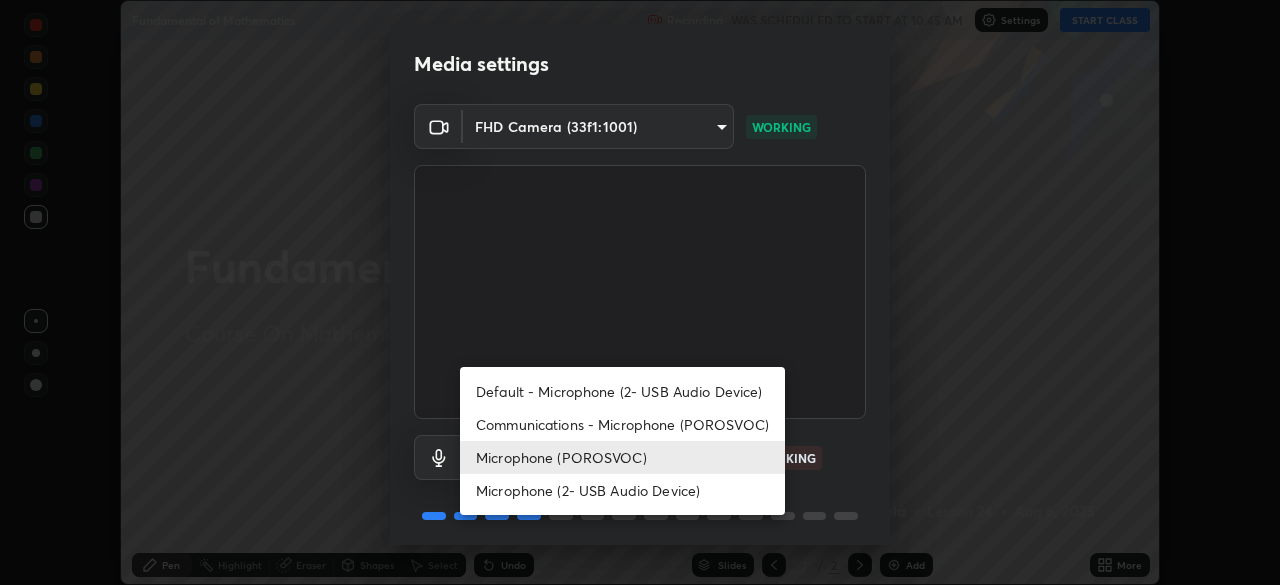 click on "Microphone (2- USB Audio Device)" at bounding box center [622, 490] 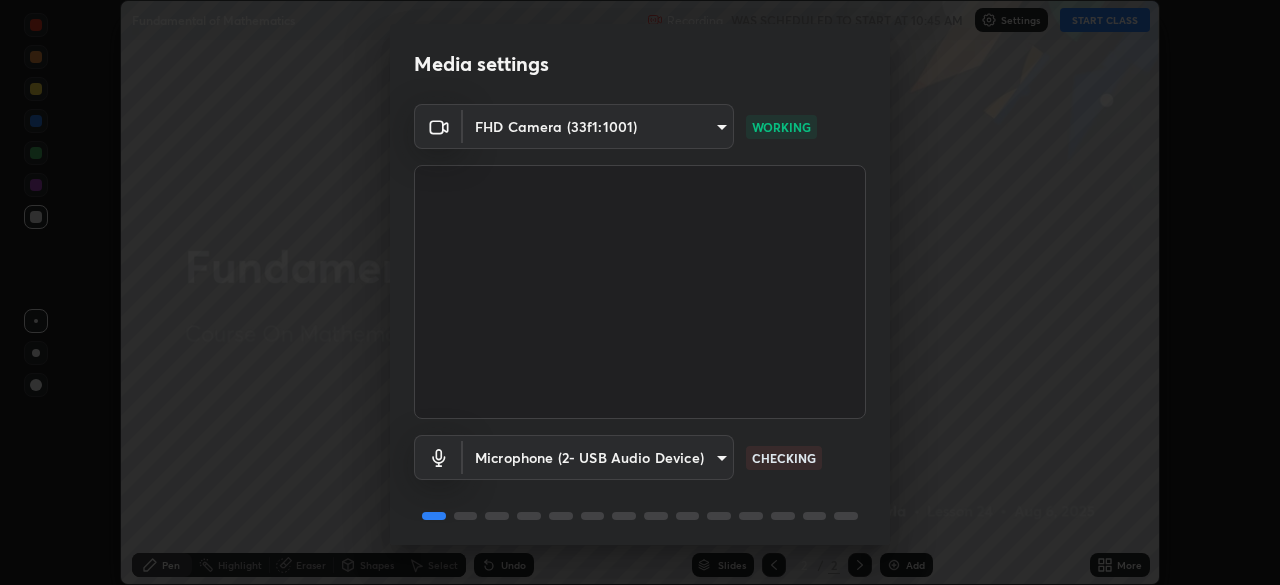 click on "Erase all Fundamental of Mathematics Recording WAS SCHEDULED TO START AT  10:45 AM Settings START CLASS Setting up your live class Fundamental of Mathematics • L24 of Course On Mathematics for JEE Growth 3 2027 [FIRST] [LAST] Pen Highlight Eraser Shapes Select Undo Slides 2 / 2 Add More No doubts shared Encourage your learners to ask a doubt for better clarity Report an issue Reason for reporting Buffering Chat not working Audio - Video sync issue Educator video quality low ​ Attach an image Report Media settings FHD Camera (33f1:1001) [HASH] WORKING Microphone (2- USB Audio Device) [HASH] CHECKING 1 / 5 Next" at bounding box center (640, 292) 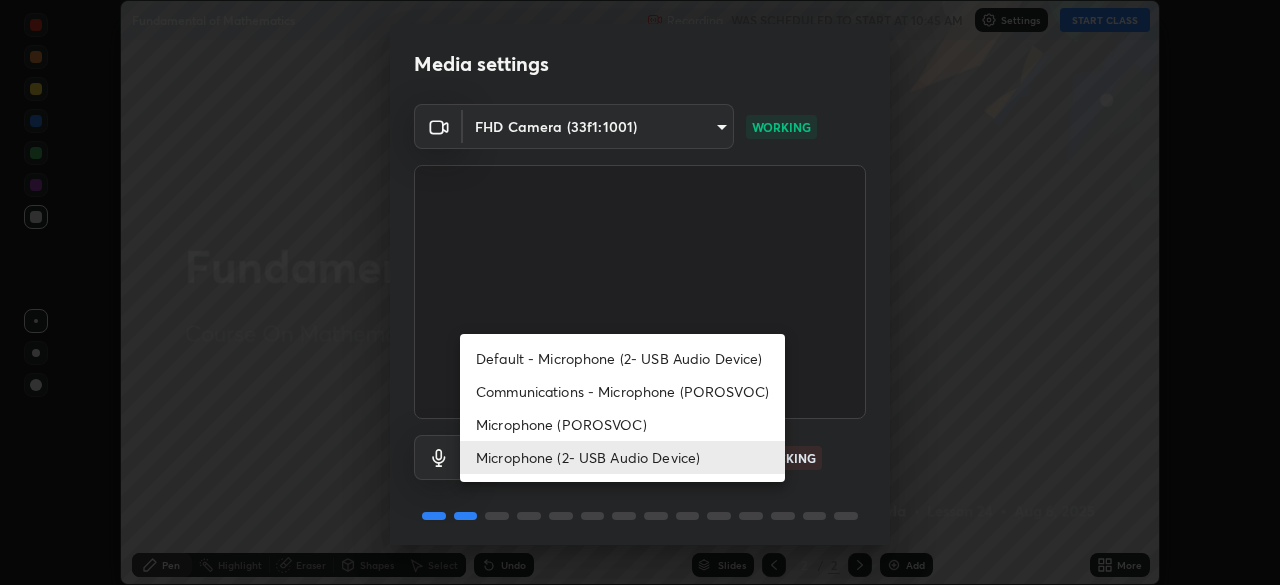 click on "Microphone (2- USB Audio Device)" at bounding box center [622, 457] 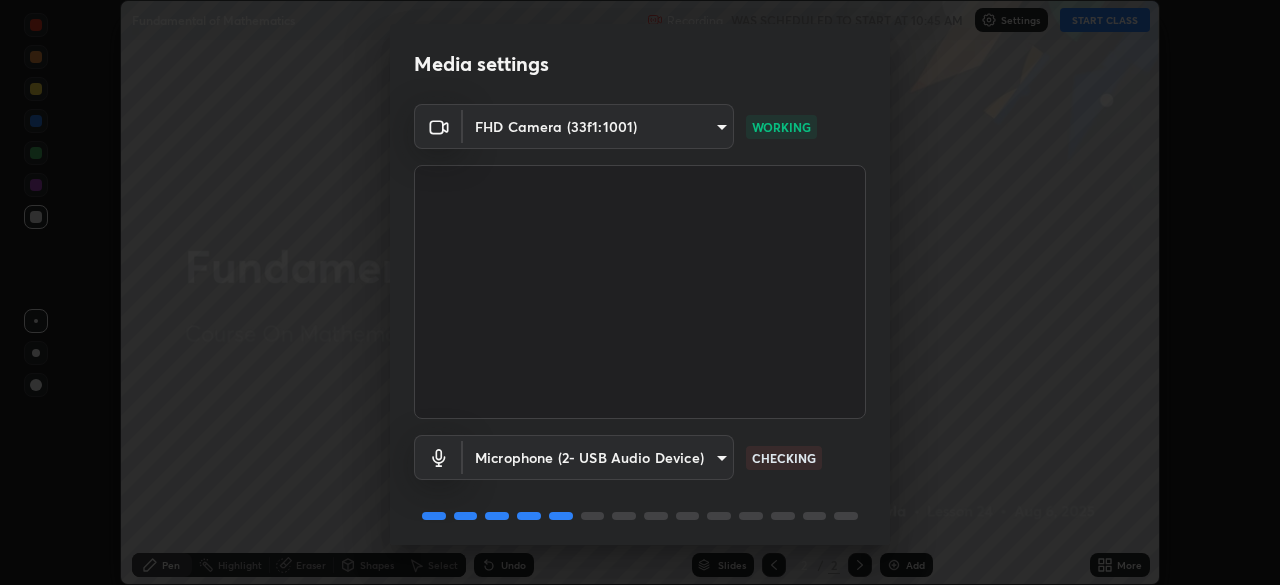 scroll, scrollTop: 71, scrollLeft: 0, axis: vertical 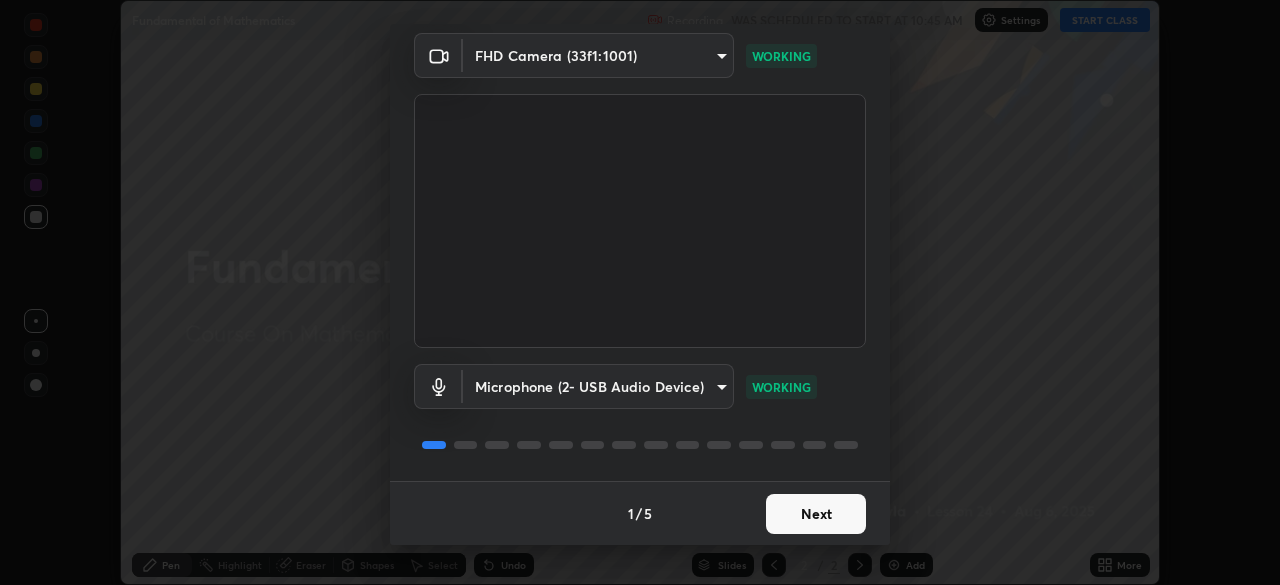 click on "Next" at bounding box center (816, 514) 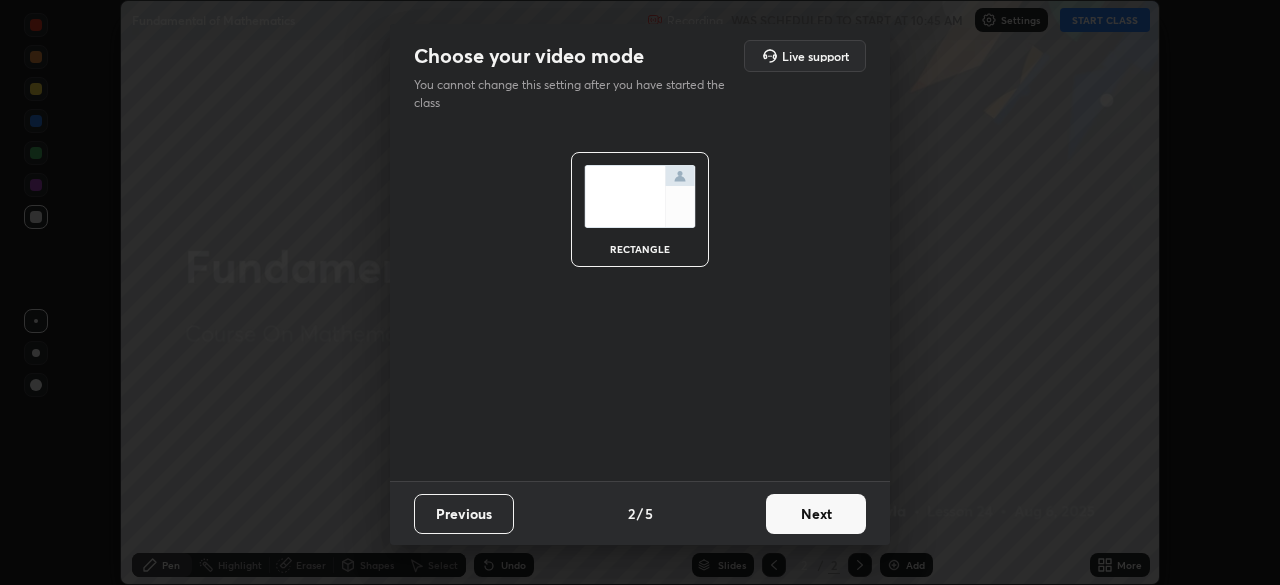 scroll, scrollTop: 0, scrollLeft: 0, axis: both 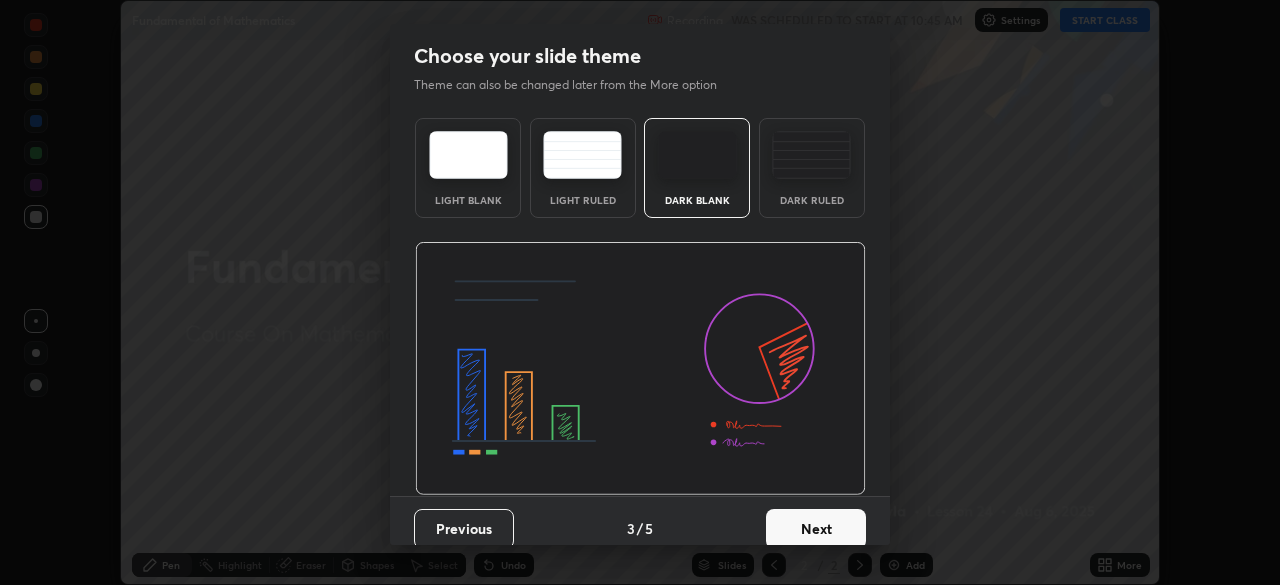 click on "Next" at bounding box center (816, 529) 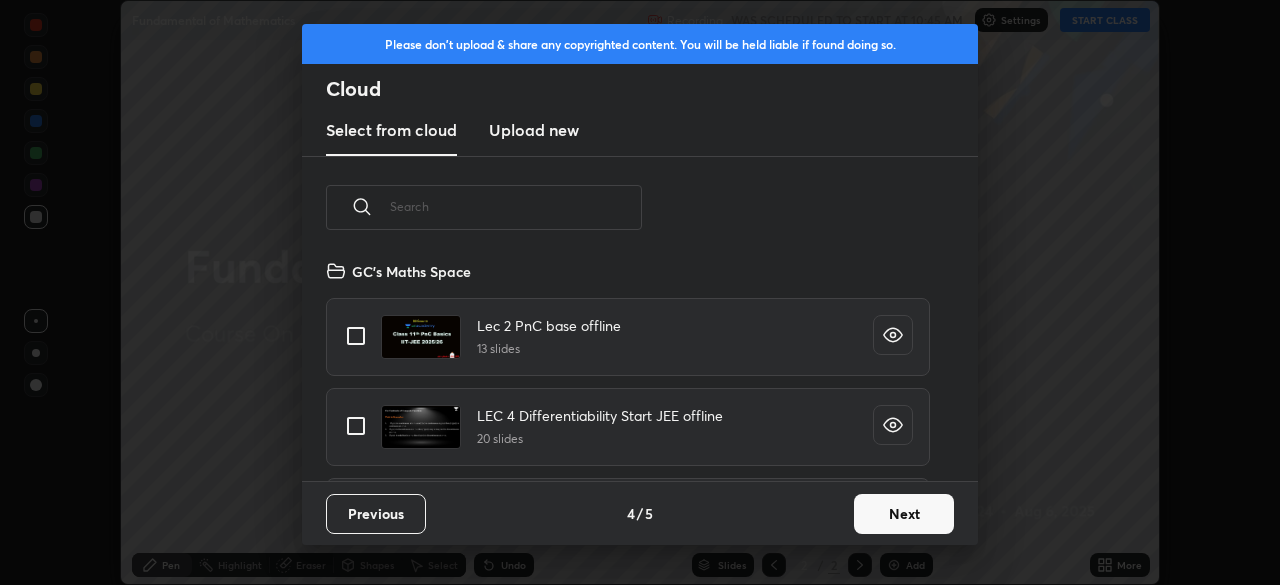 scroll, scrollTop: 7, scrollLeft: 11, axis: both 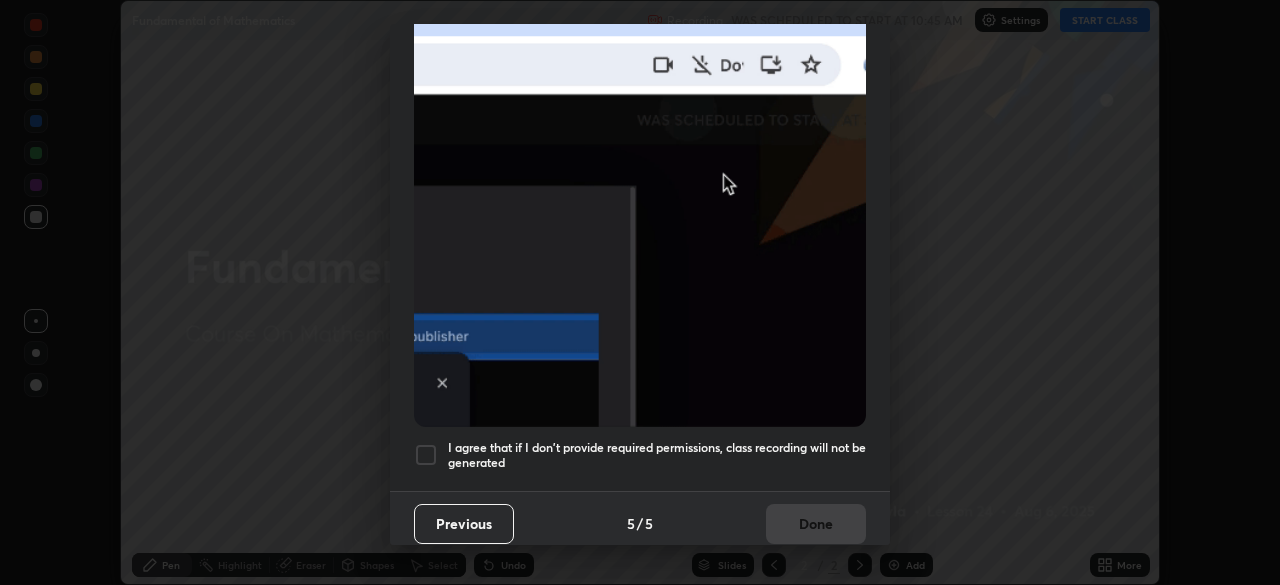 click at bounding box center (426, 455) 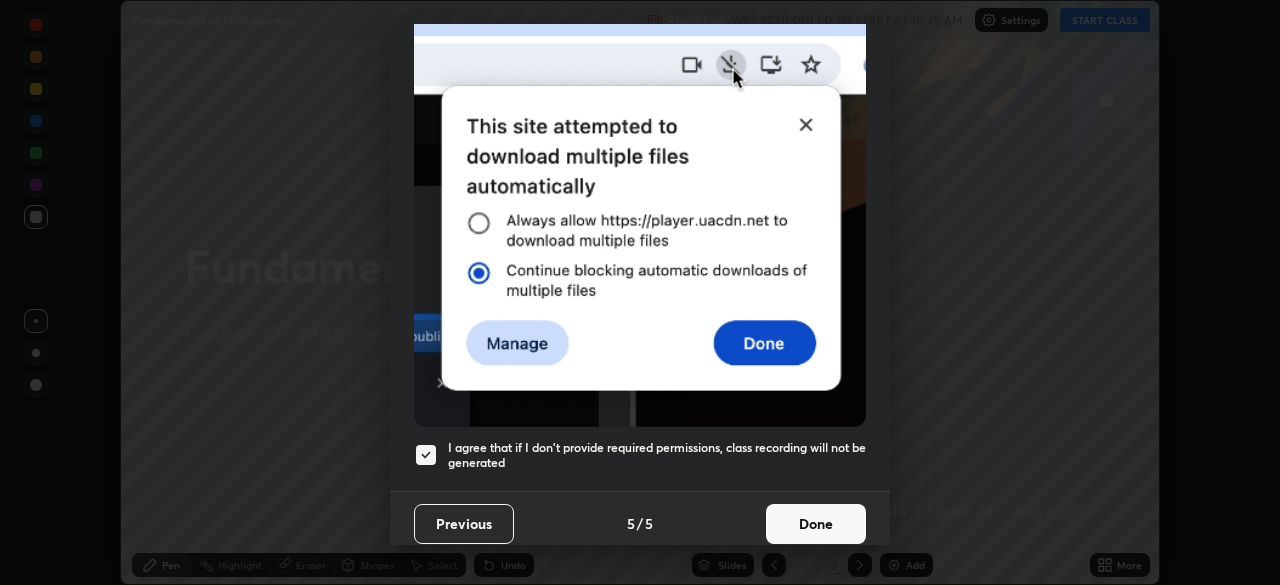 click on "Done" at bounding box center (816, 524) 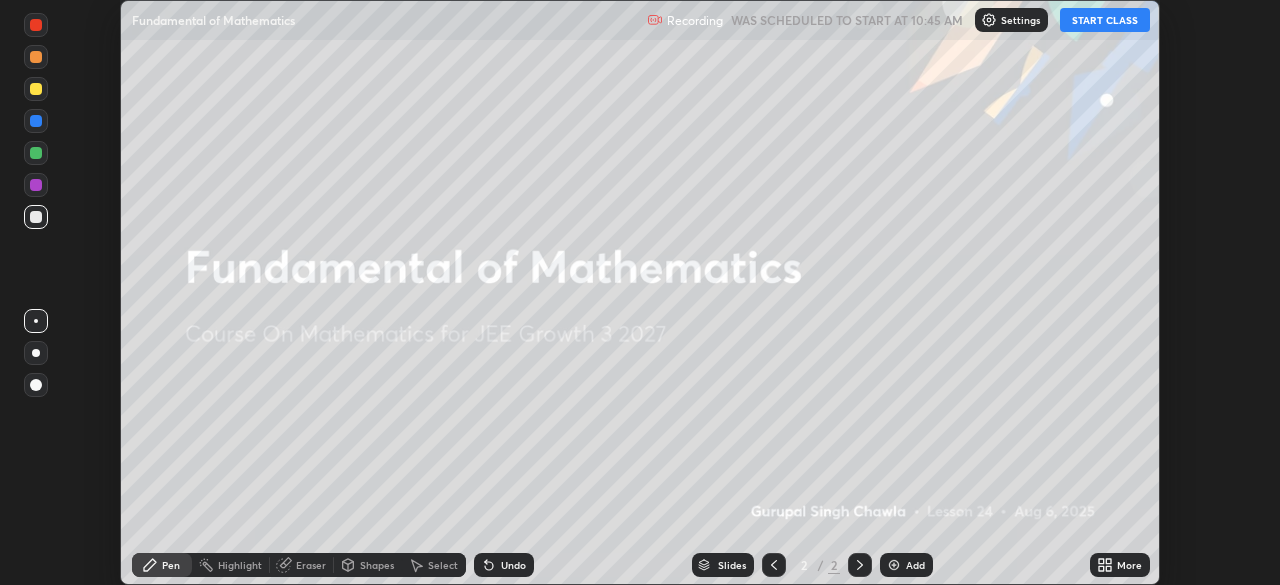 click on "START CLASS" at bounding box center [1105, 20] 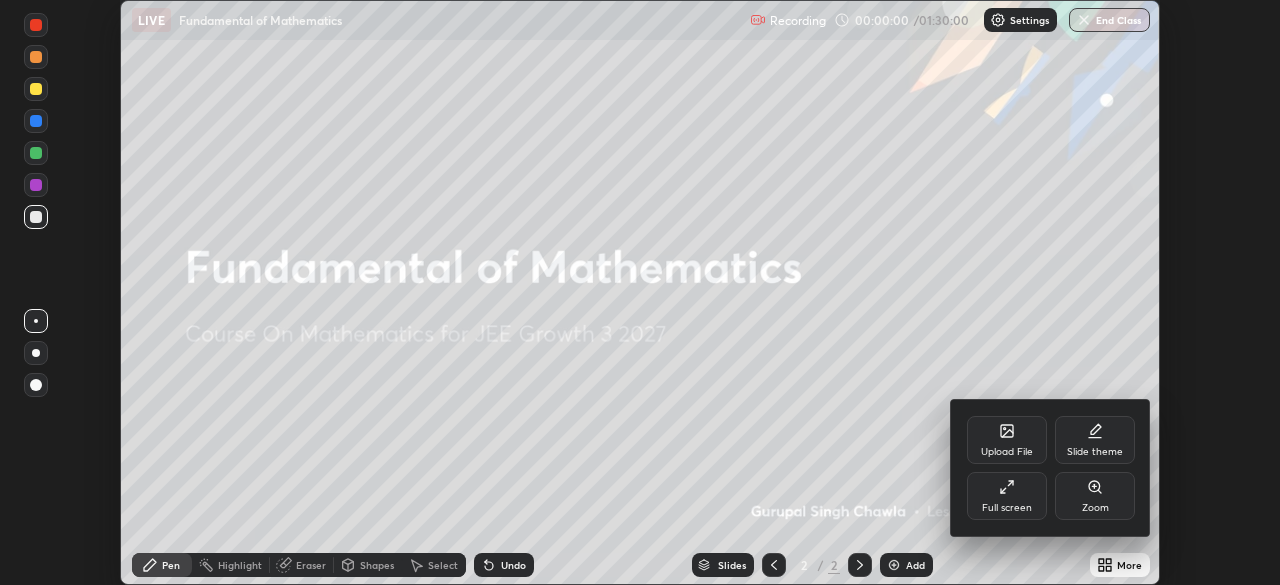 click on "Full screen" at bounding box center (1007, 508) 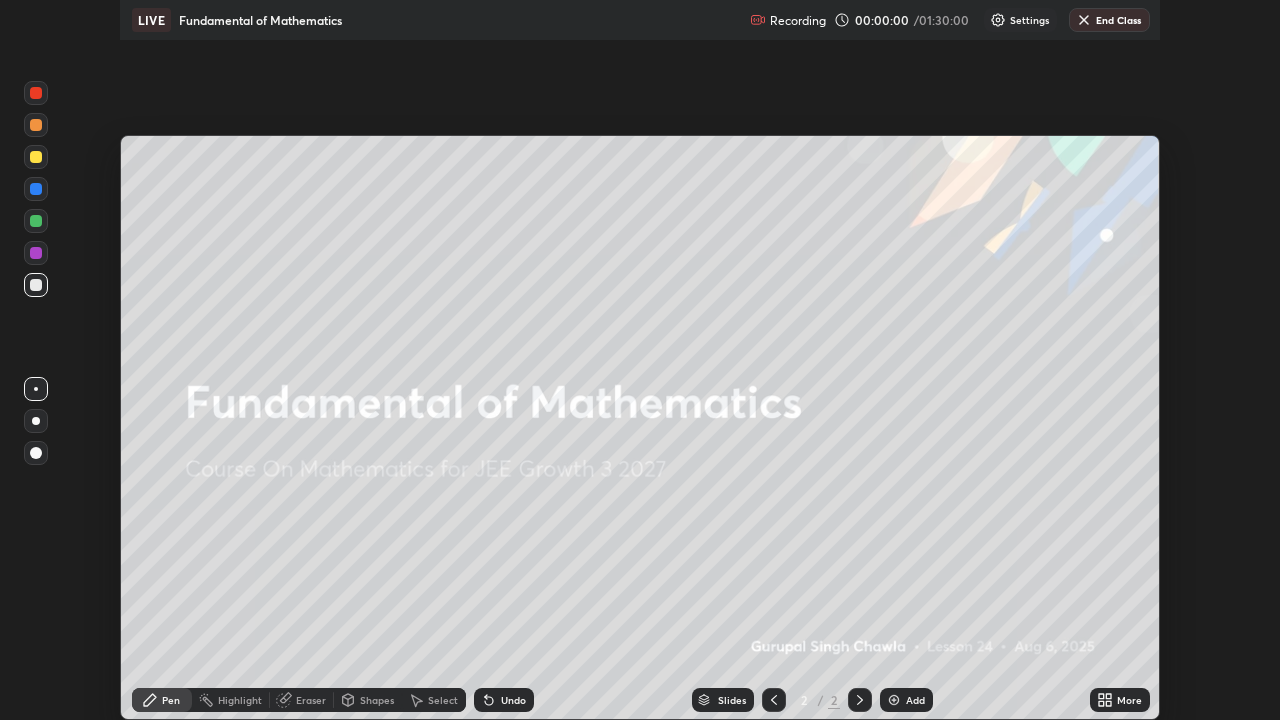 scroll, scrollTop: 99280, scrollLeft: 98720, axis: both 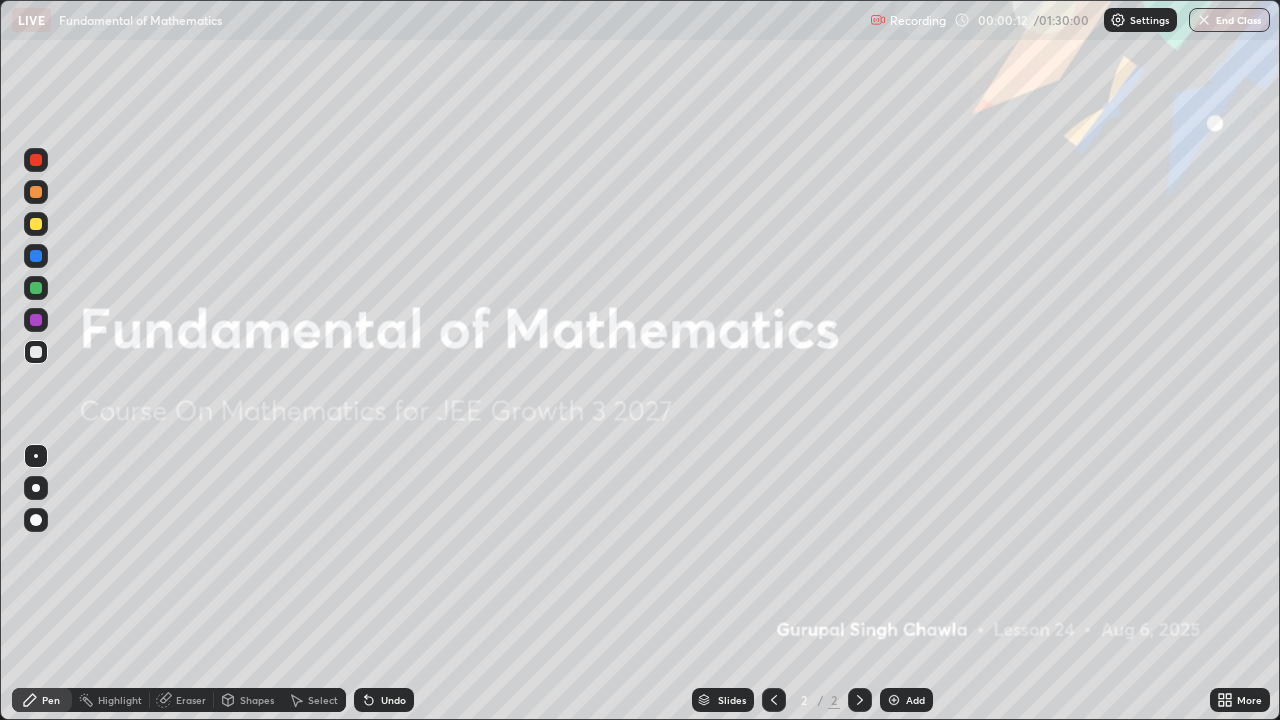 click on "Add" at bounding box center [915, 700] 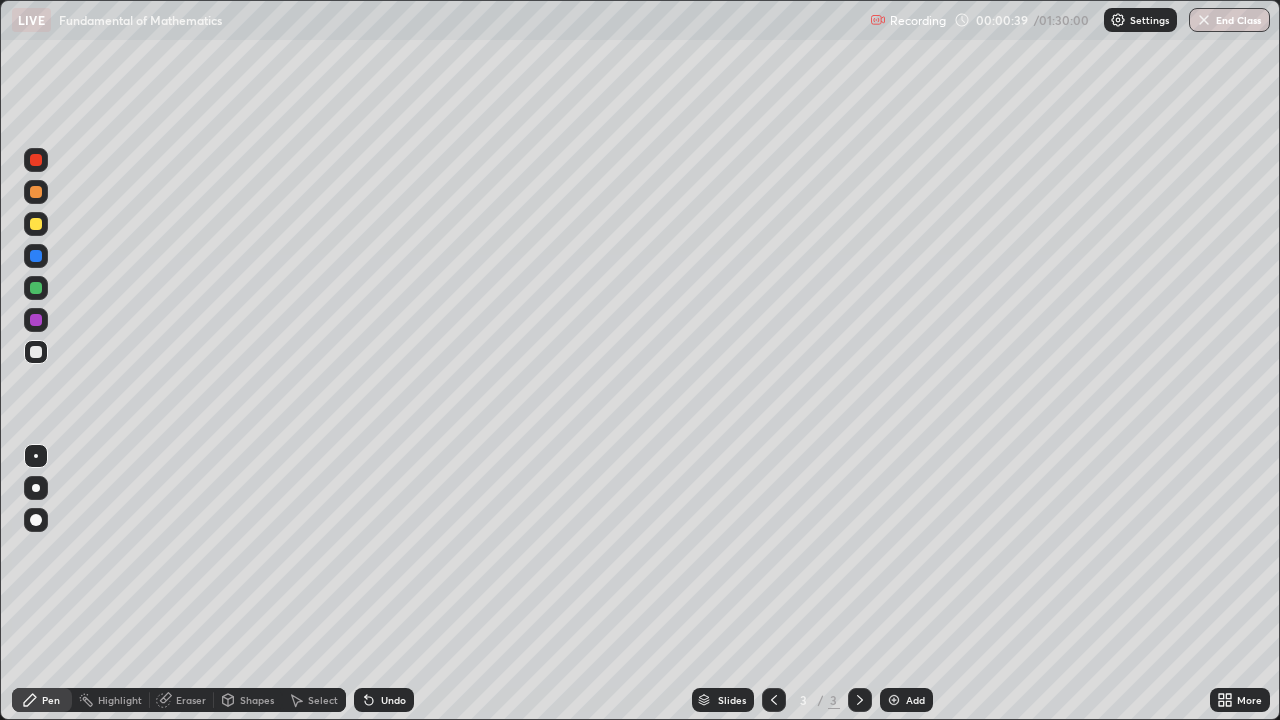 click at bounding box center [36, 352] 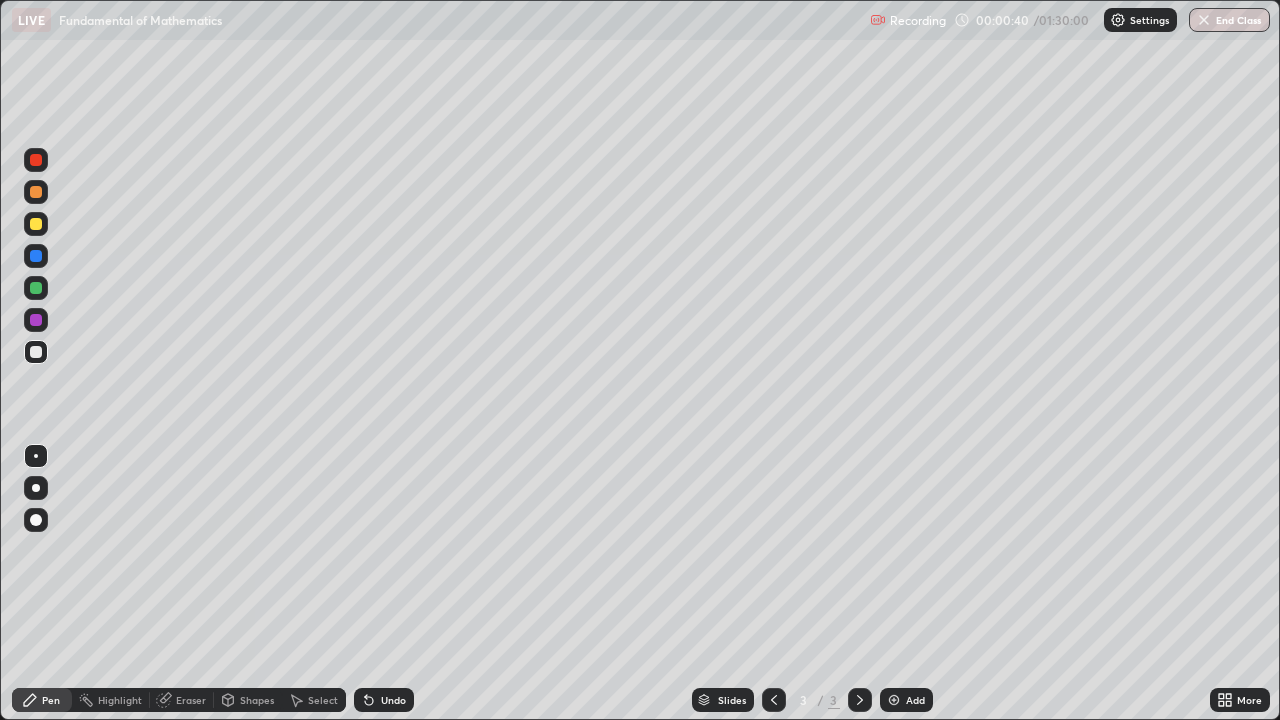 click at bounding box center (36, 224) 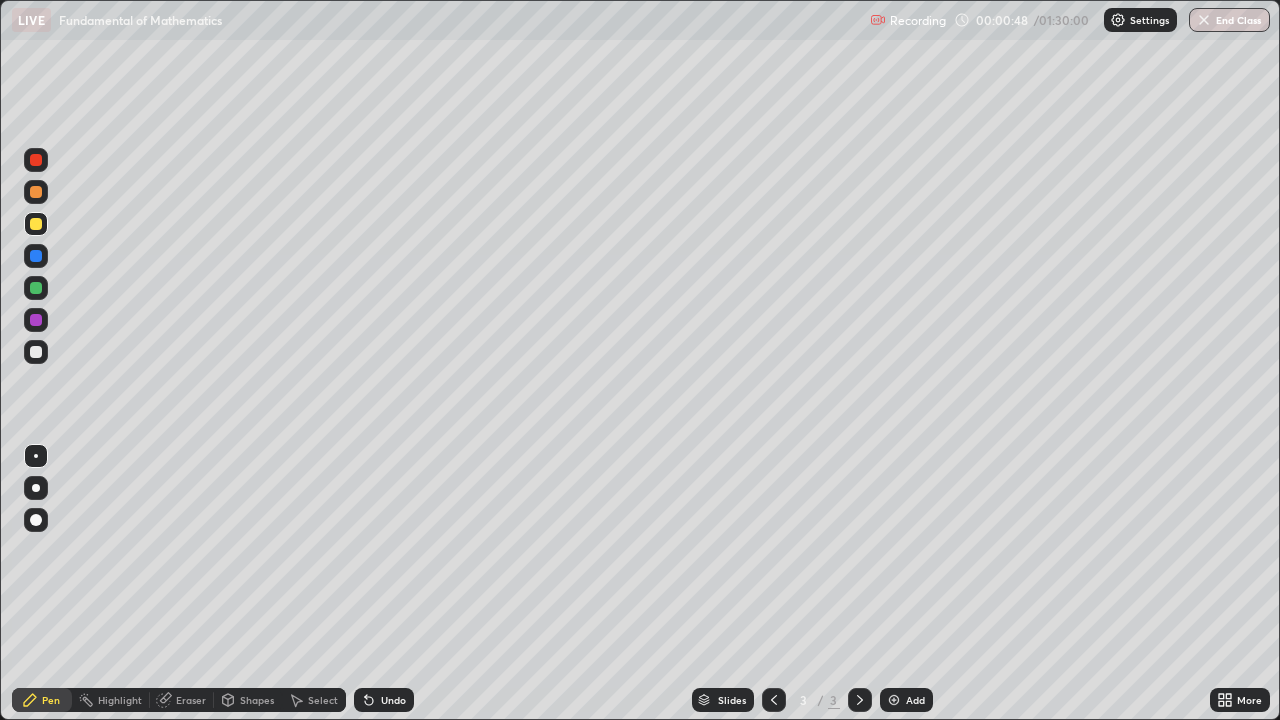 click on "Undo" at bounding box center [384, 700] 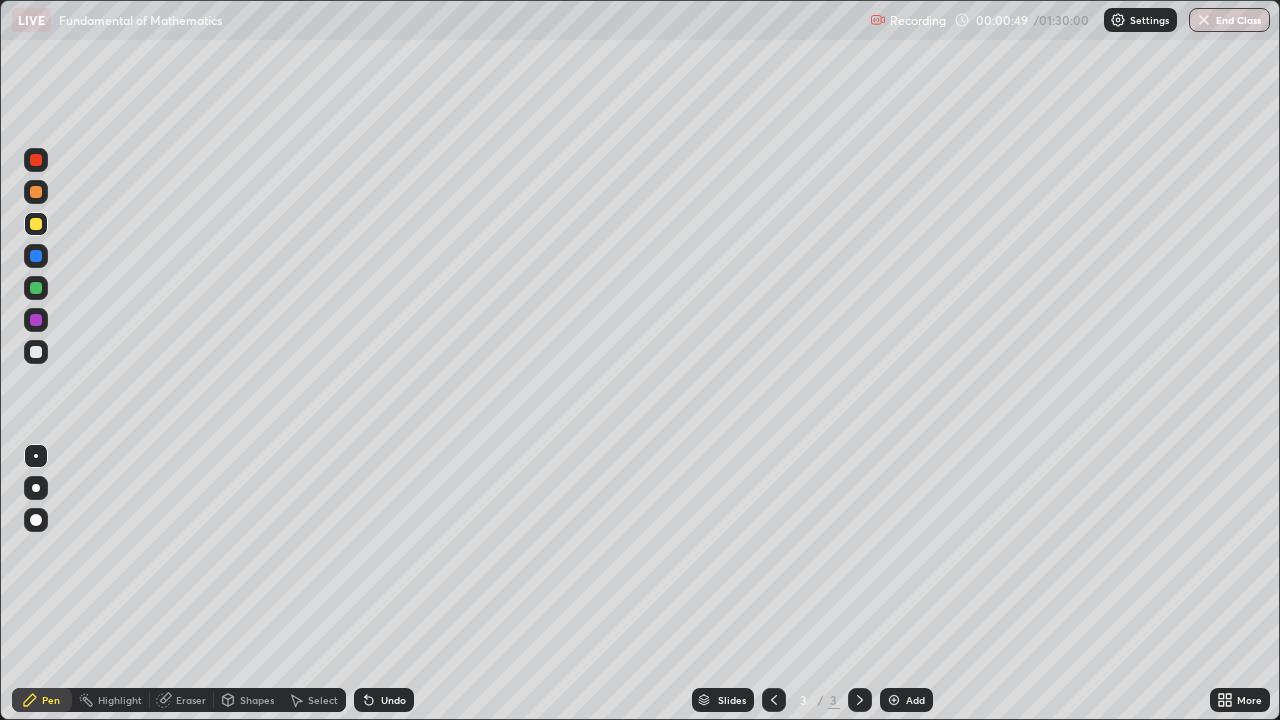 click at bounding box center (36, 488) 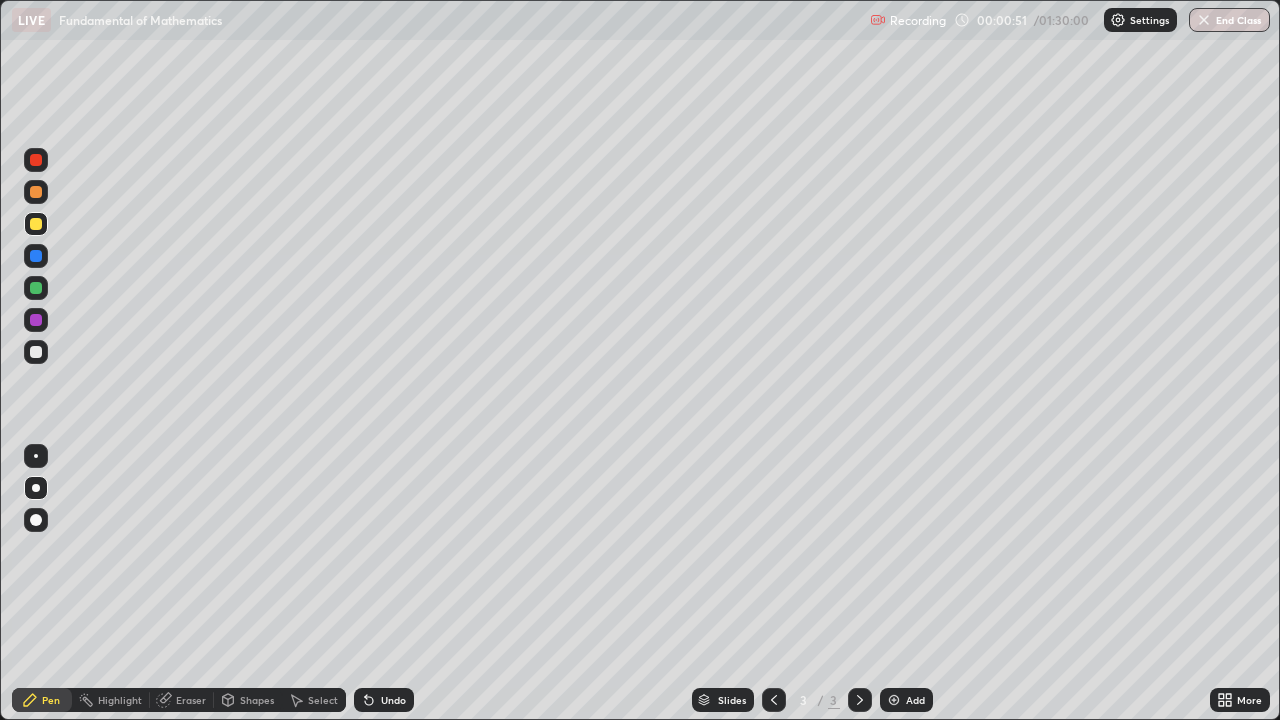 click on "Undo" at bounding box center [384, 700] 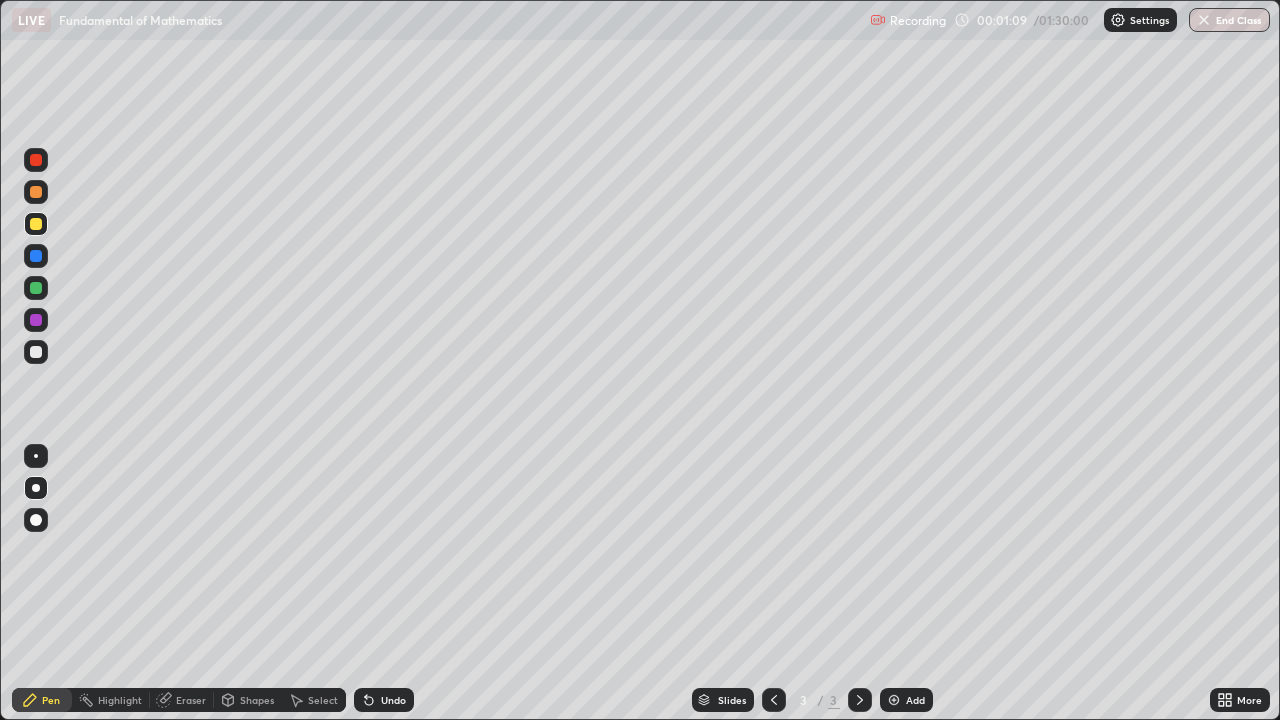 click at bounding box center (36, 160) 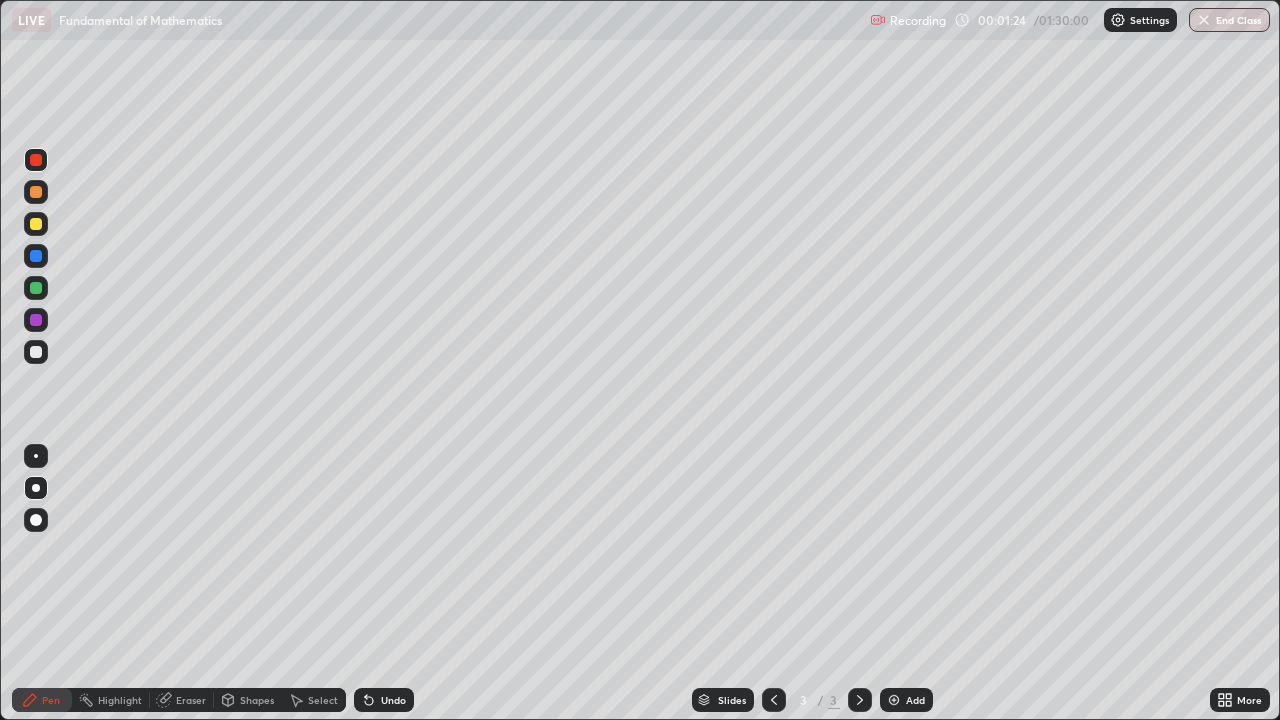 click on "Select" at bounding box center (323, 700) 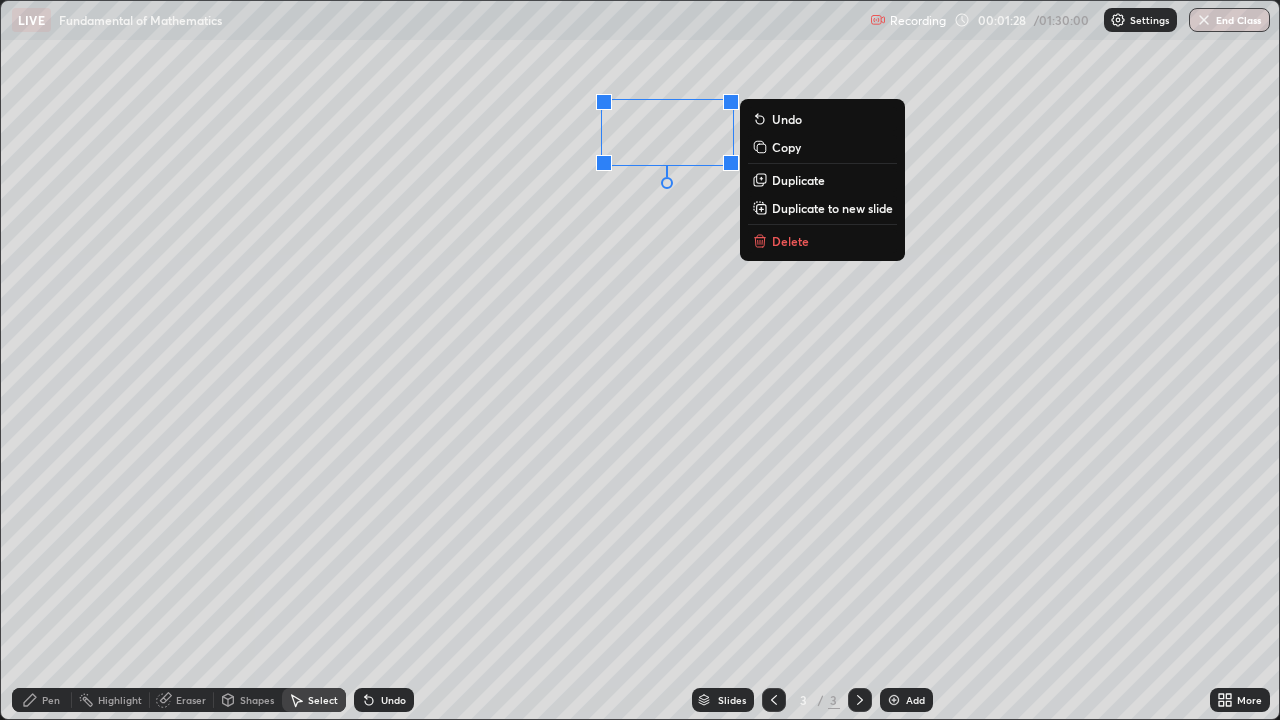 click on "Pen" at bounding box center [51, 700] 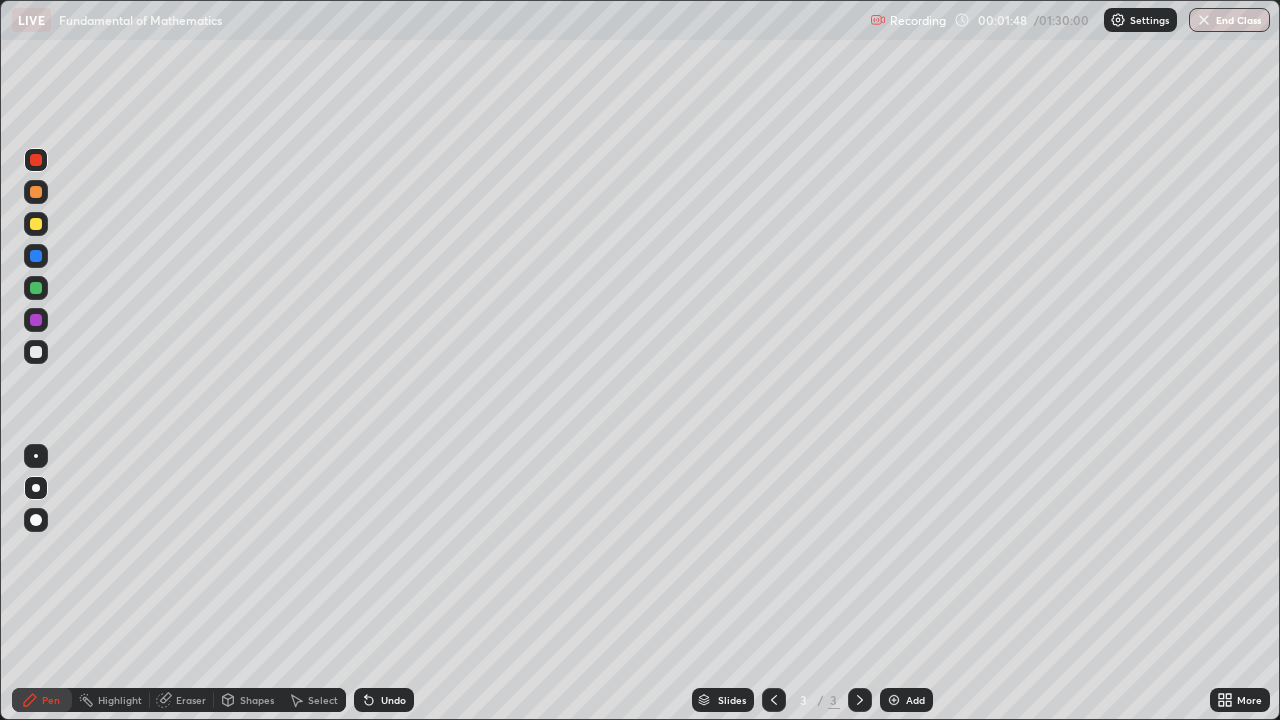 click at bounding box center (36, 192) 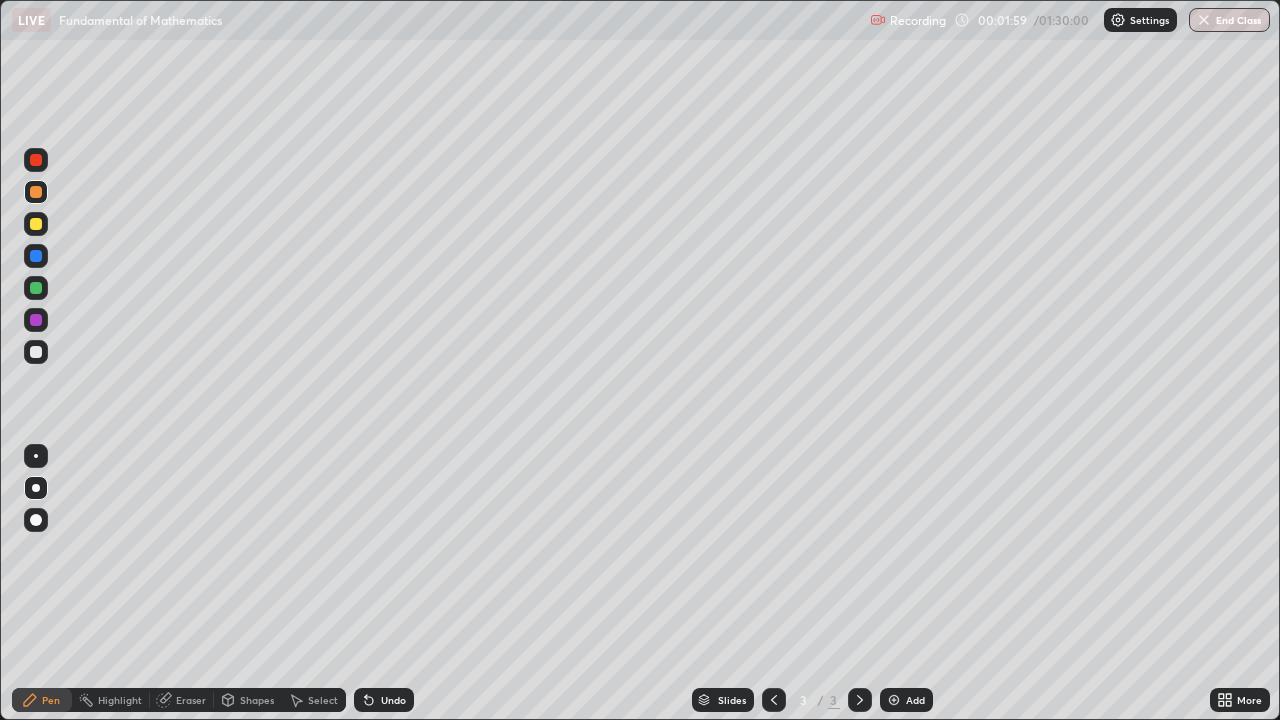 click at bounding box center (894, 700) 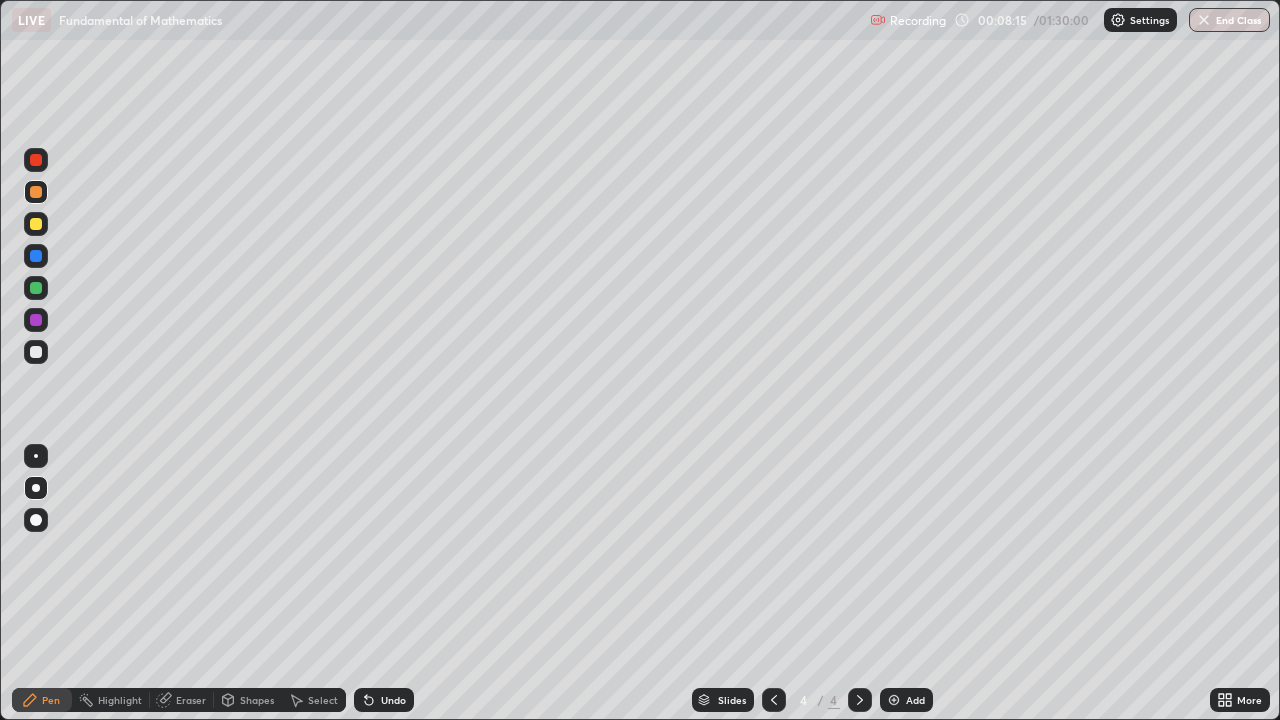click on "Eraser" at bounding box center (182, 700) 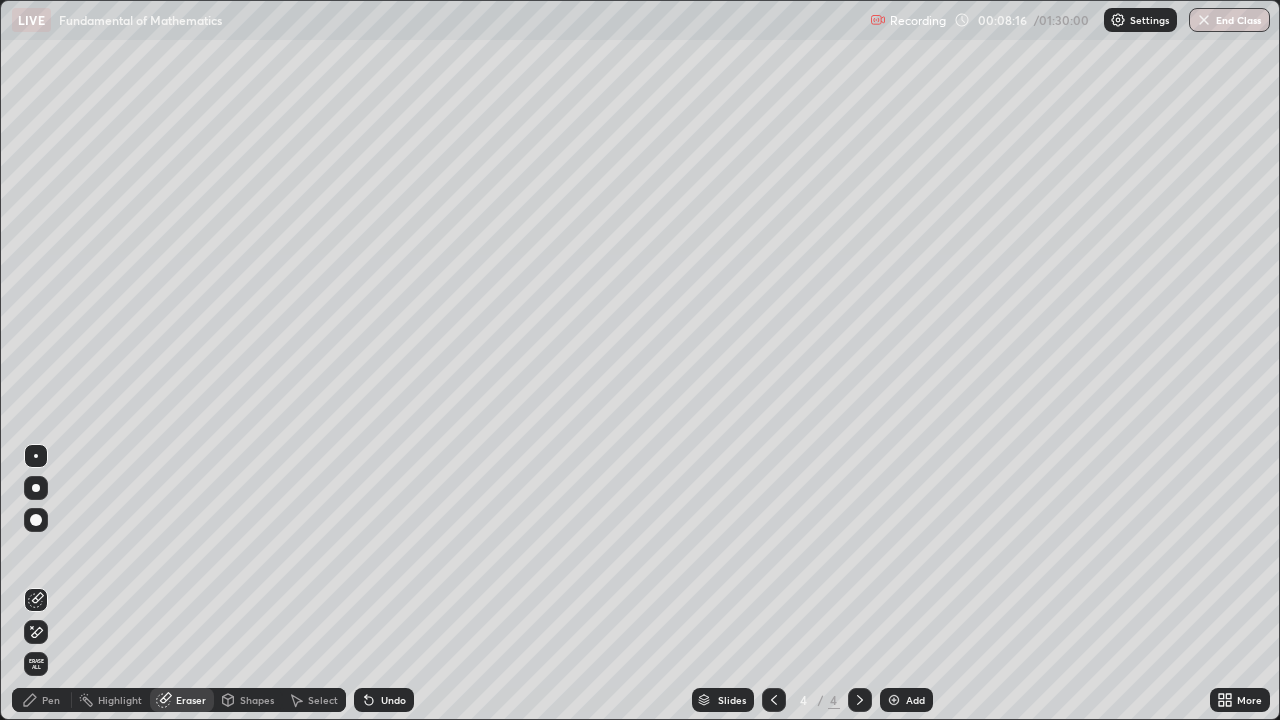 click on "Pen" at bounding box center (51, 700) 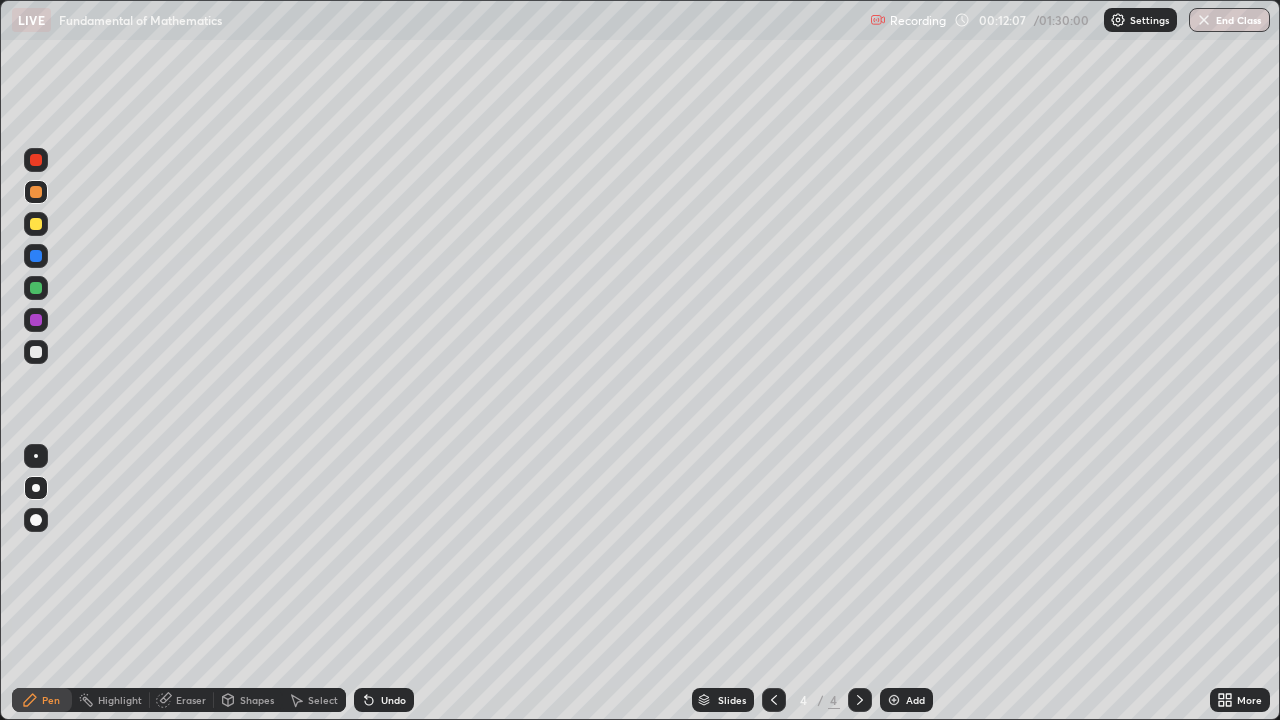 click on "Select" at bounding box center (323, 700) 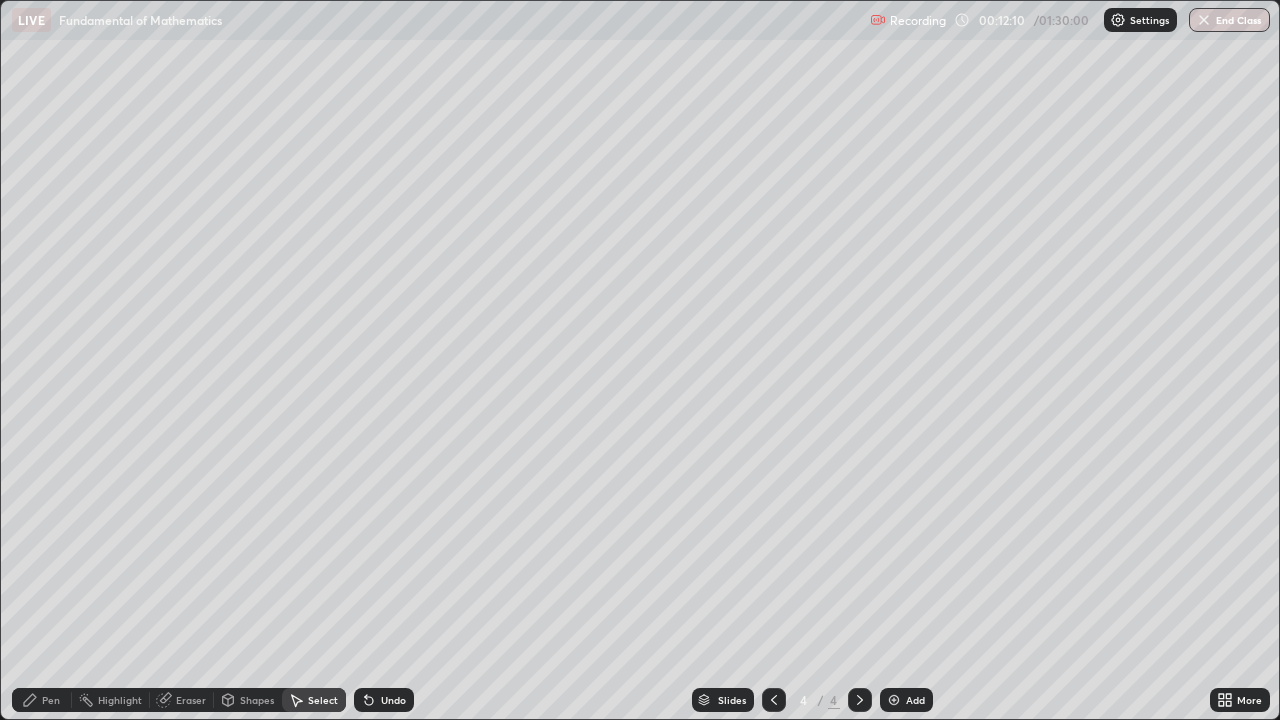 click on "Select" at bounding box center (323, 700) 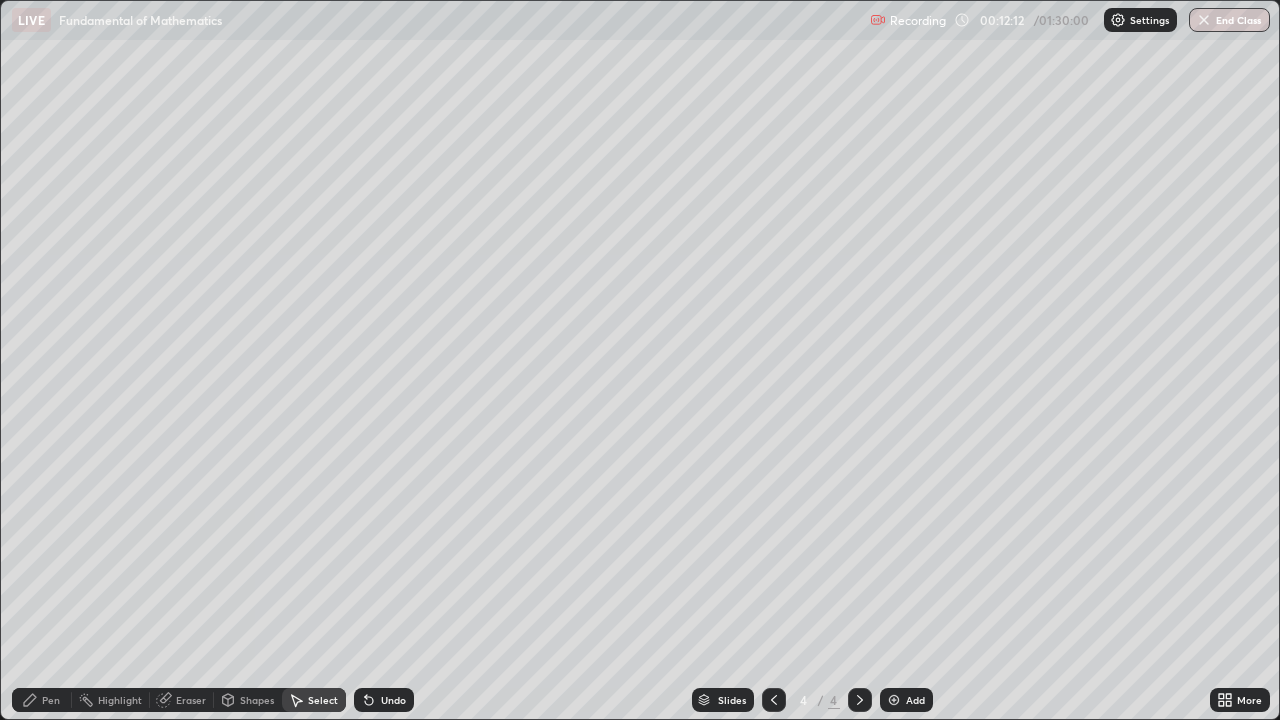 click on "Eraser" at bounding box center [191, 700] 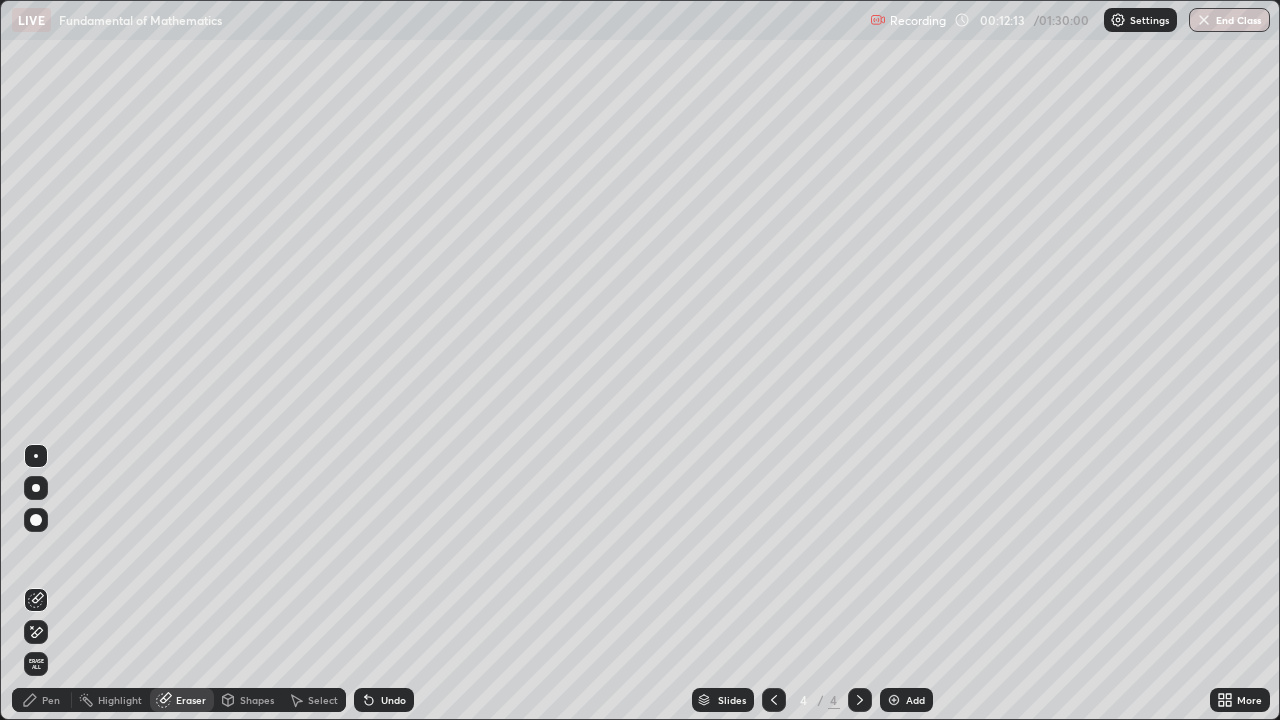 click on "Erase all" at bounding box center [36, 664] 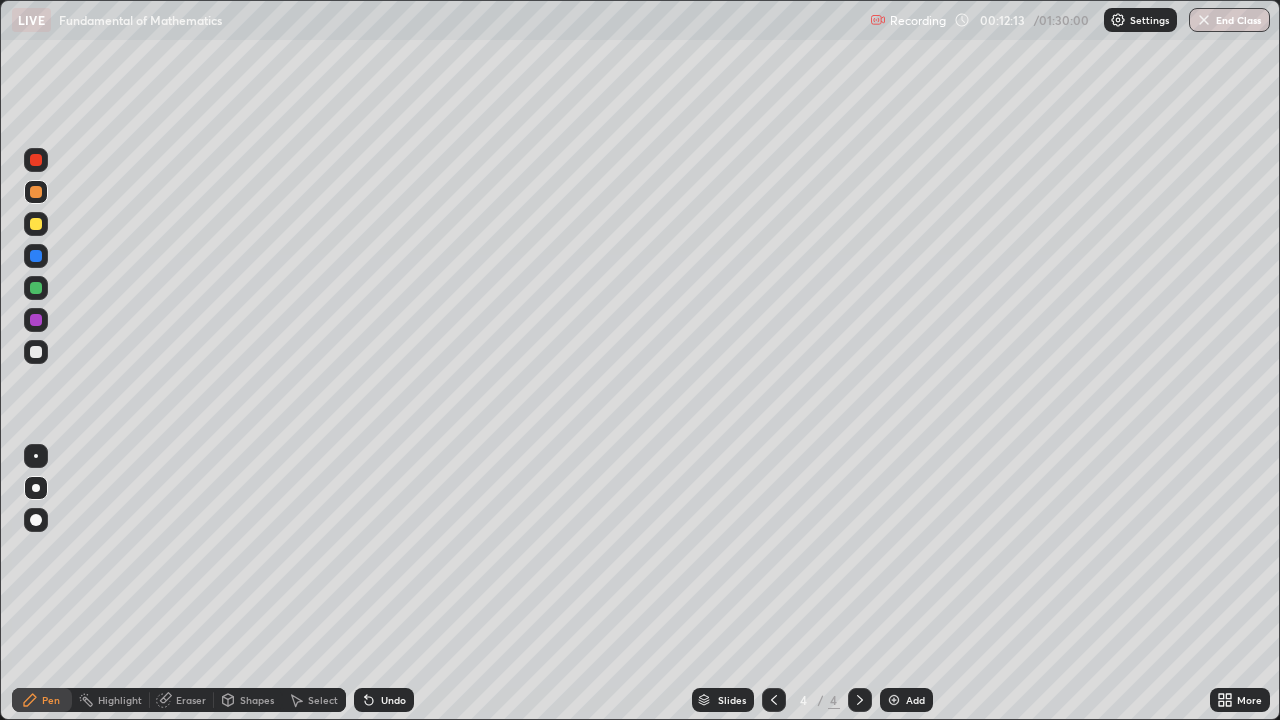 click 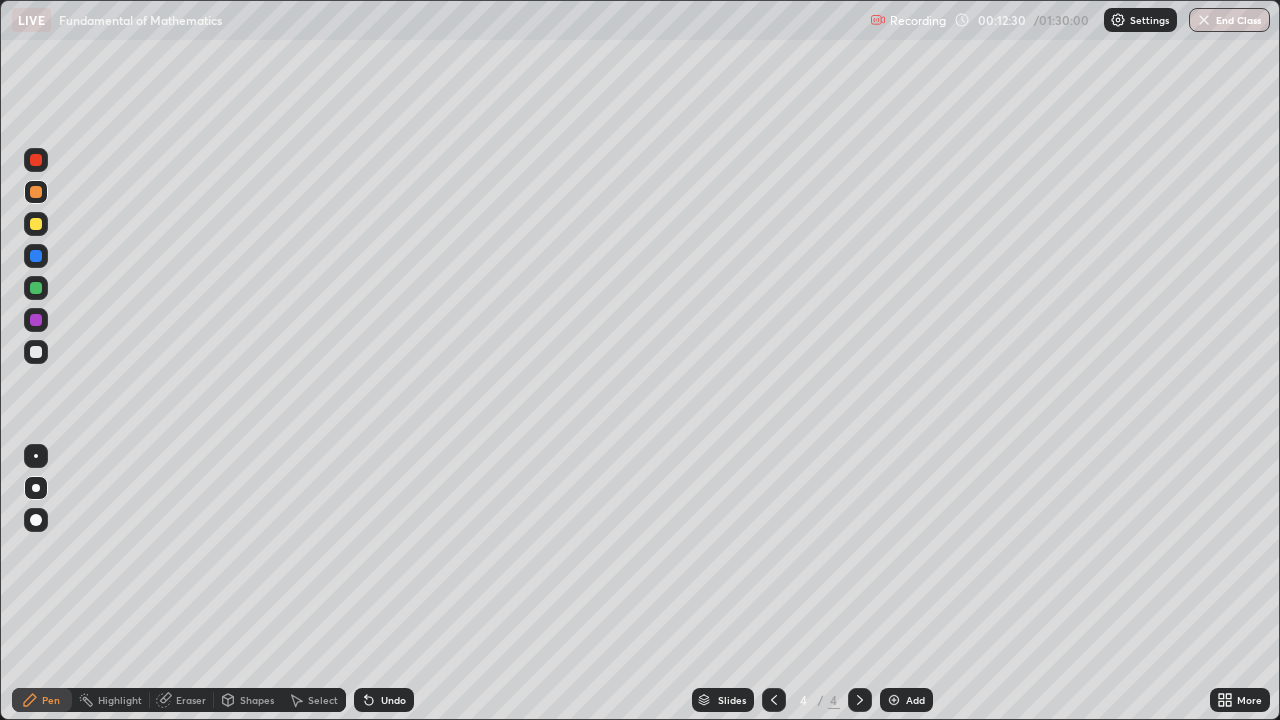 click at bounding box center [36, 352] 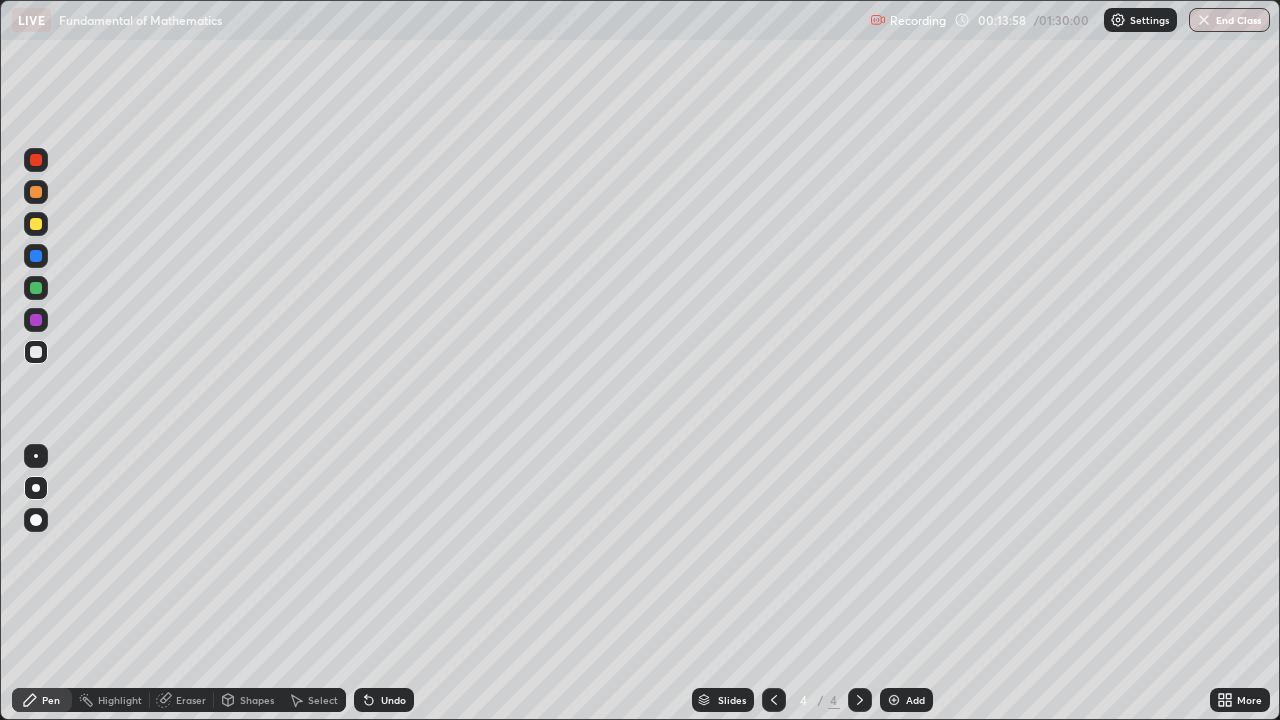 click at bounding box center [36, 352] 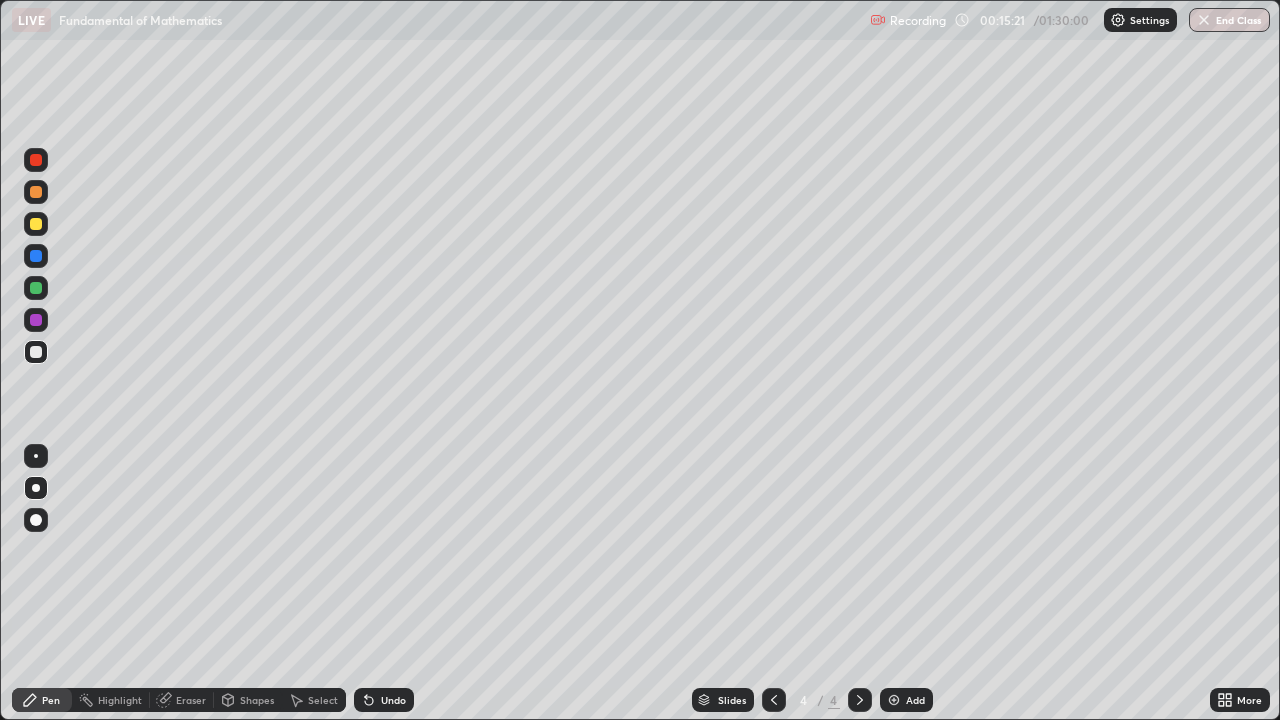 click at bounding box center (36, 224) 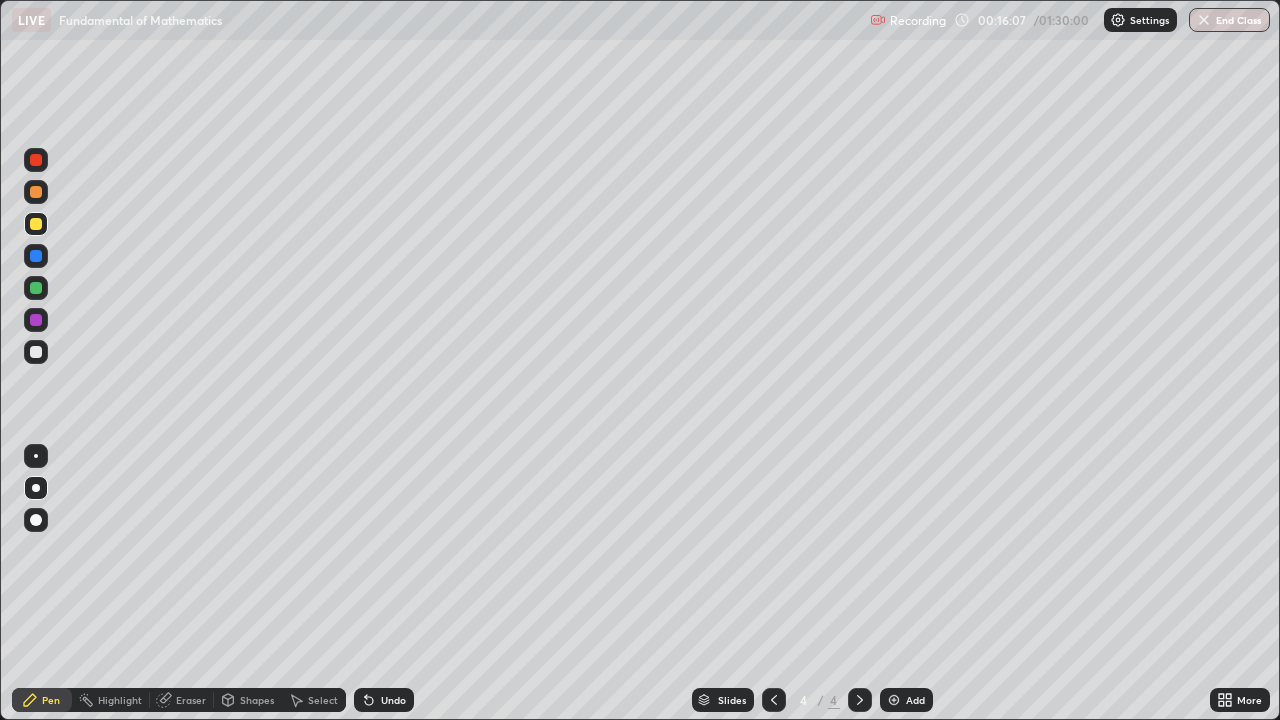 click at bounding box center [36, 352] 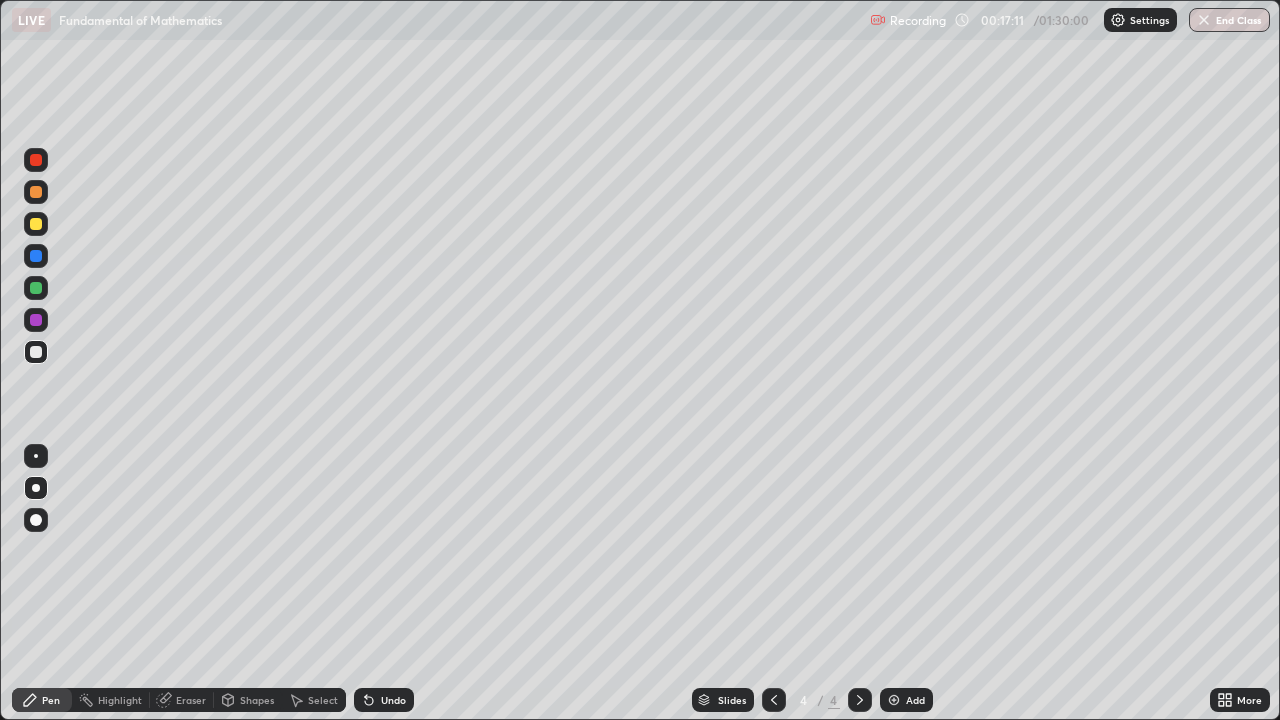 click at bounding box center (36, 224) 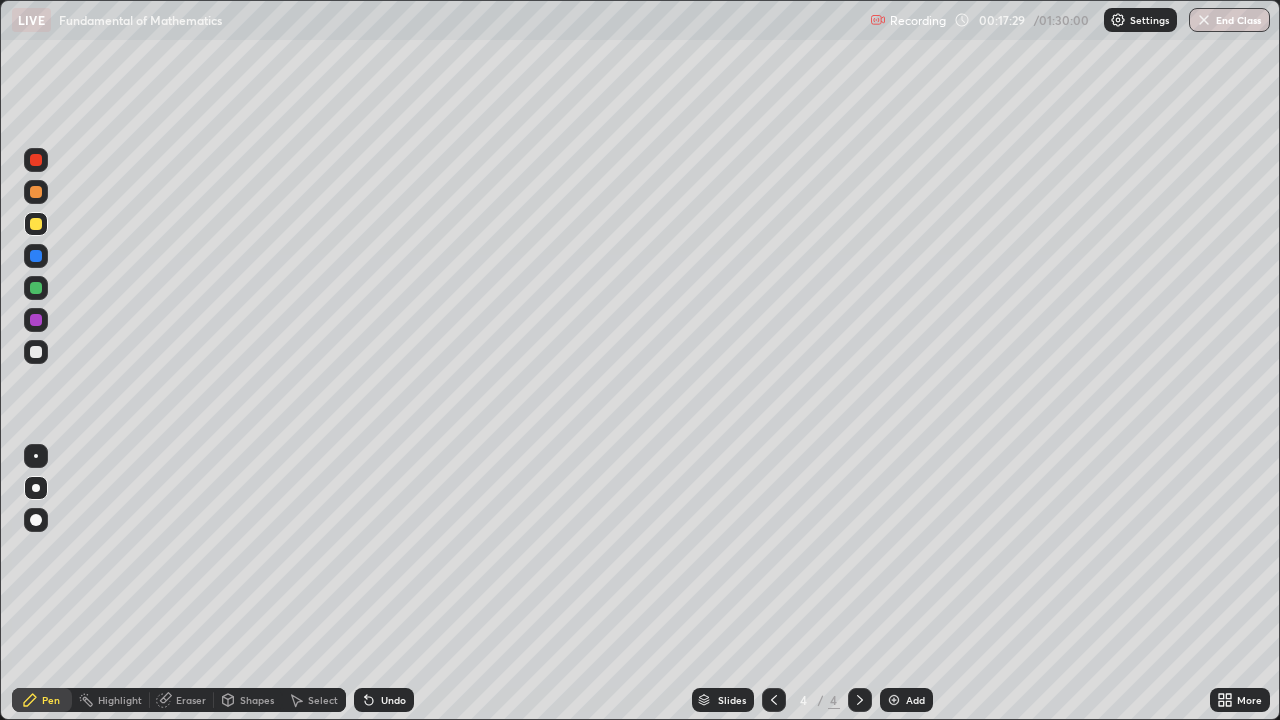 click at bounding box center (774, 700) 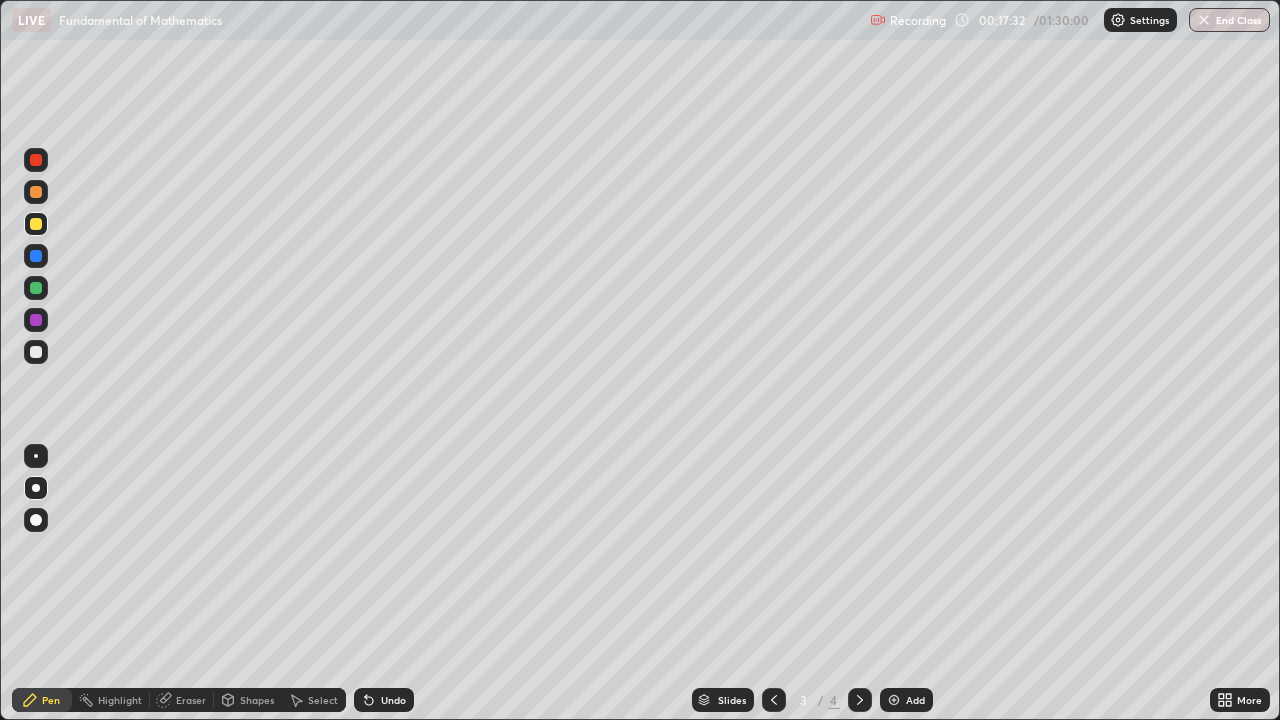 click 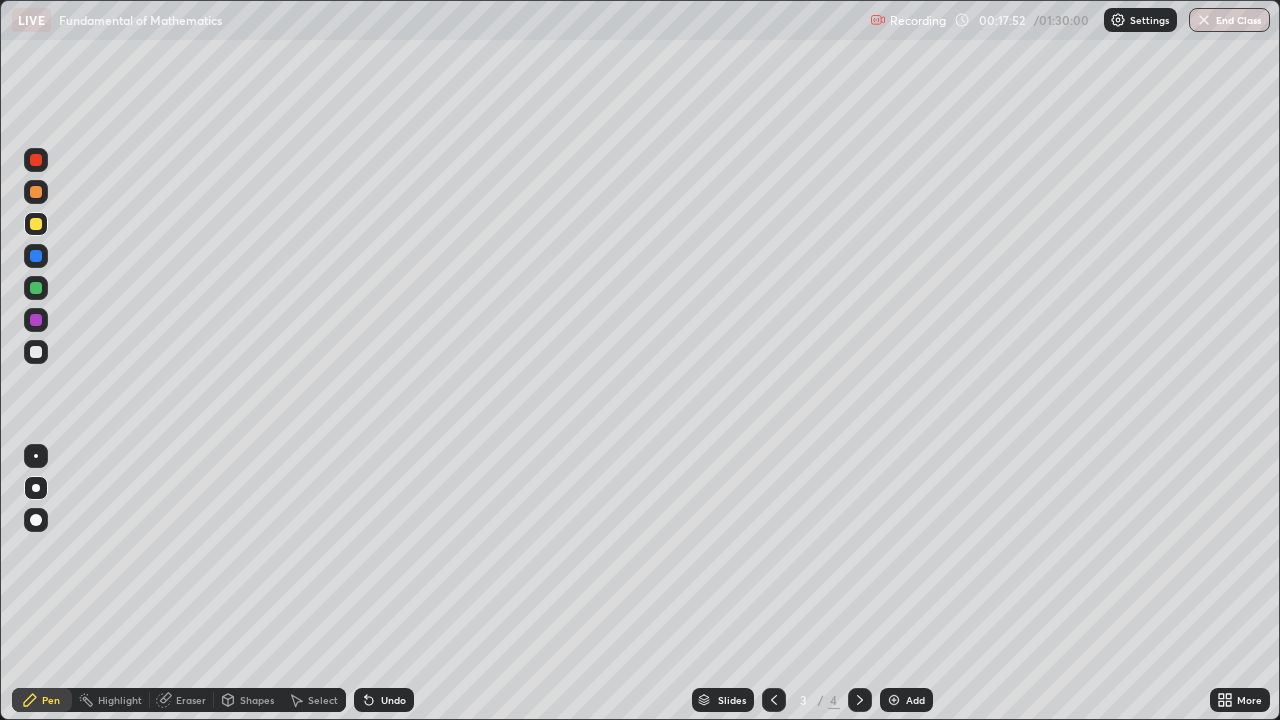 click at bounding box center (36, 352) 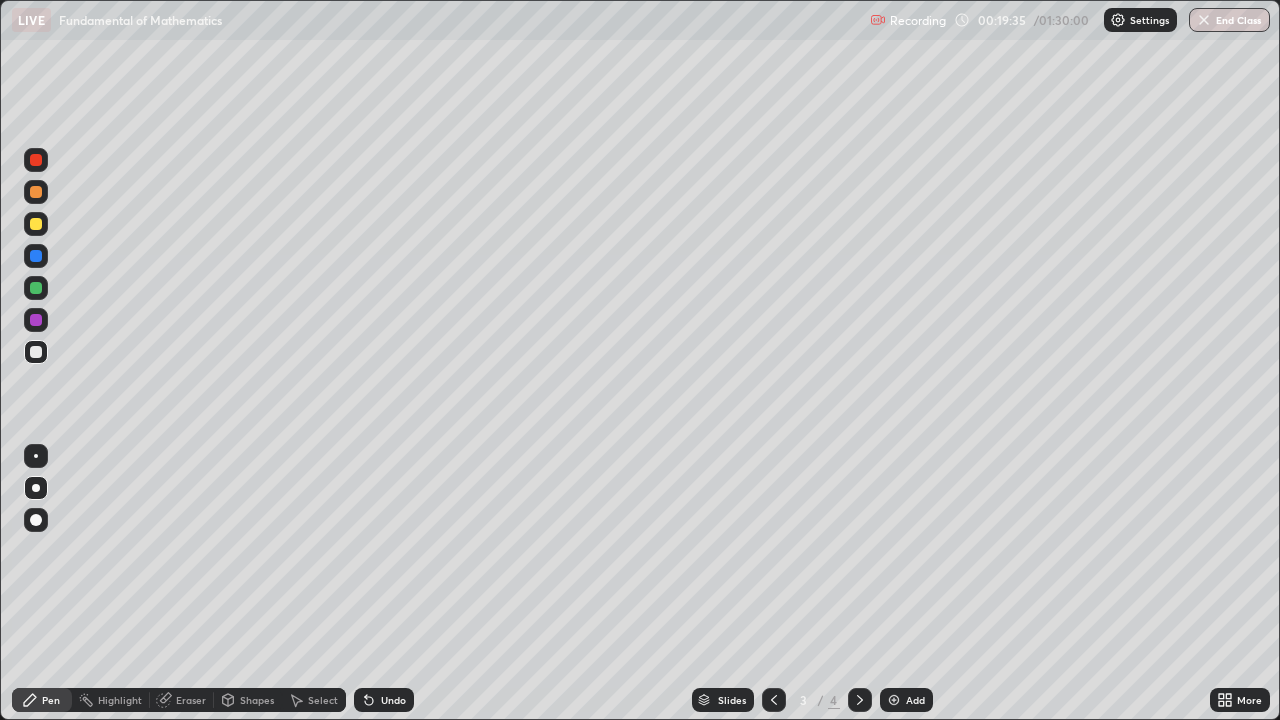 click on "Undo" at bounding box center [384, 700] 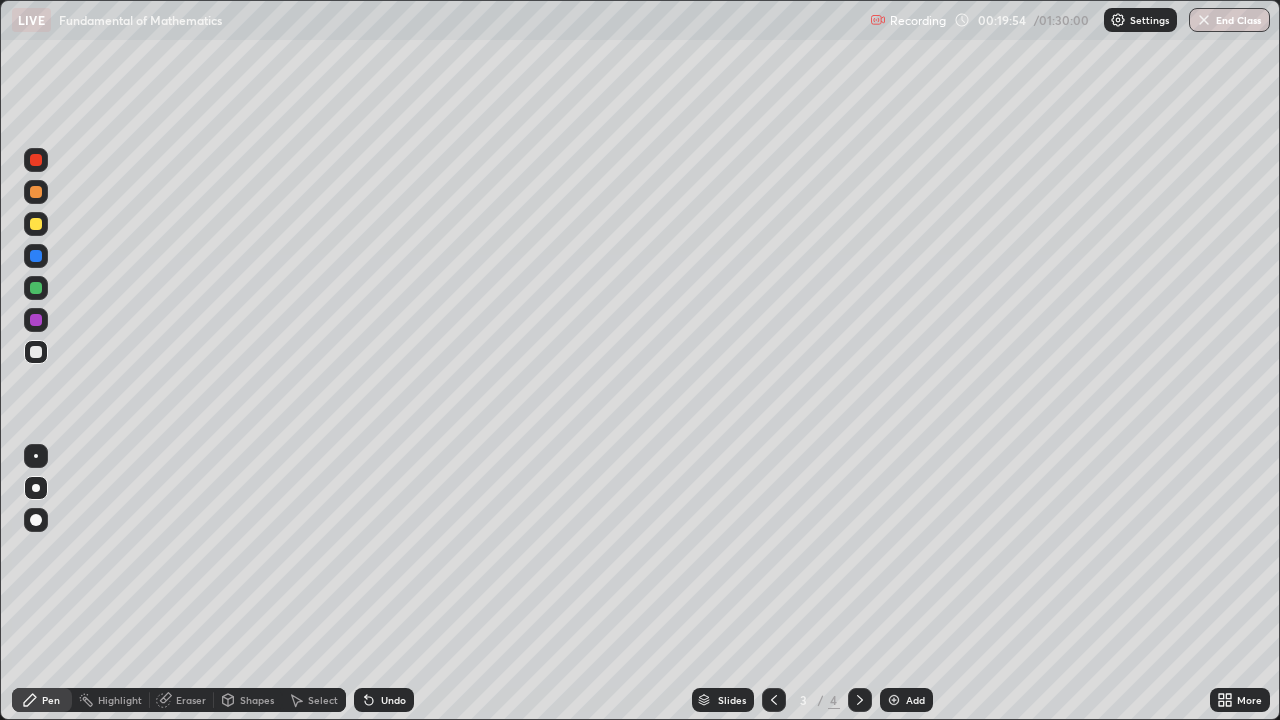 click at bounding box center [36, 352] 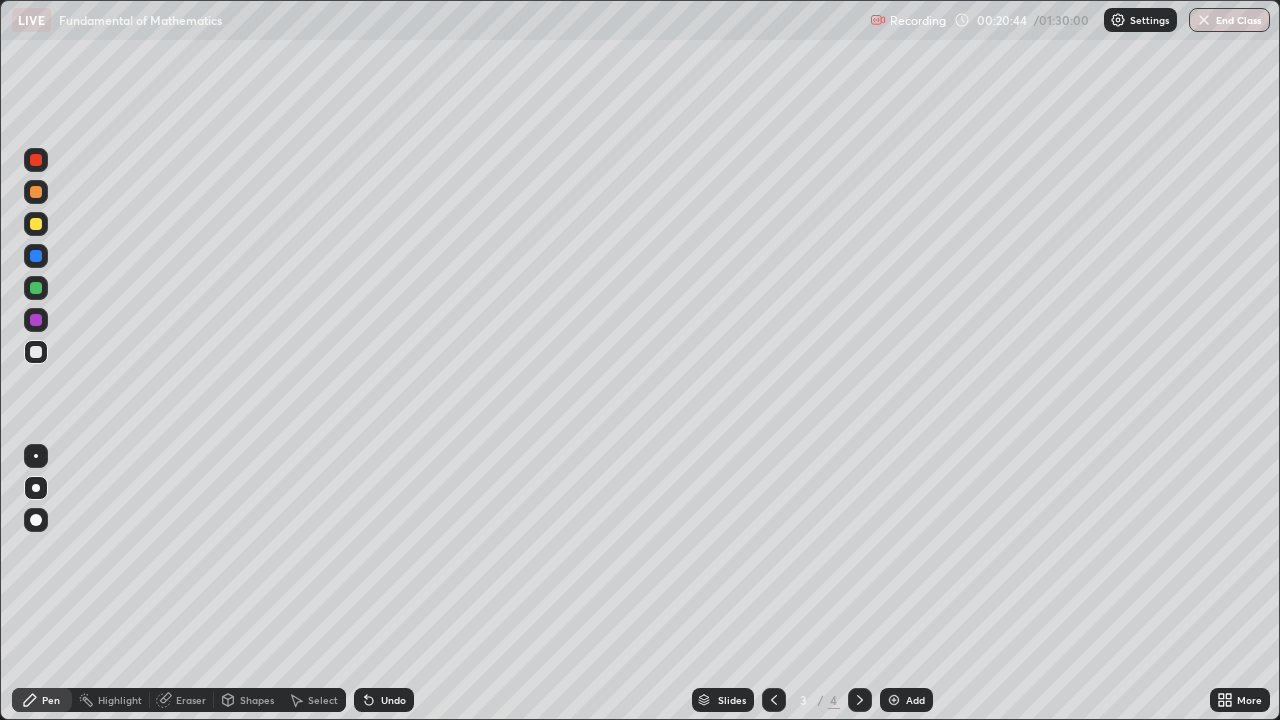 click at bounding box center [36, 320] 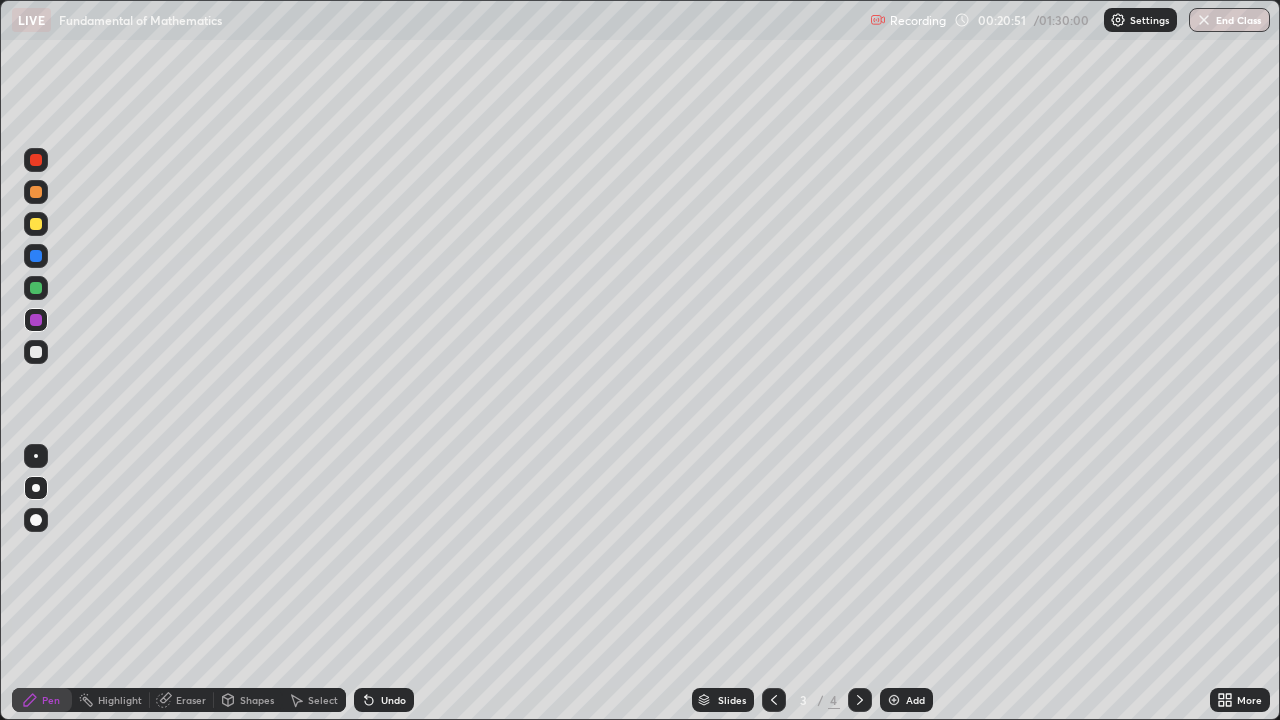 click at bounding box center [36, 352] 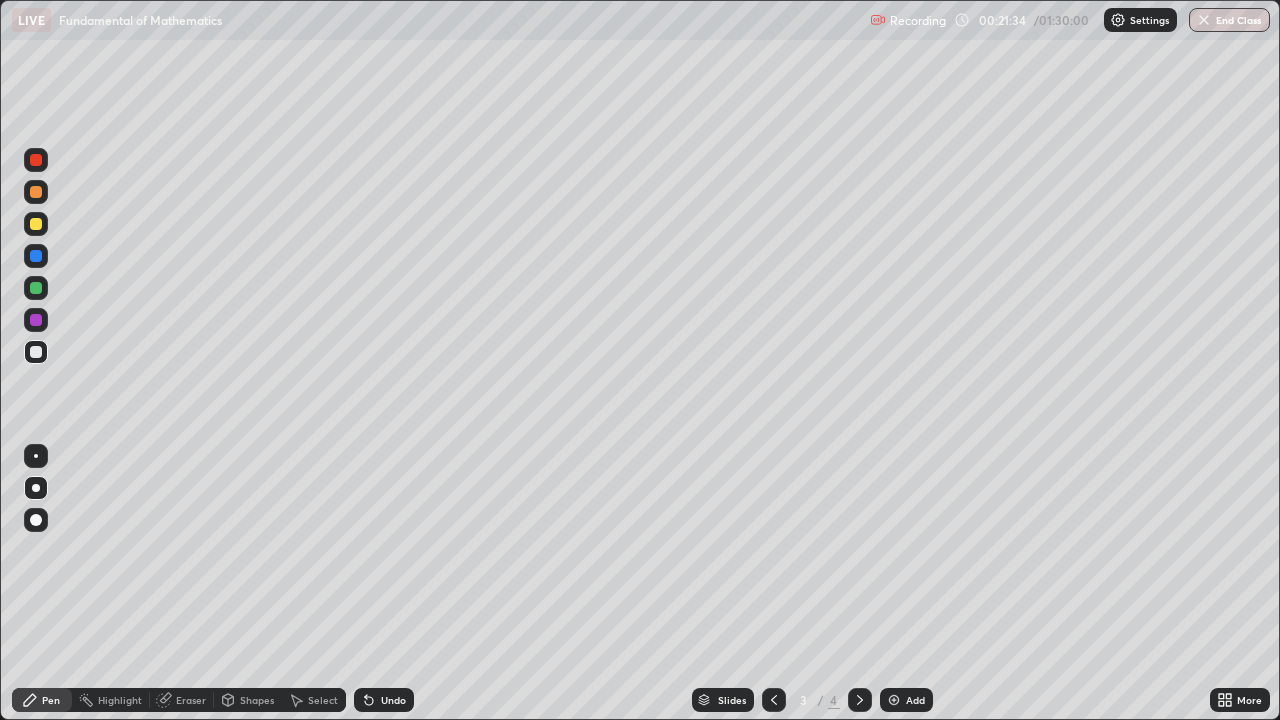 click at bounding box center [36, 352] 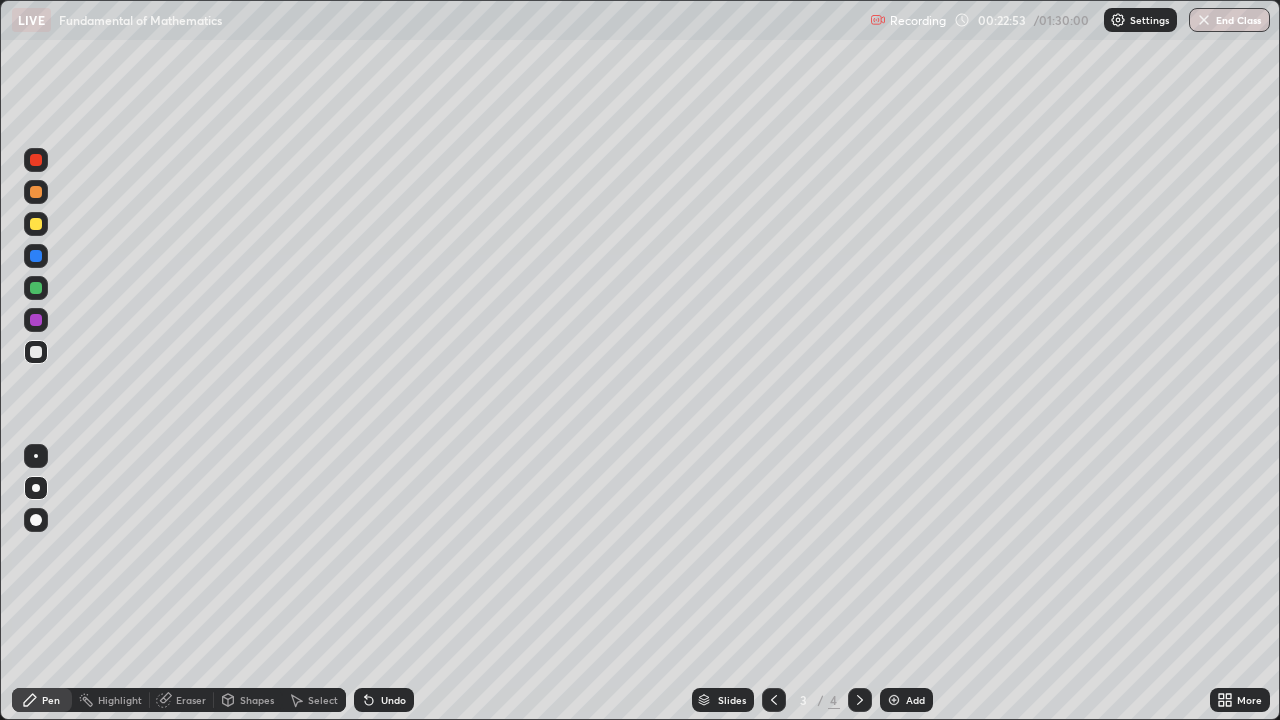 click on "Slides 3 / 4 Add" at bounding box center [812, 700] 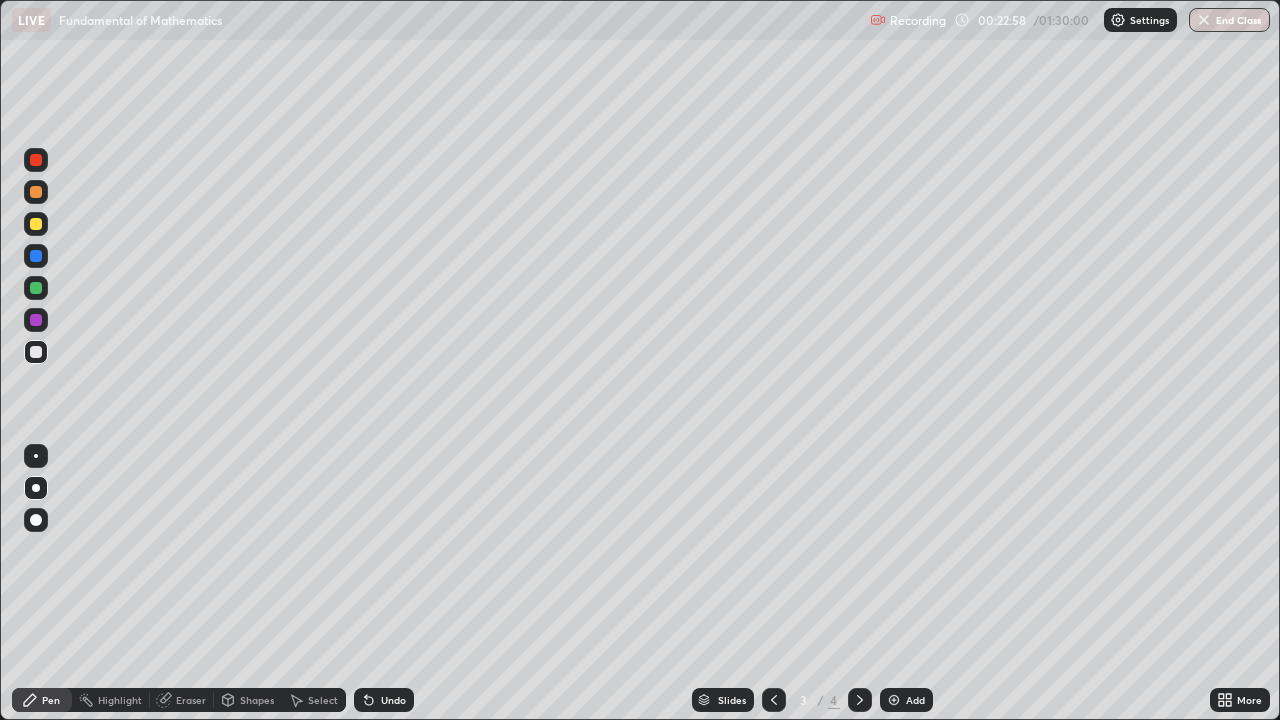 click at bounding box center (36, 288) 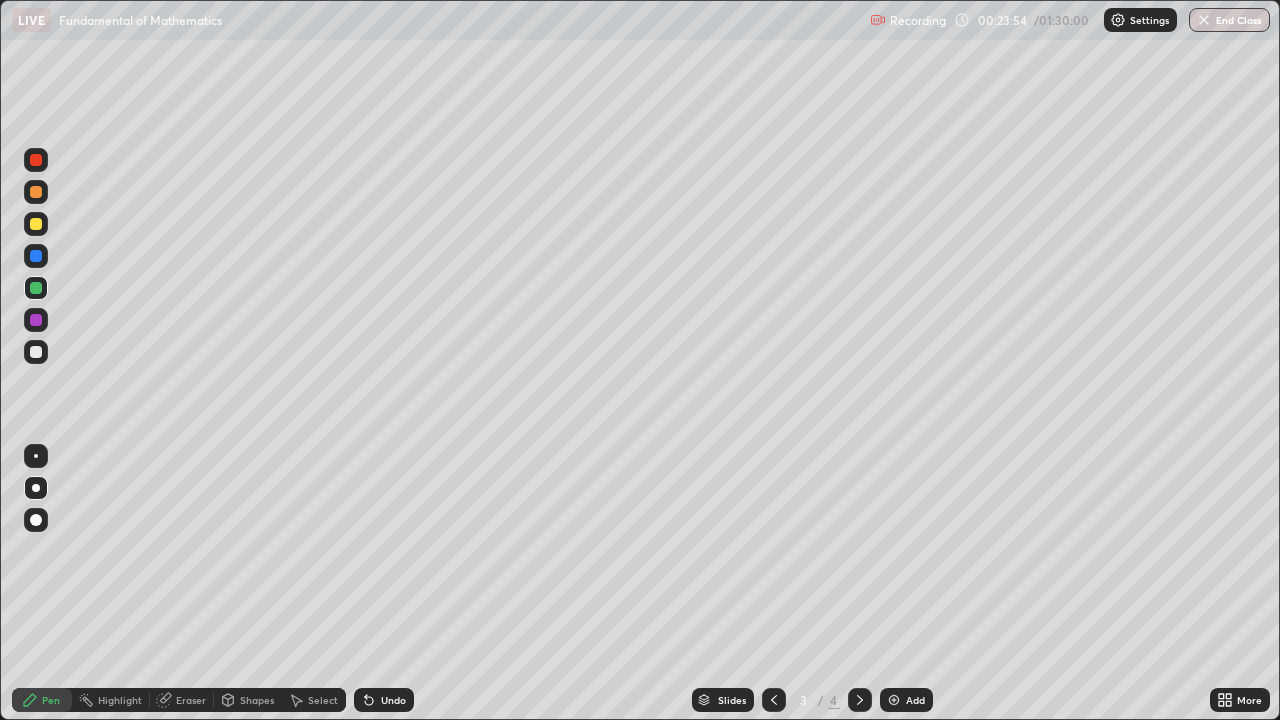 click on "Add" at bounding box center (915, 700) 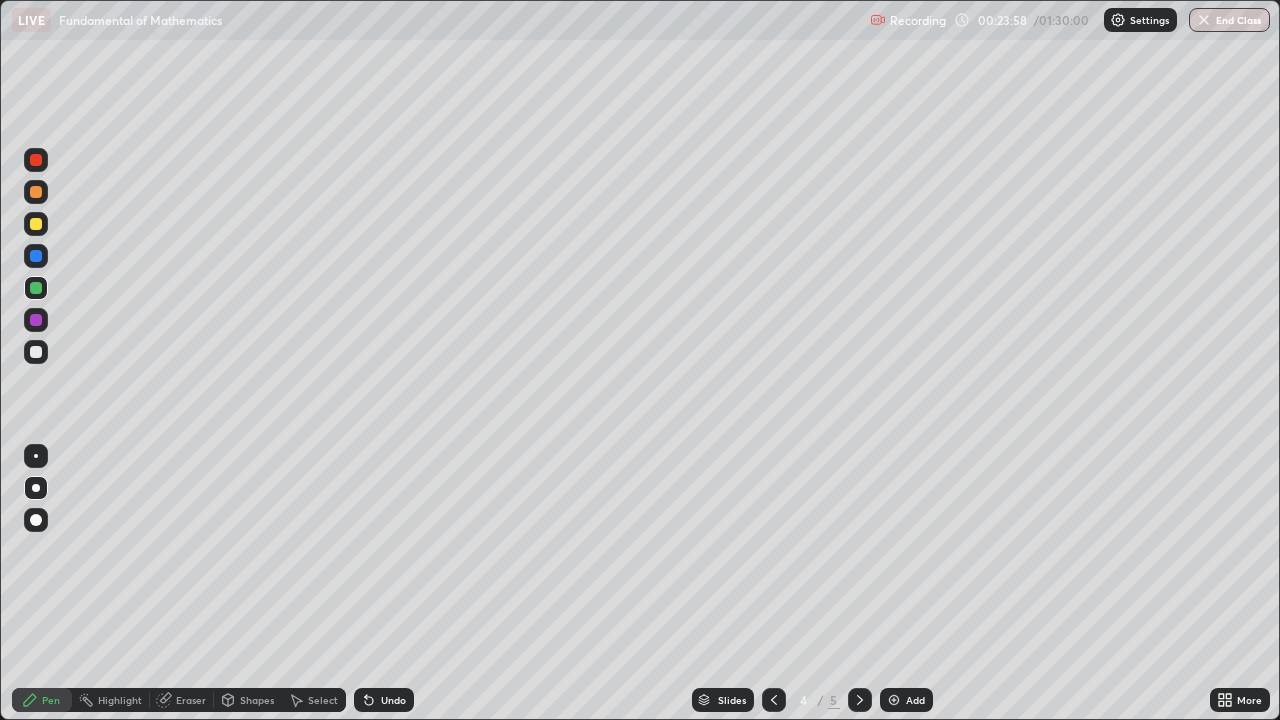click at bounding box center [36, 192] 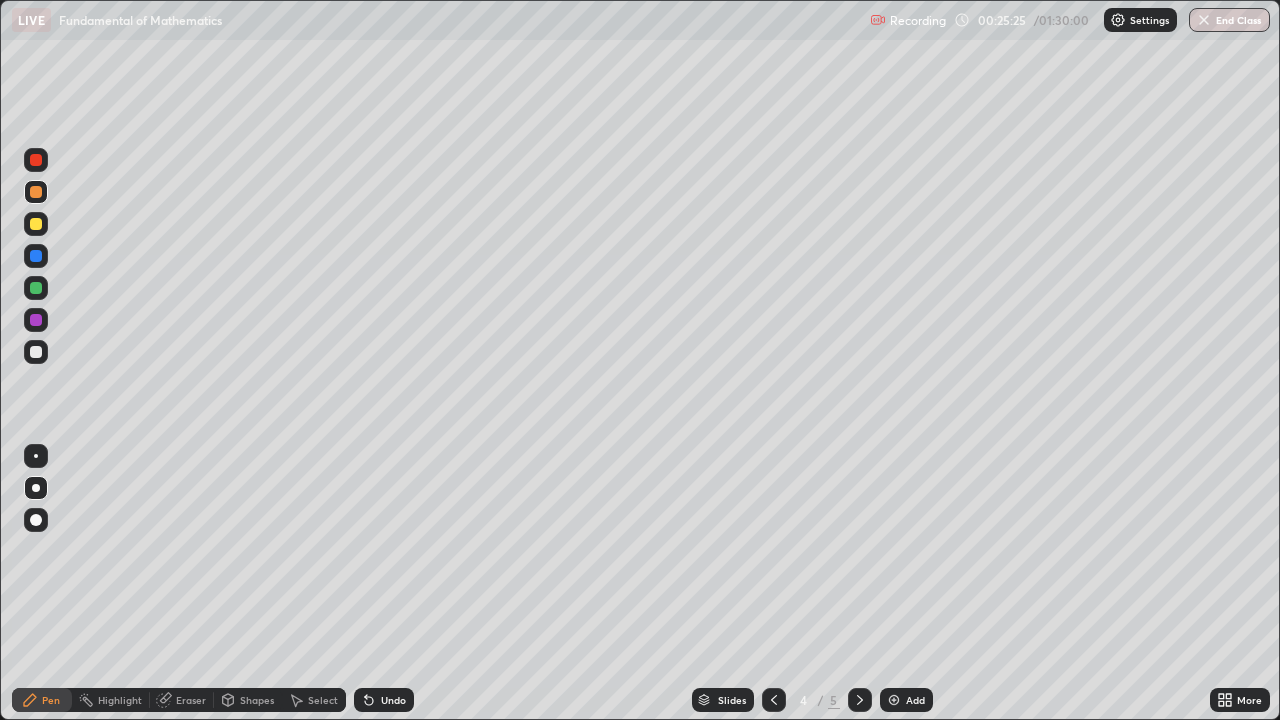 click at bounding box center (36, 288) 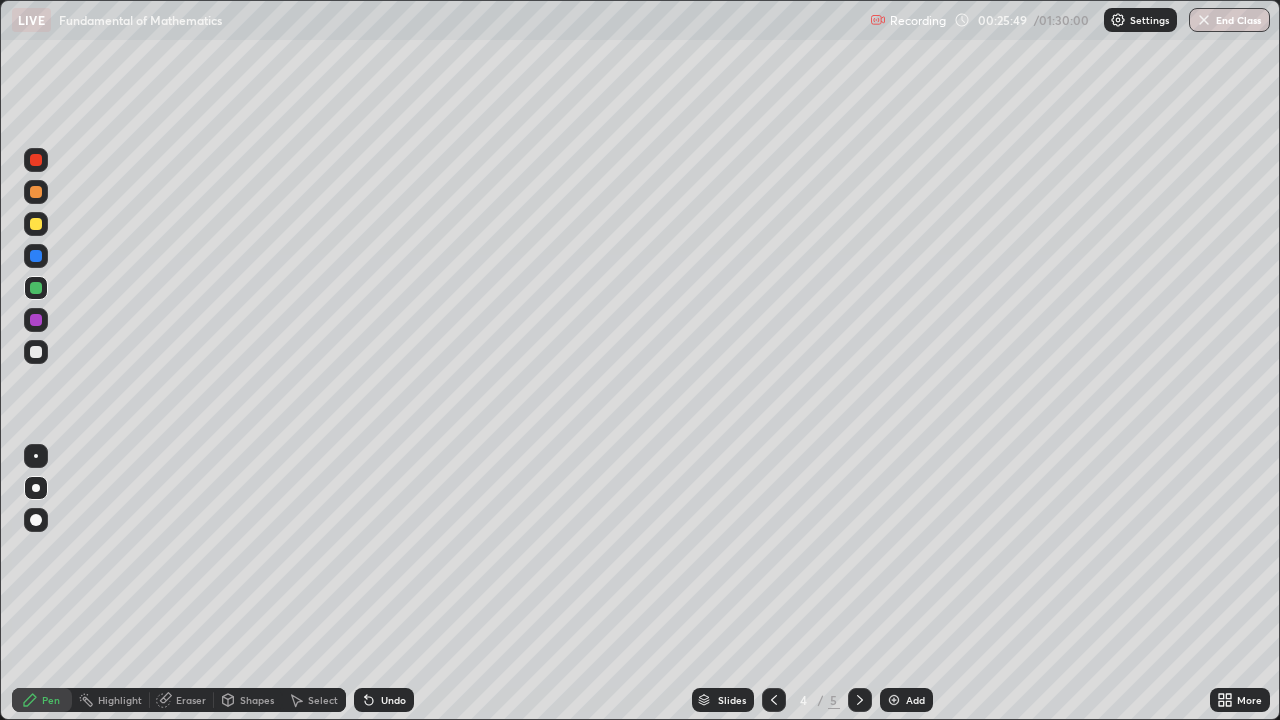 click at bounding box center (36, 224) 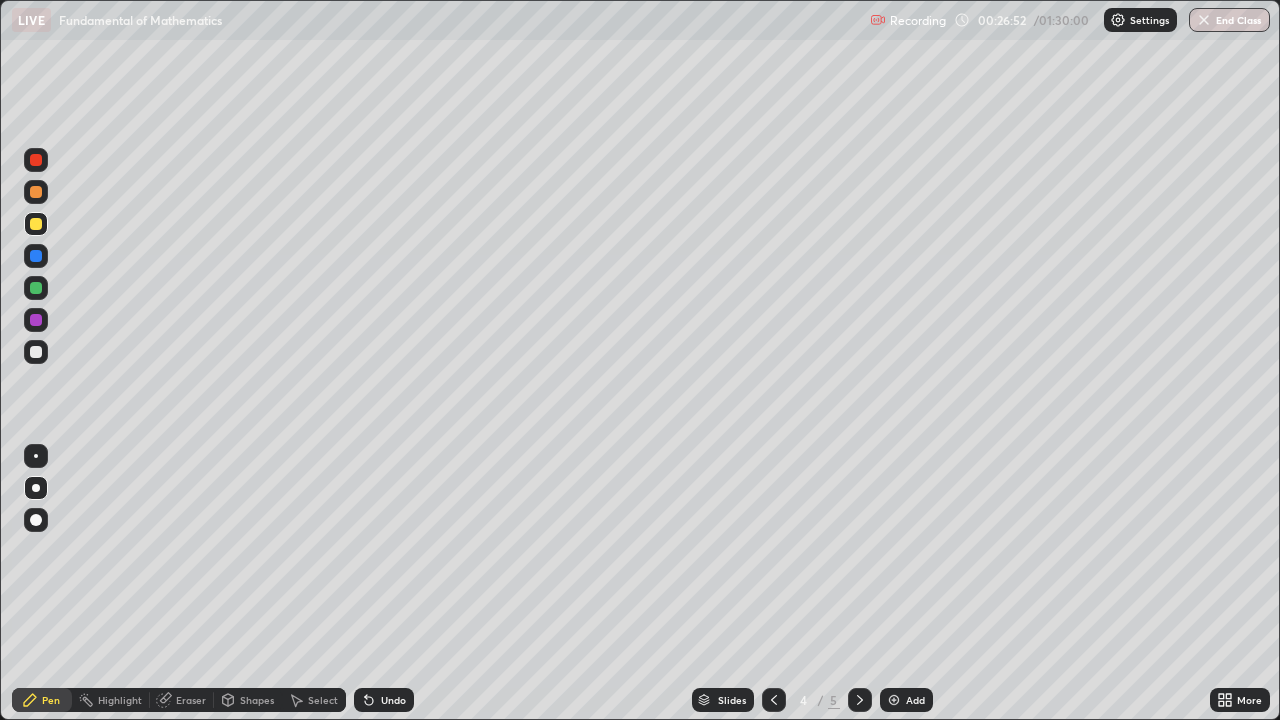 click at bounding box center (36, 352) 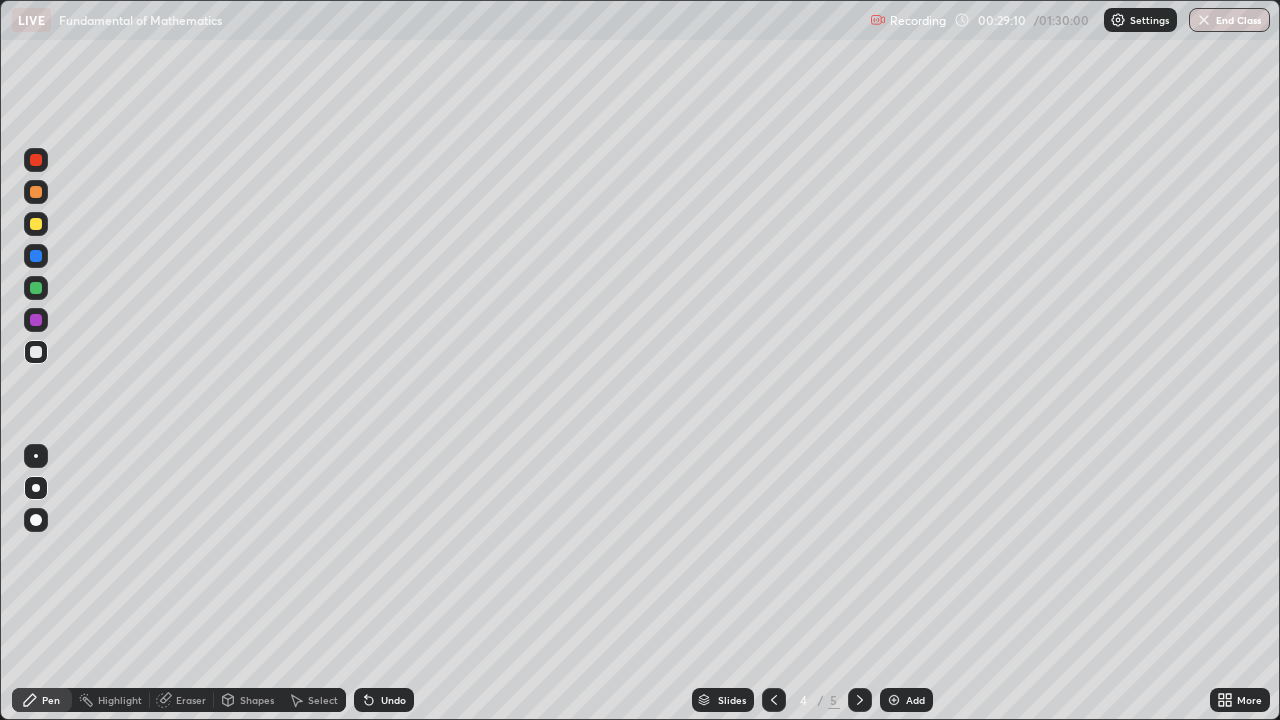 click at bounding box center (36, 352) 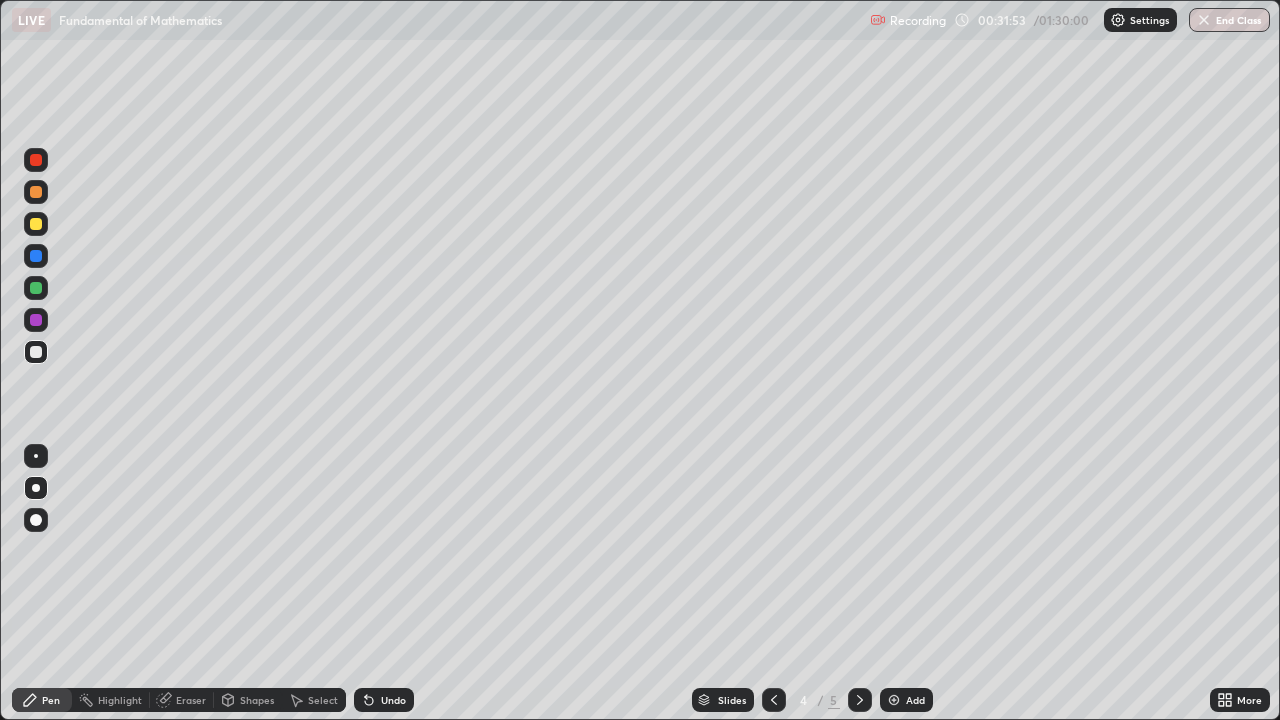 click on "Add" at bounding box center (906, 700) 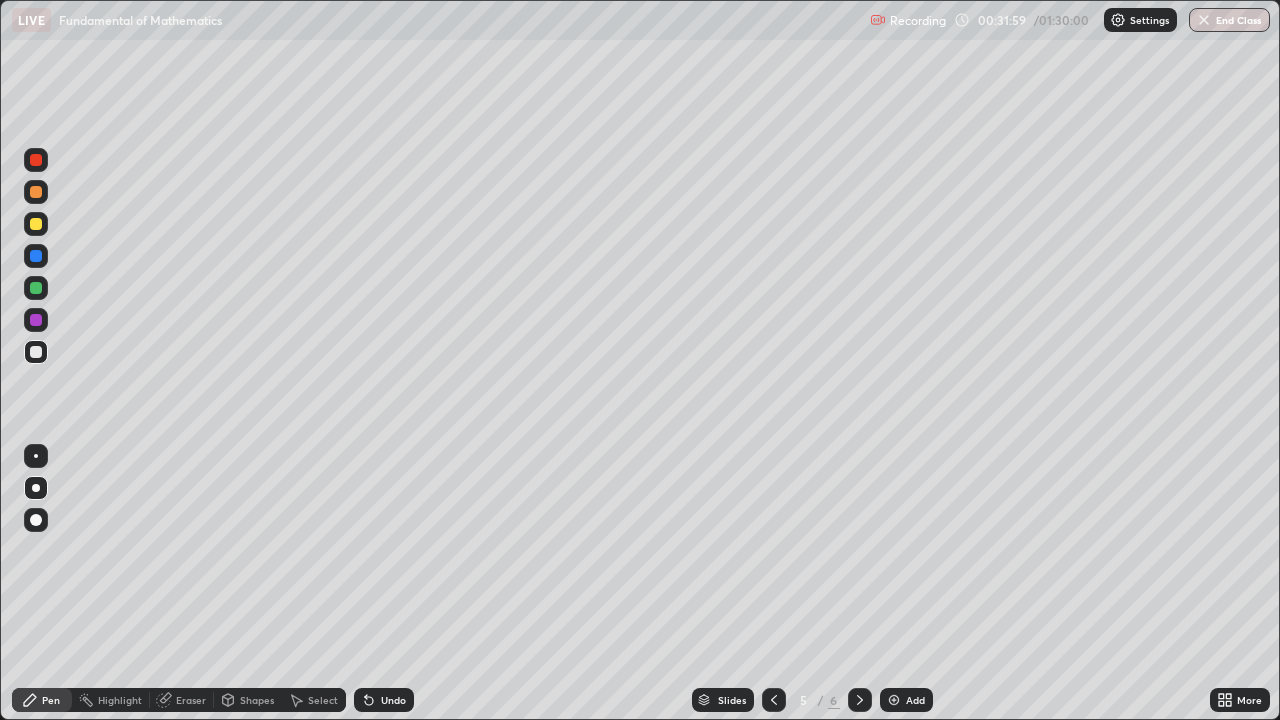 click on "Pen" at bounding box center [42, 700] 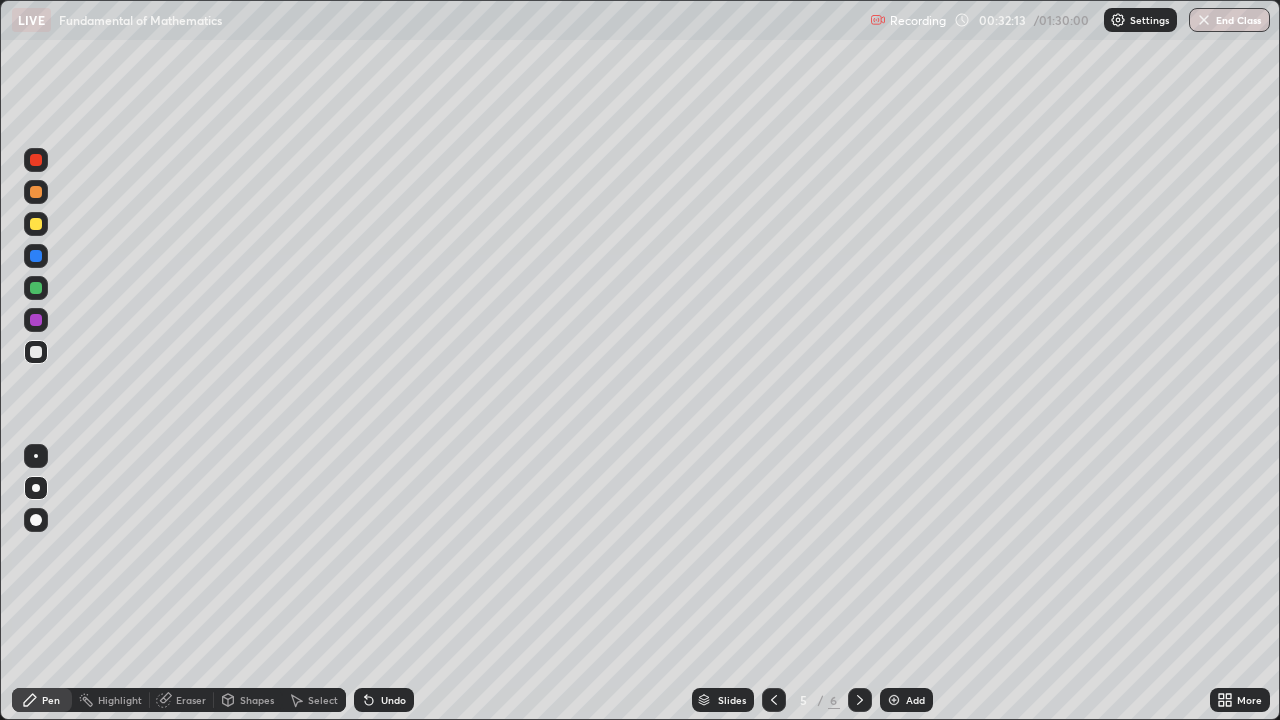 click at bounding box center (36, 560) 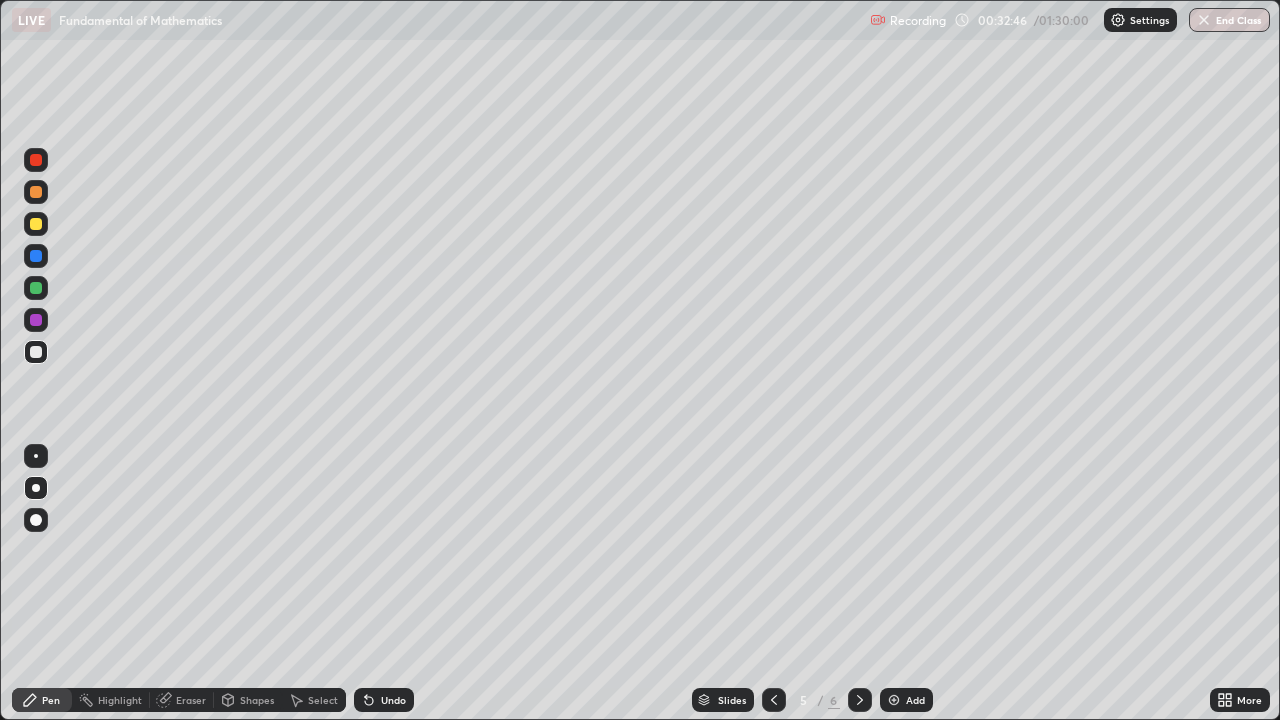 click at bounding box center [36, 288] 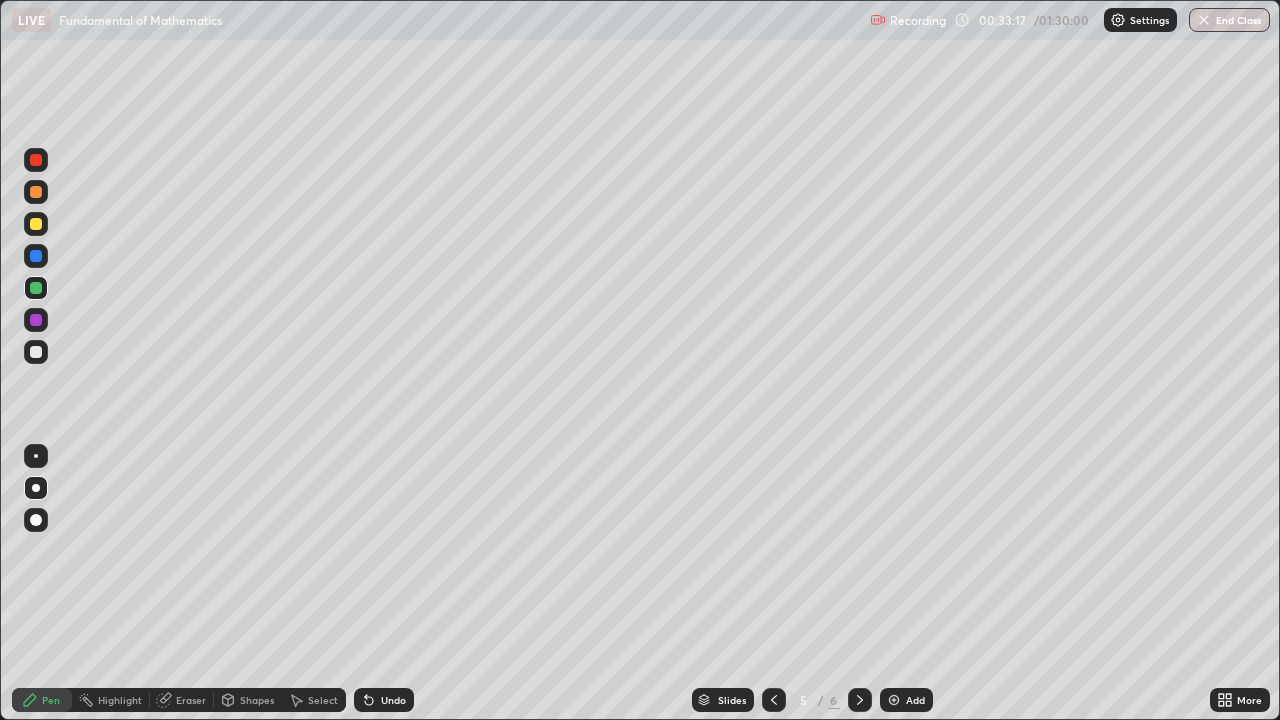 click at bounding box center (36, 224) 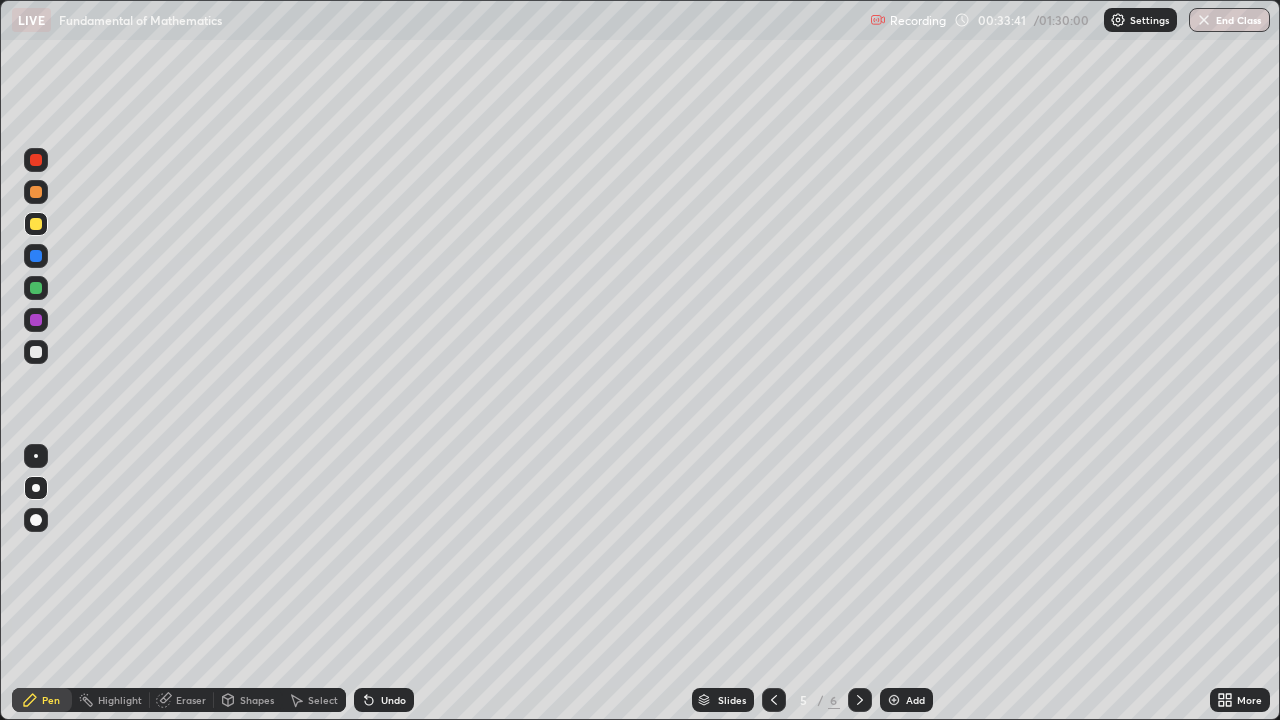 click at bounding box center (36, 288) 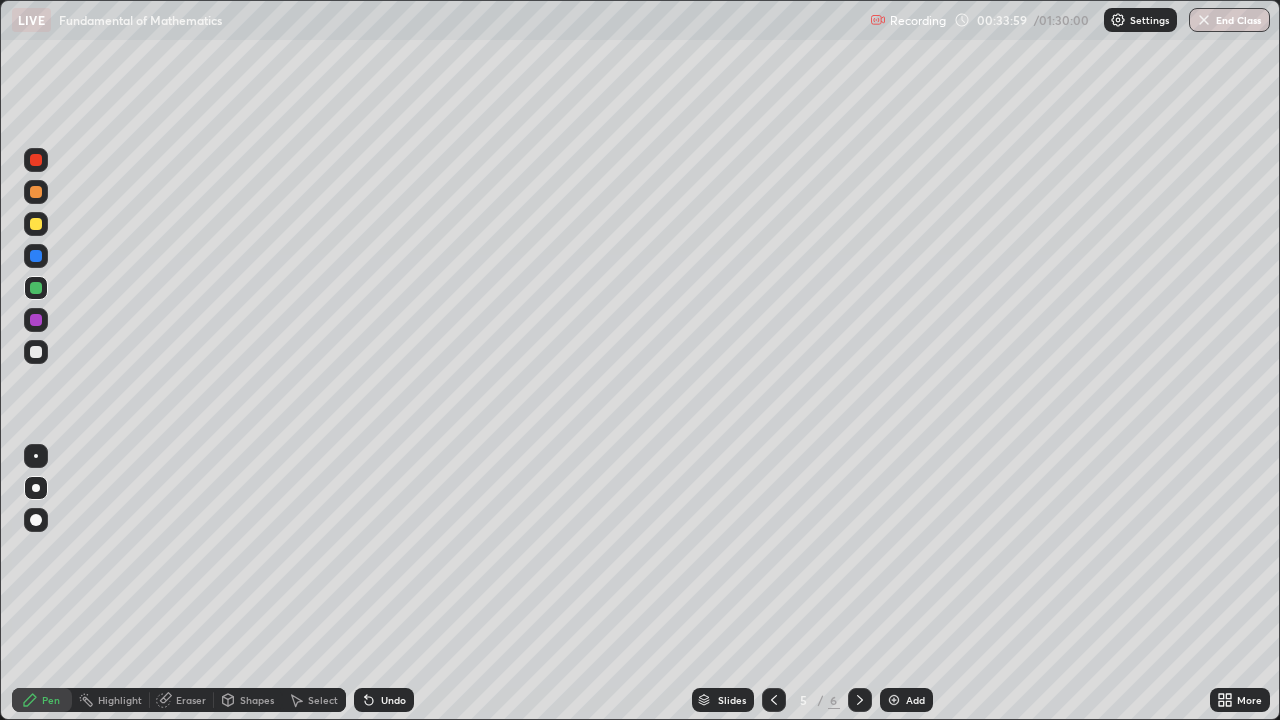 click 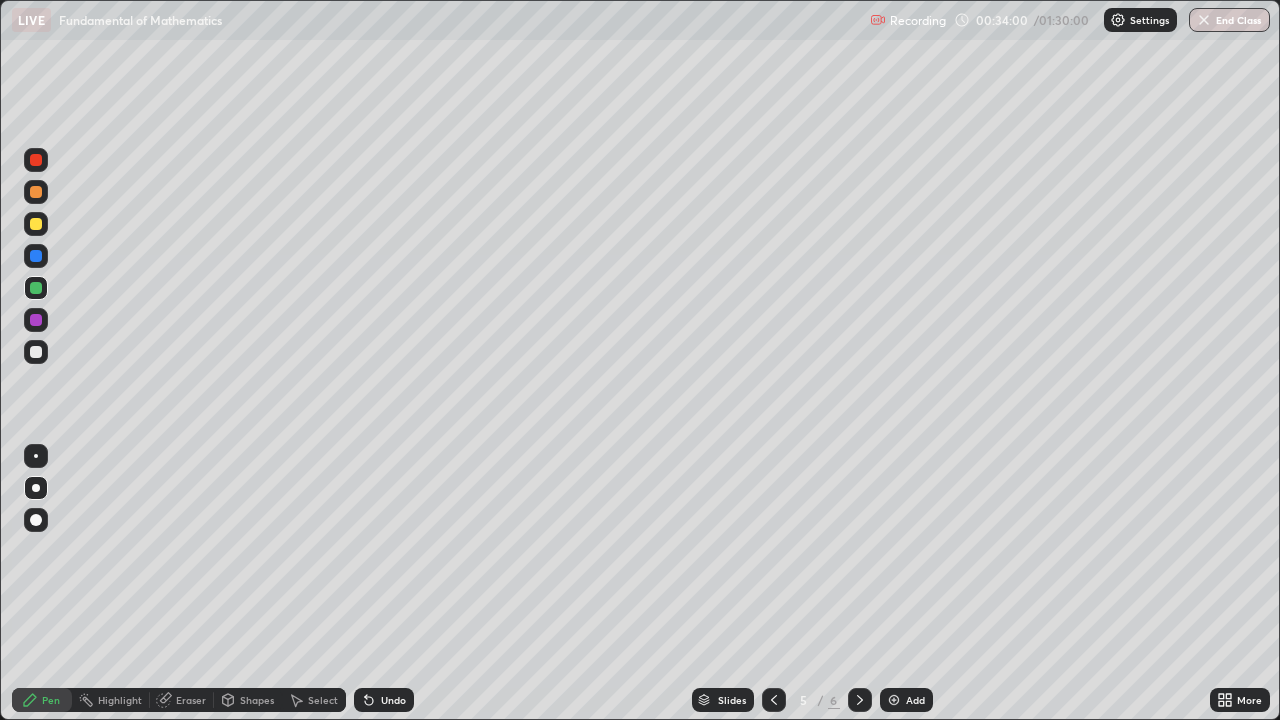 click 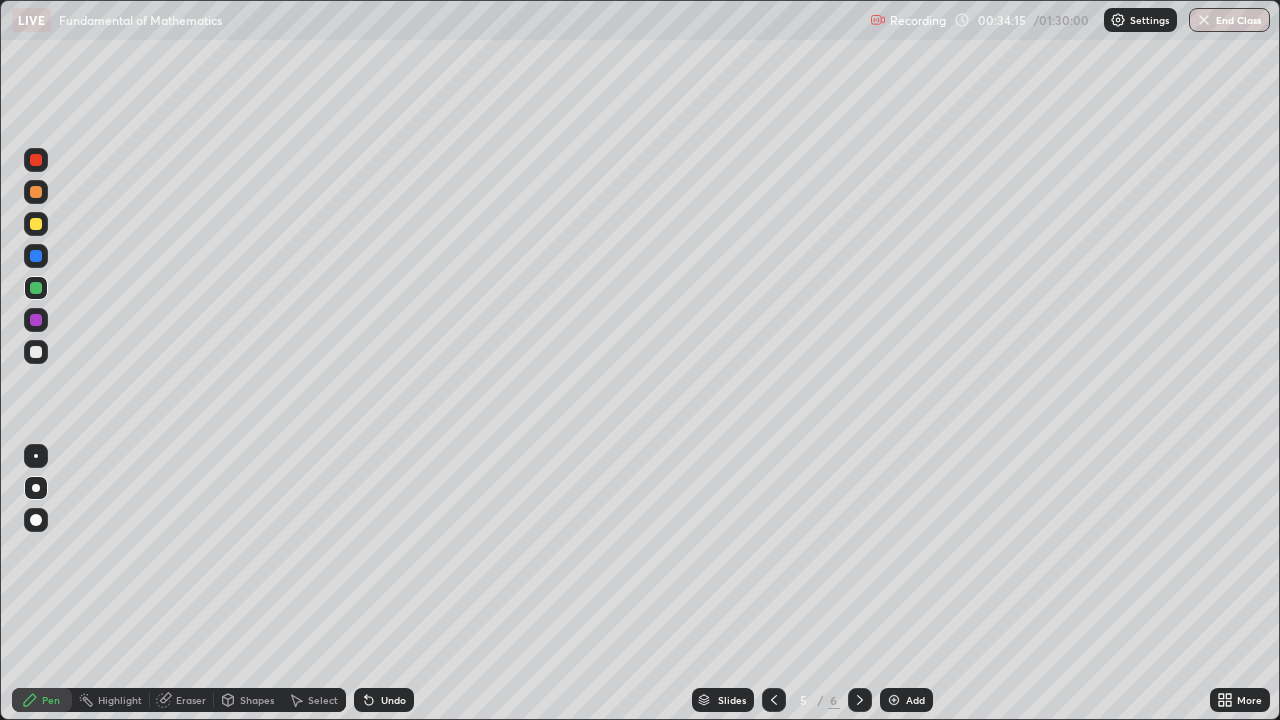 click on "Undo" at bounding box center (384, 700) 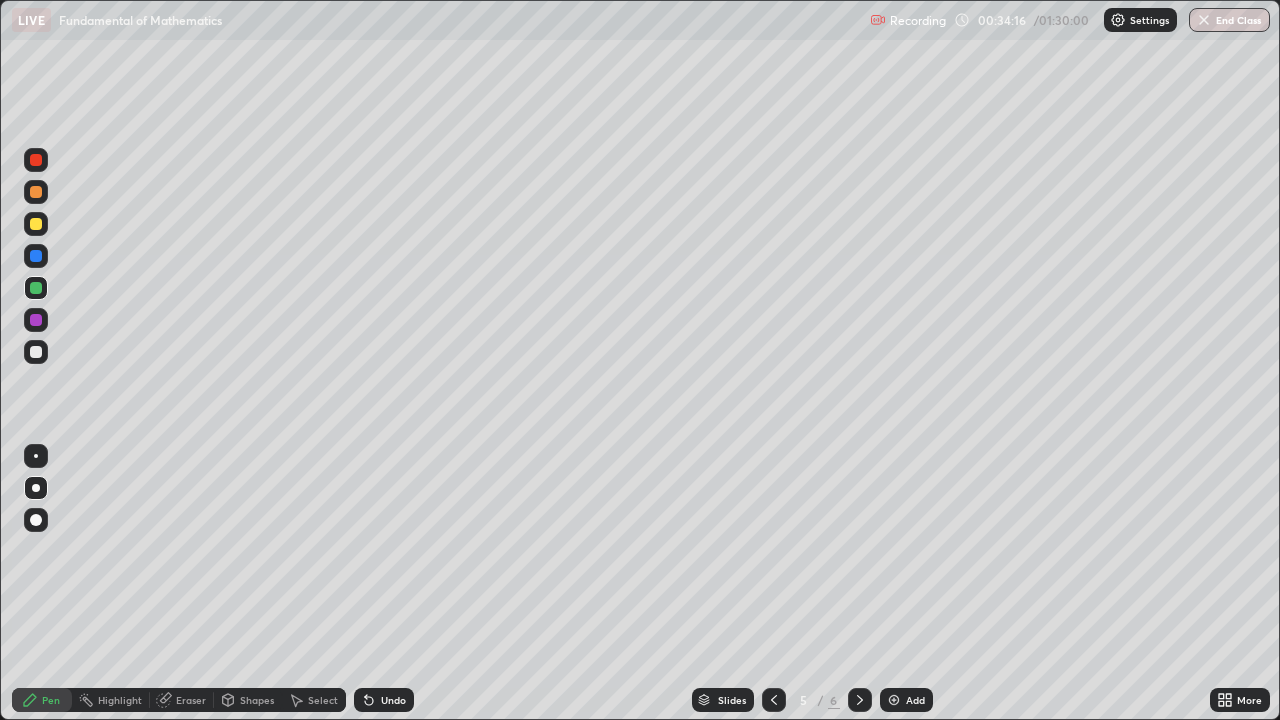 click on "Undo" at bounding box center [384, 700] 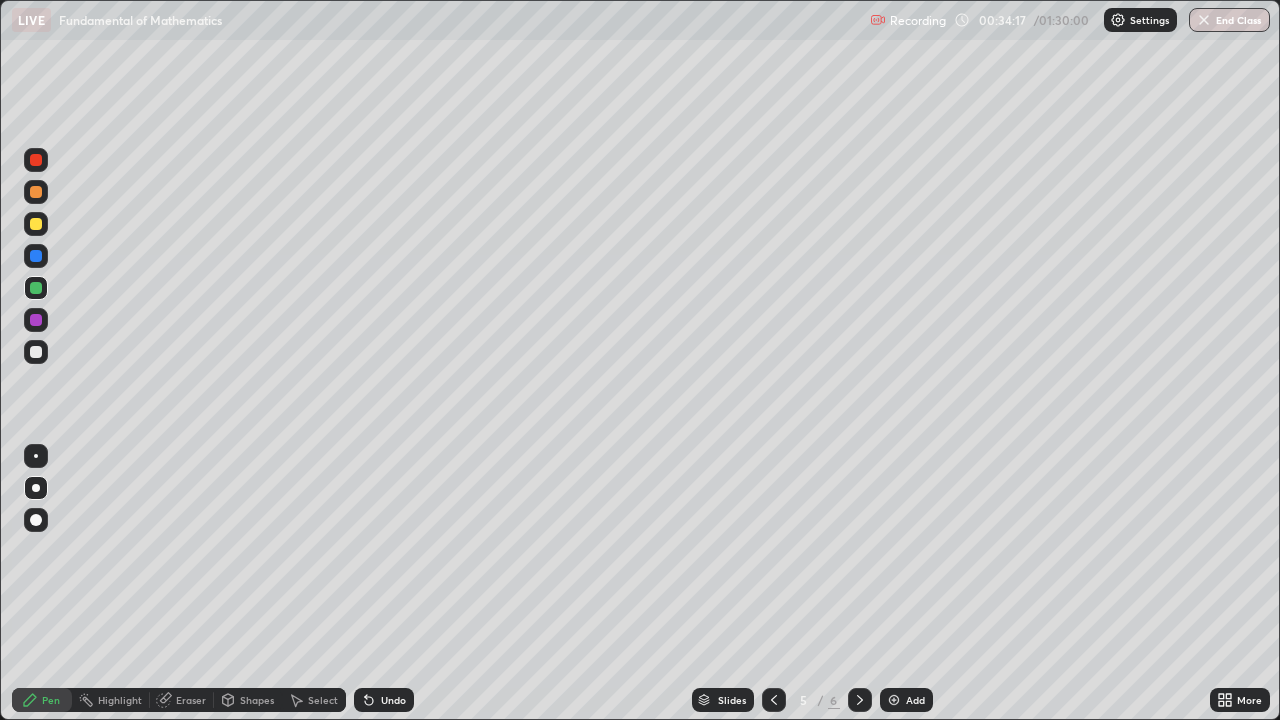 click on "Undo" at bounding box center (393, 700) 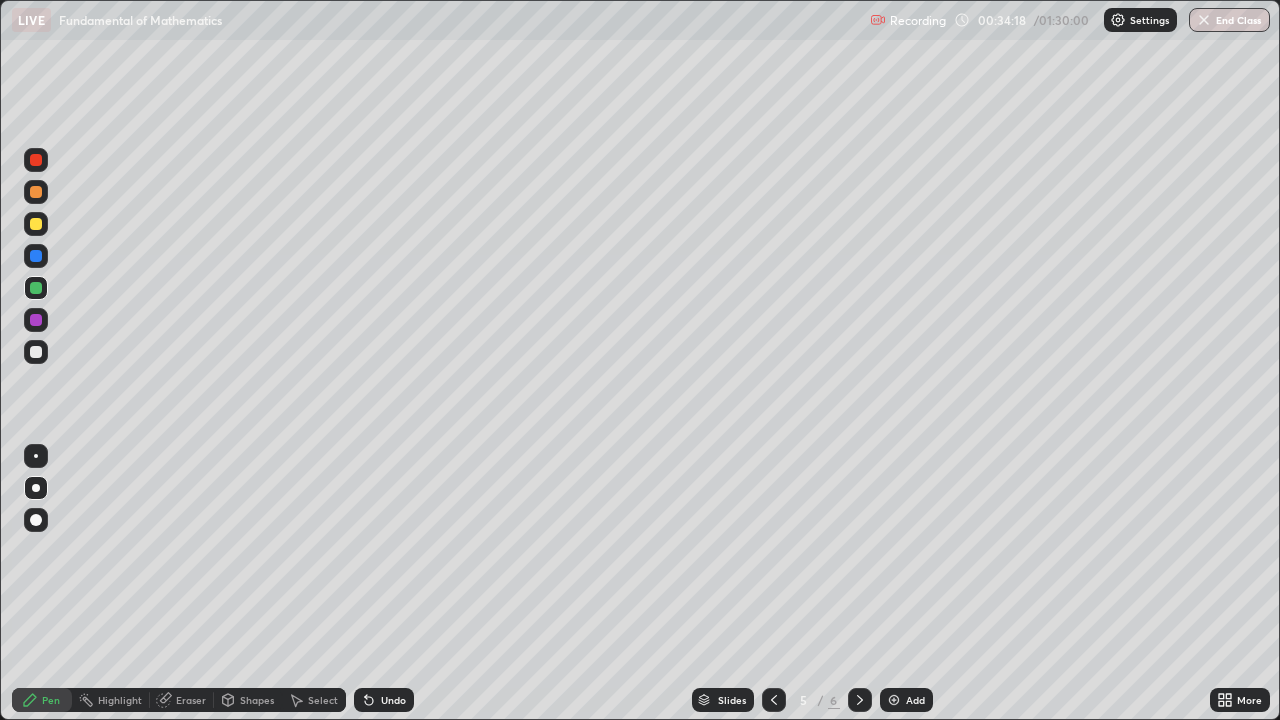 click on "Undo" at bounding box center (384, 700) 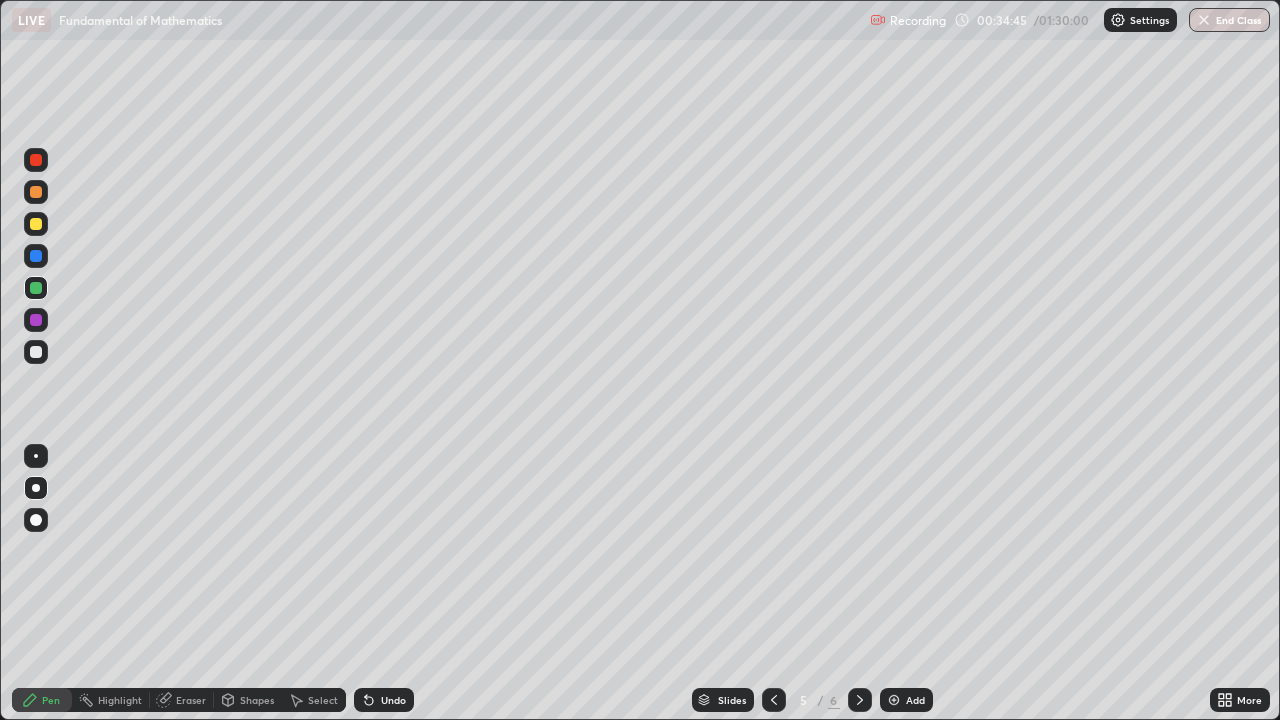 click on "Undo" at bounding box center [393, 700] 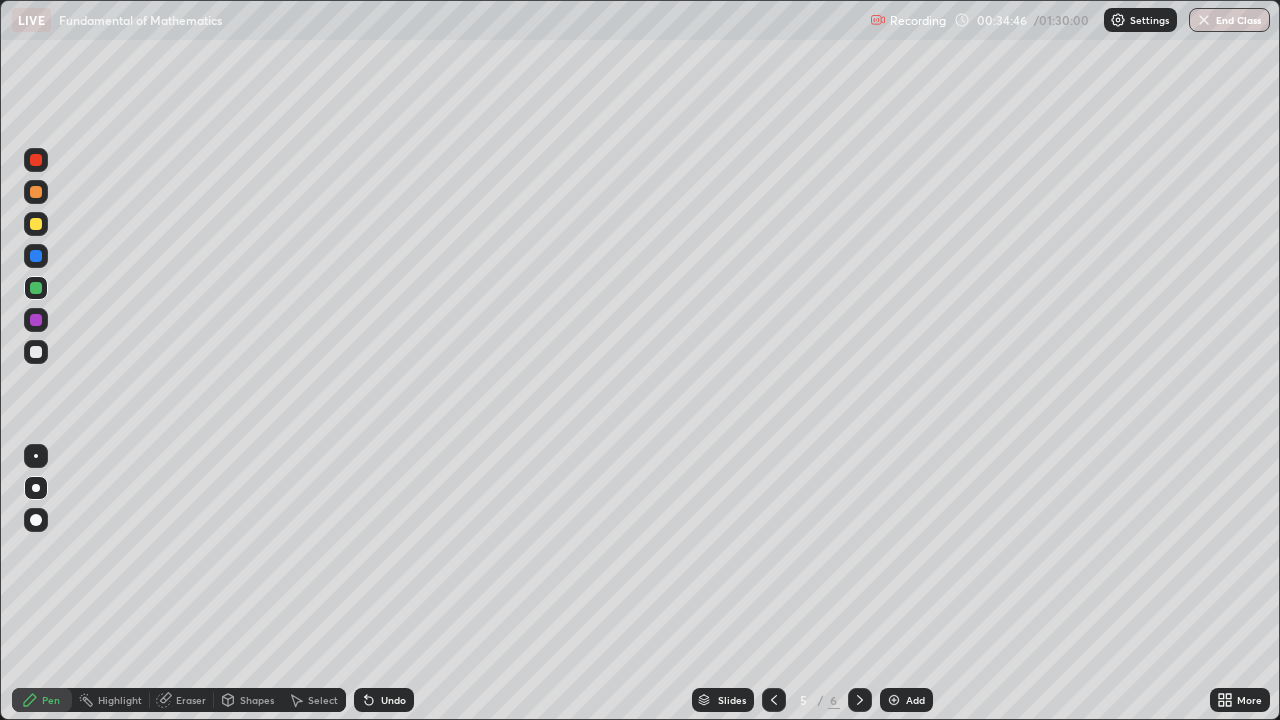 click on "Undo" at bounding box center (393, 700) 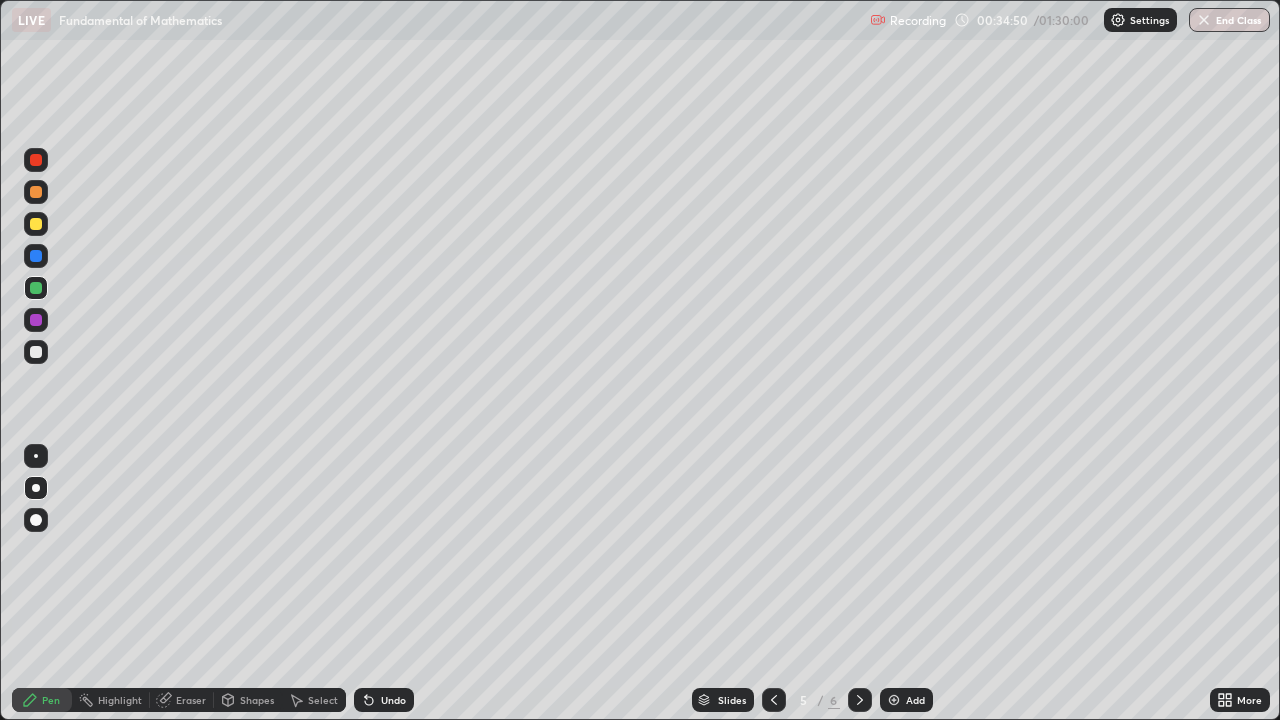 click at bounding box center (36, 160) 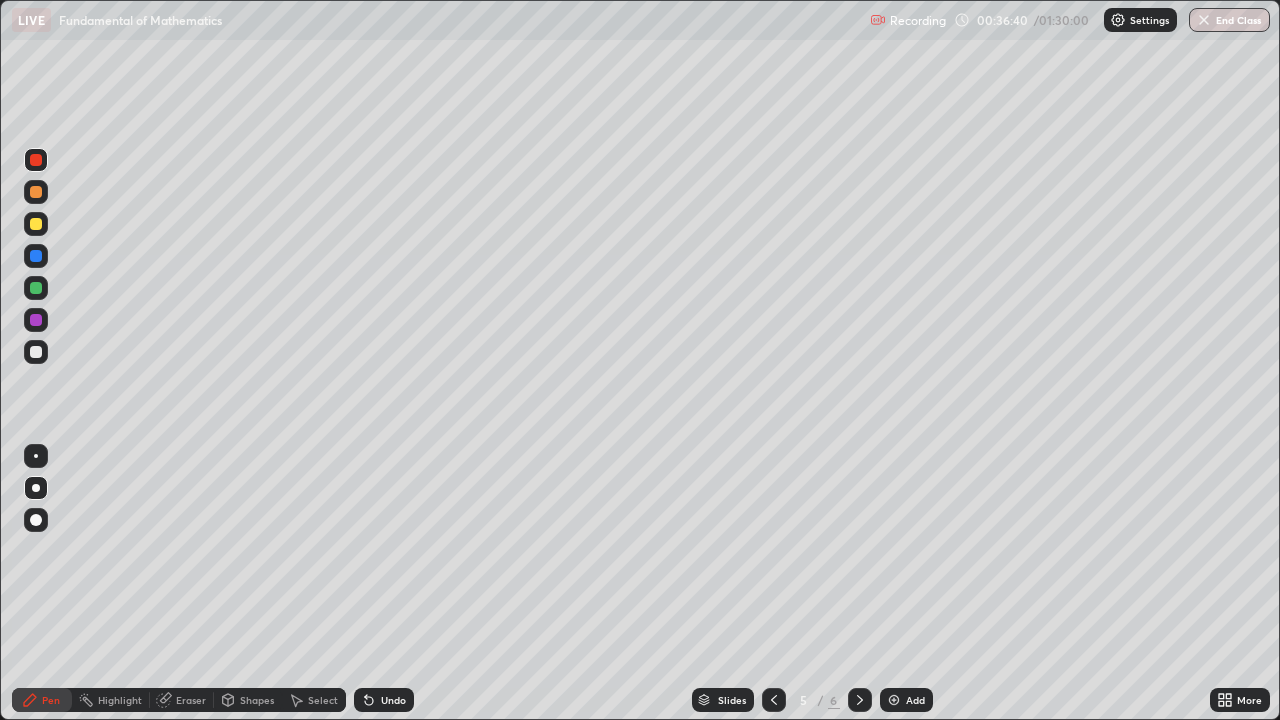 click at bounding box center [36, 224] 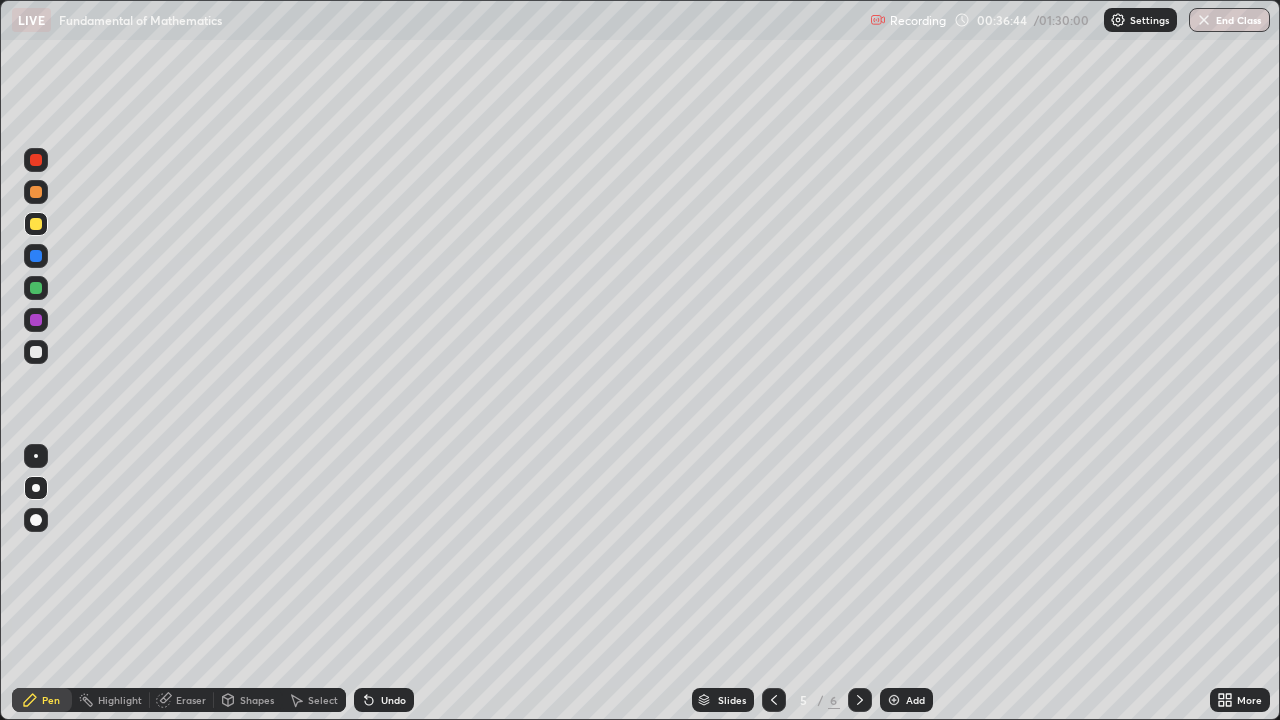 click on "Undo" at bounding box center [384, 700] 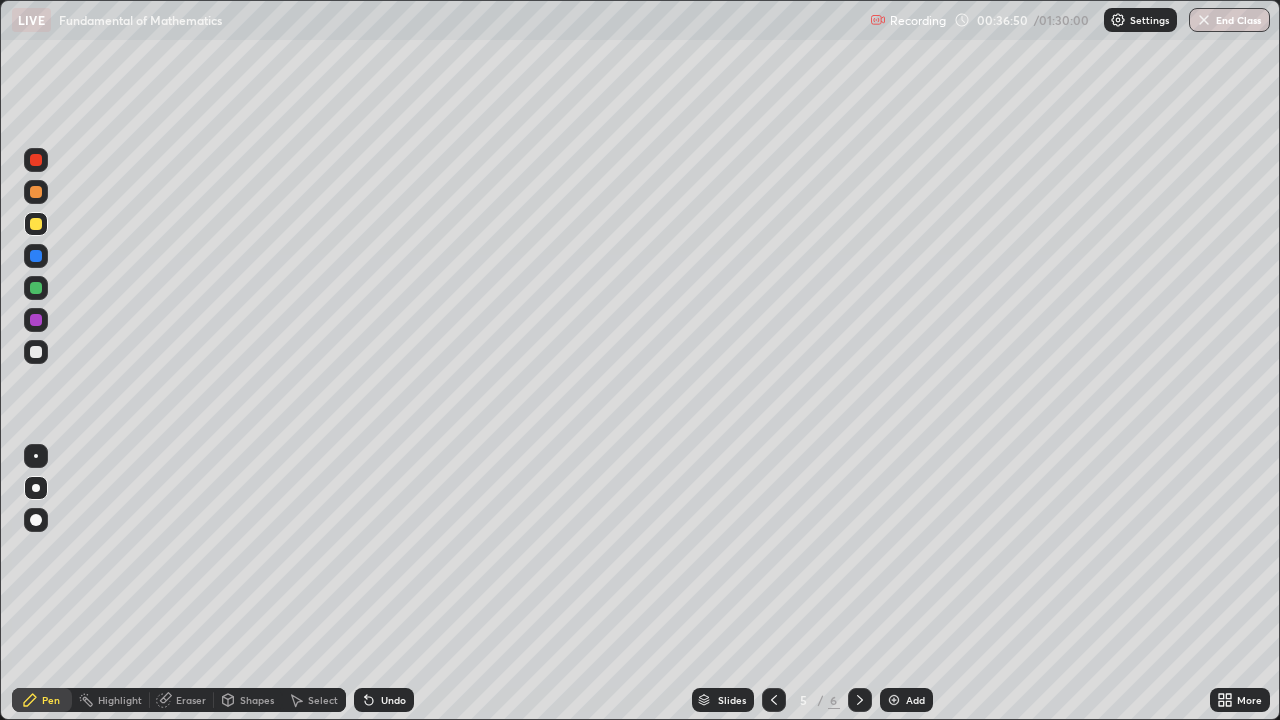 click on "Undo" at bounding box center [384, 700] 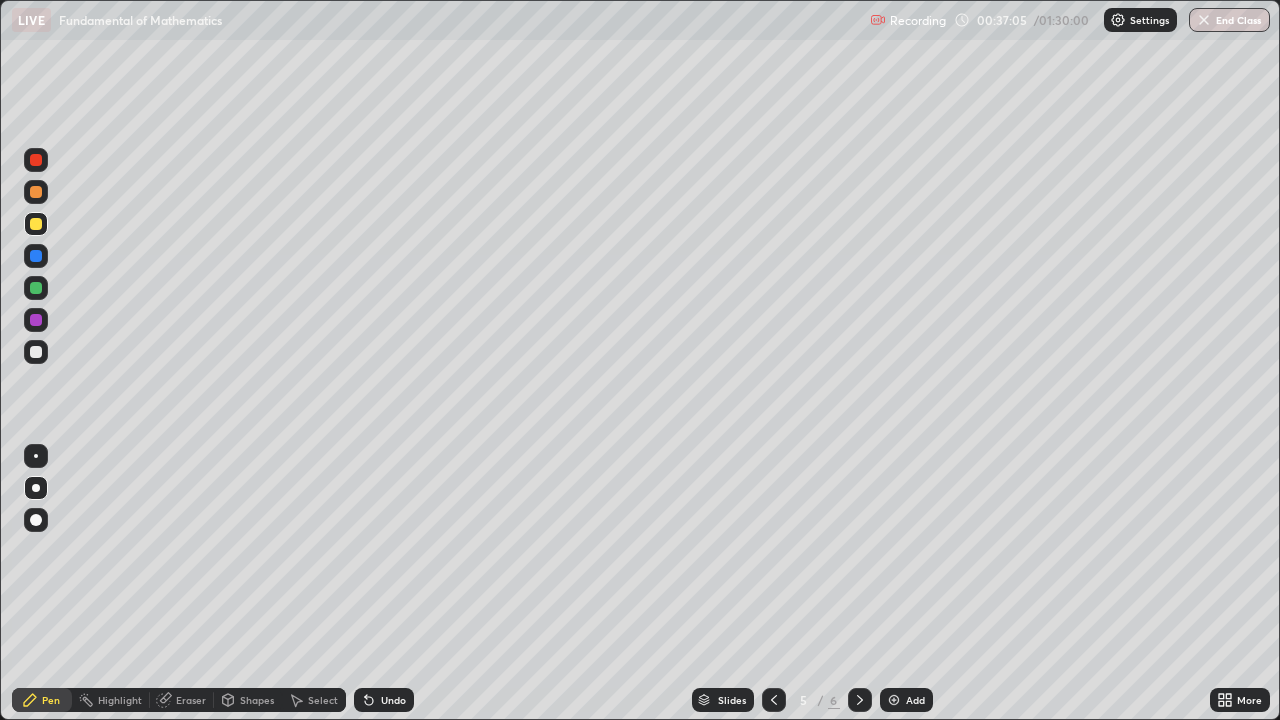 click at bounding box center (36, 160) 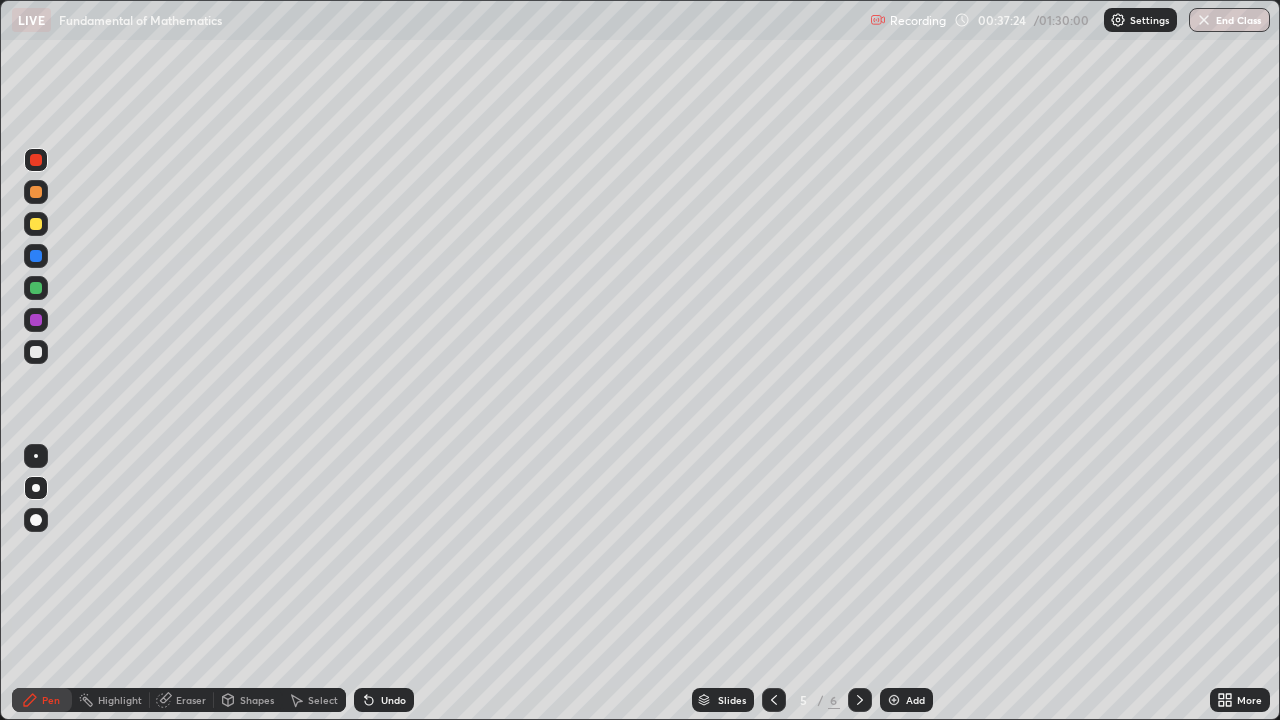 click on "Undo" at bounding box center [384, 700] 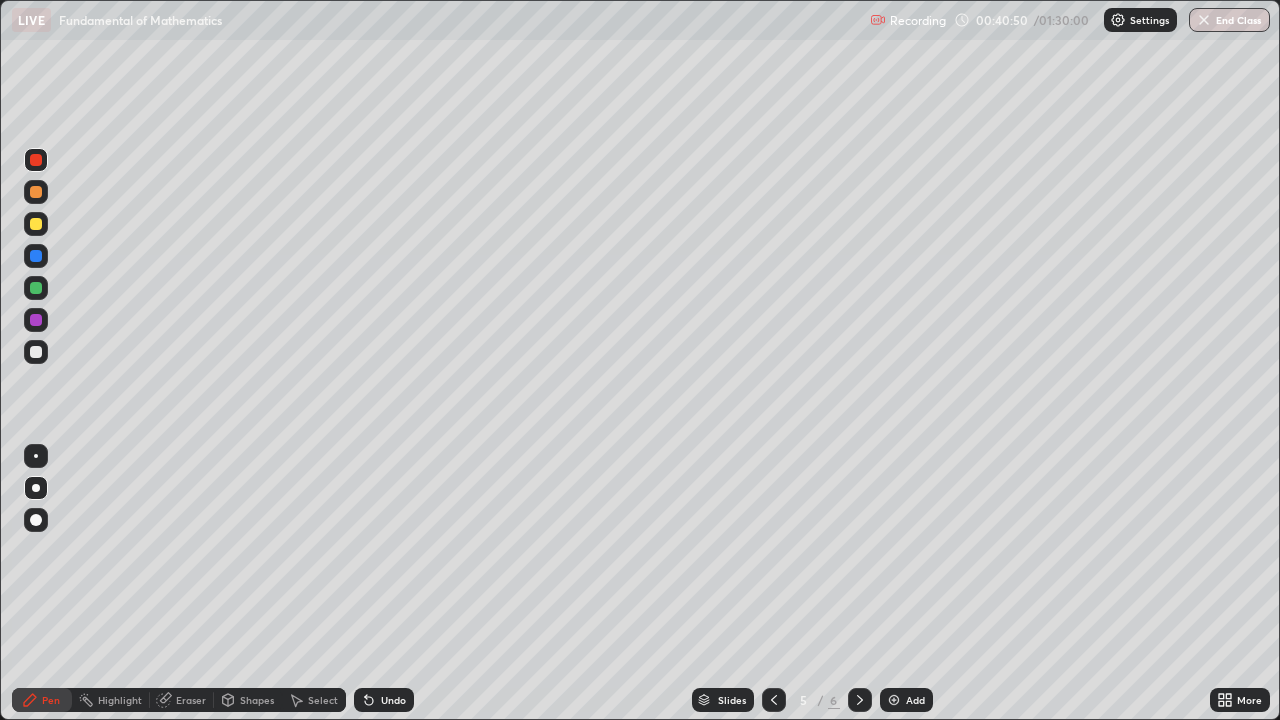 click on "Add" at bounding box center [915, 700] 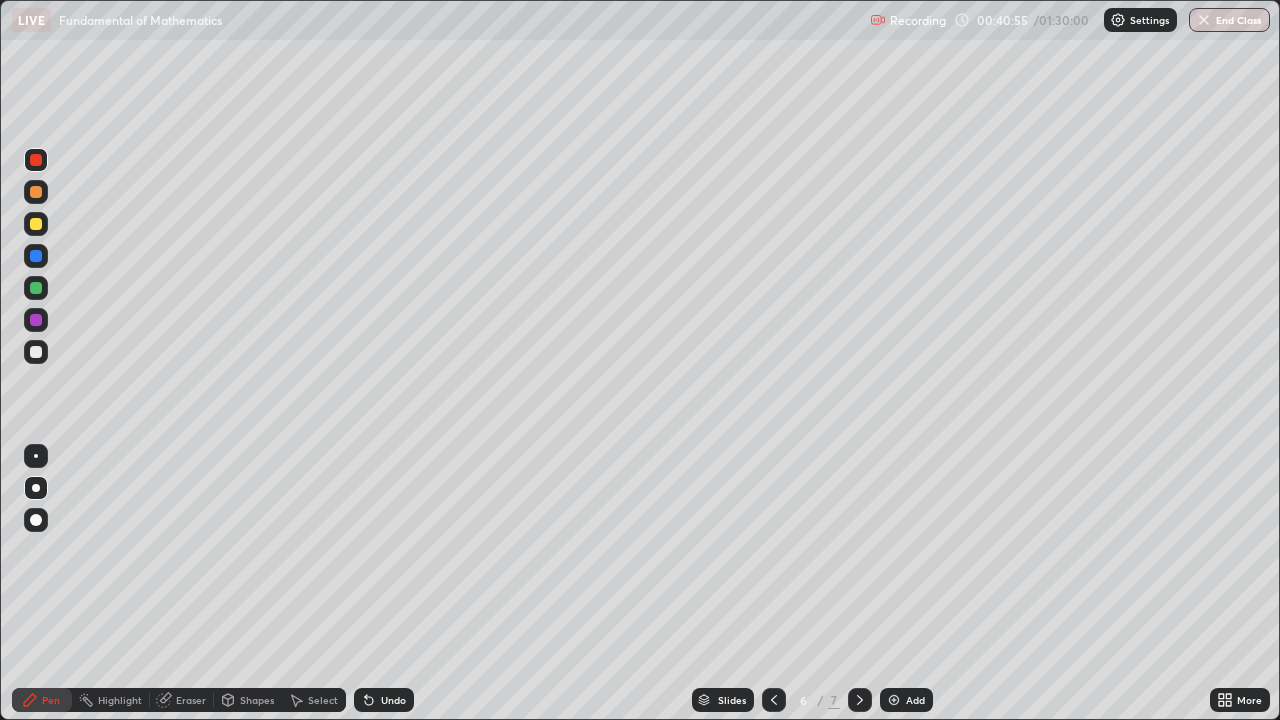 click at bounding box center (36, 224) 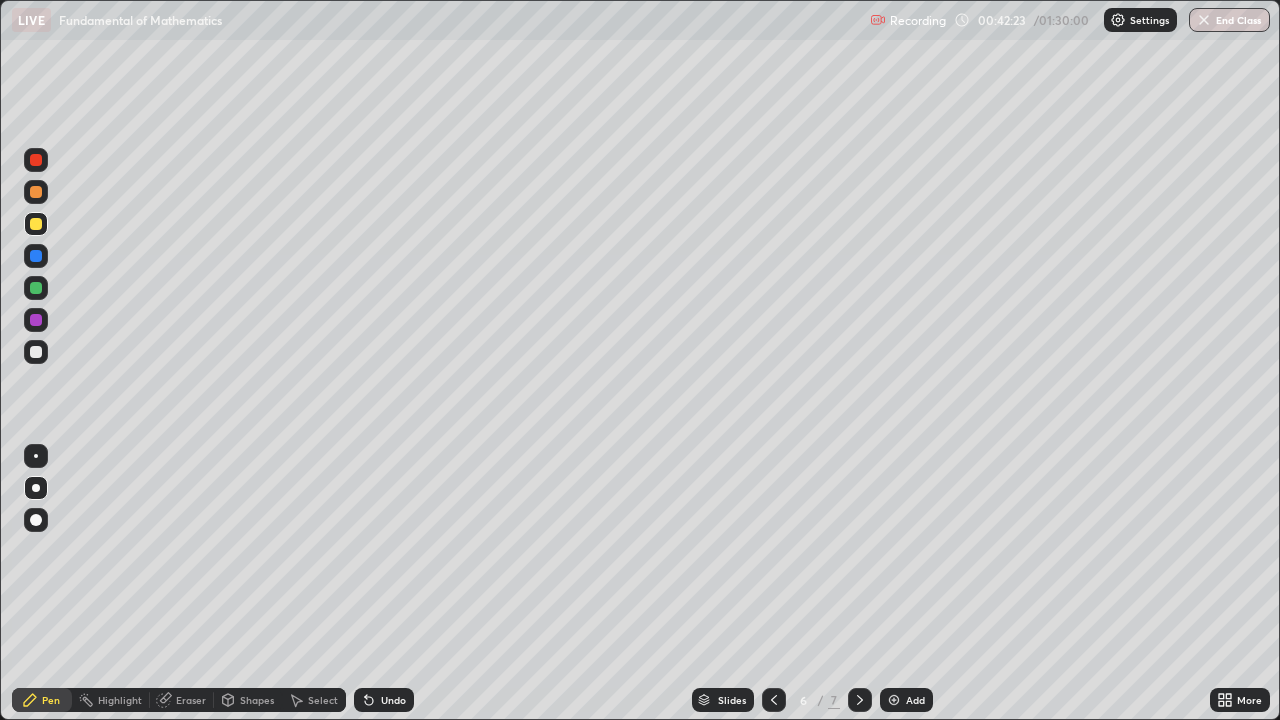 click at bounding box center [36, 160] 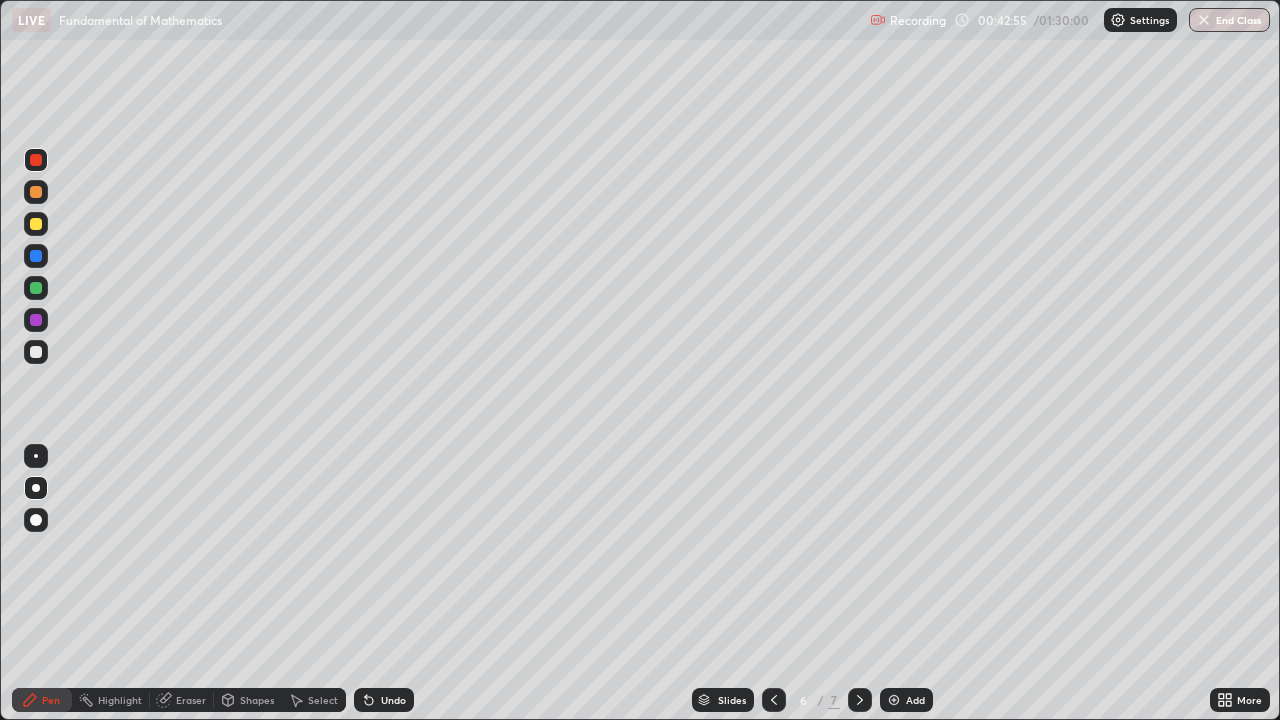 click at bounding box center (36, 224) 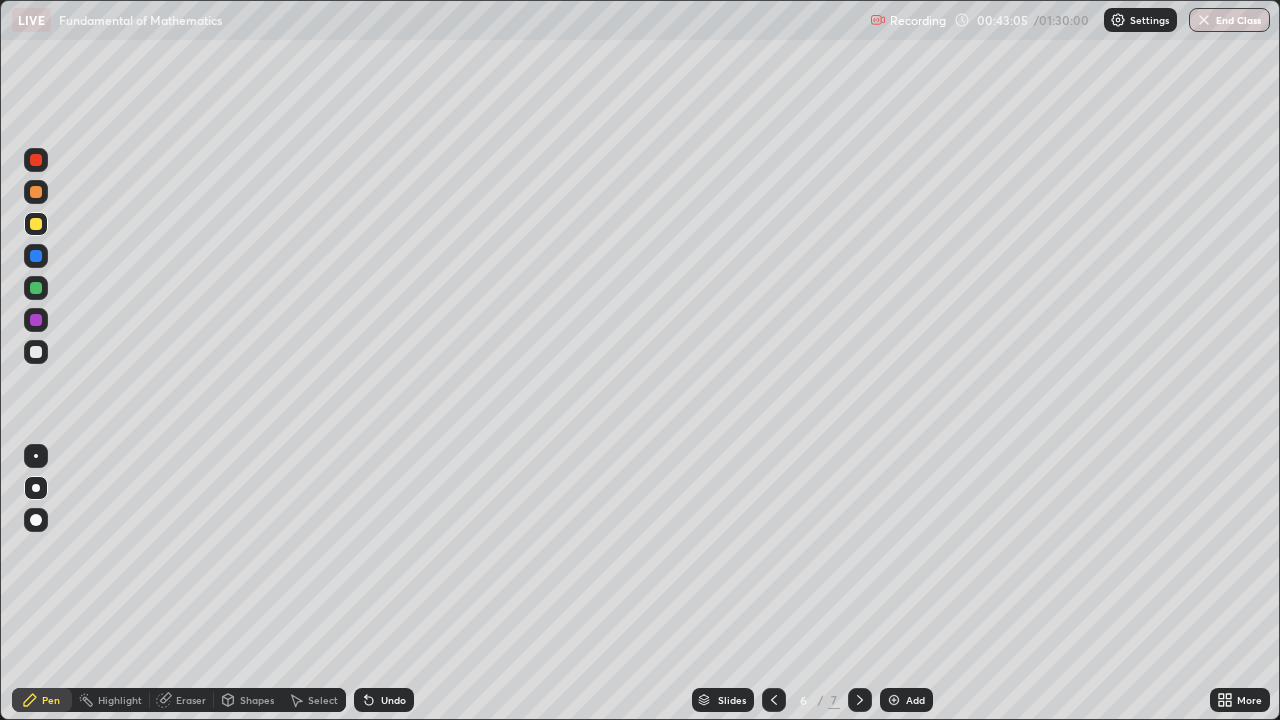 click at bounding box center (36, 256) 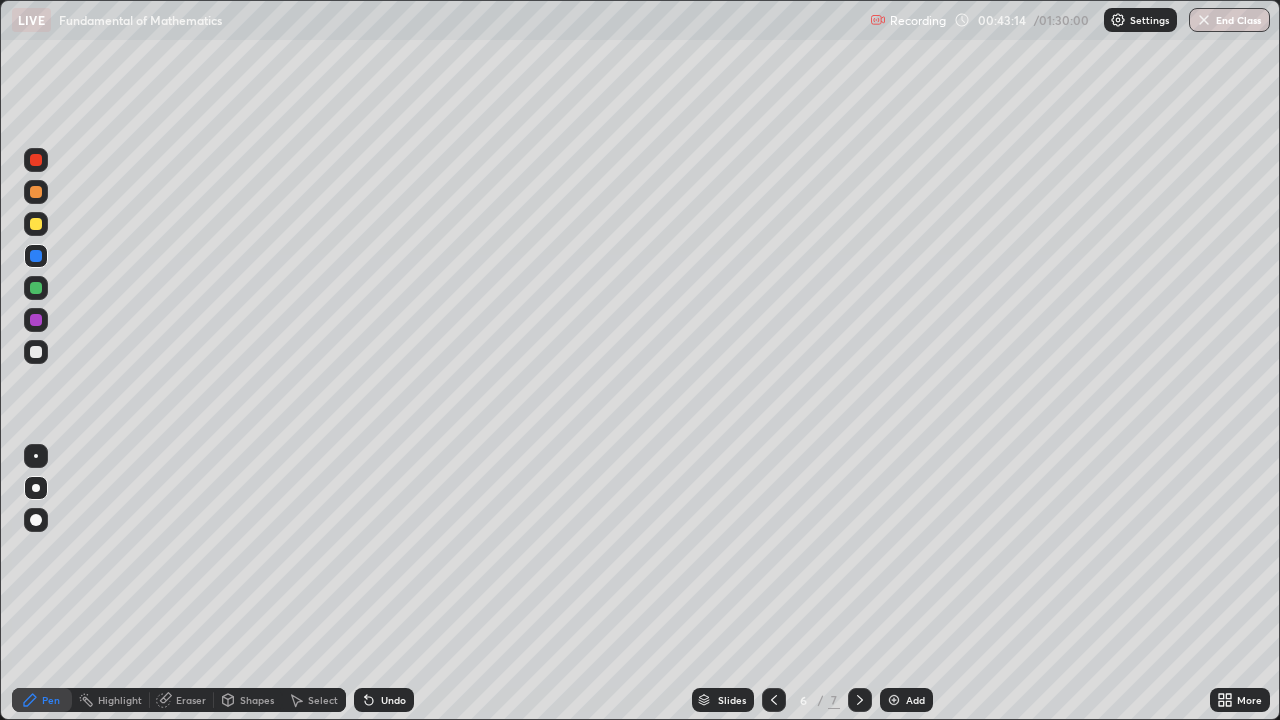 click 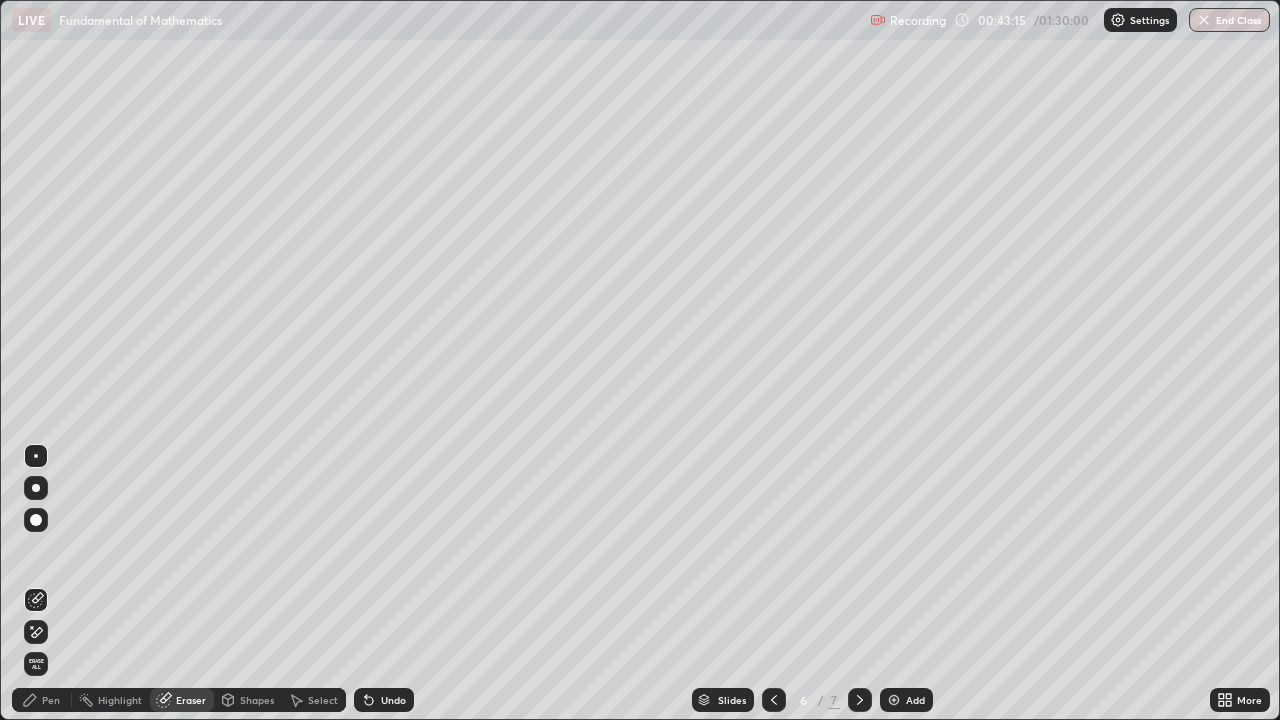 click 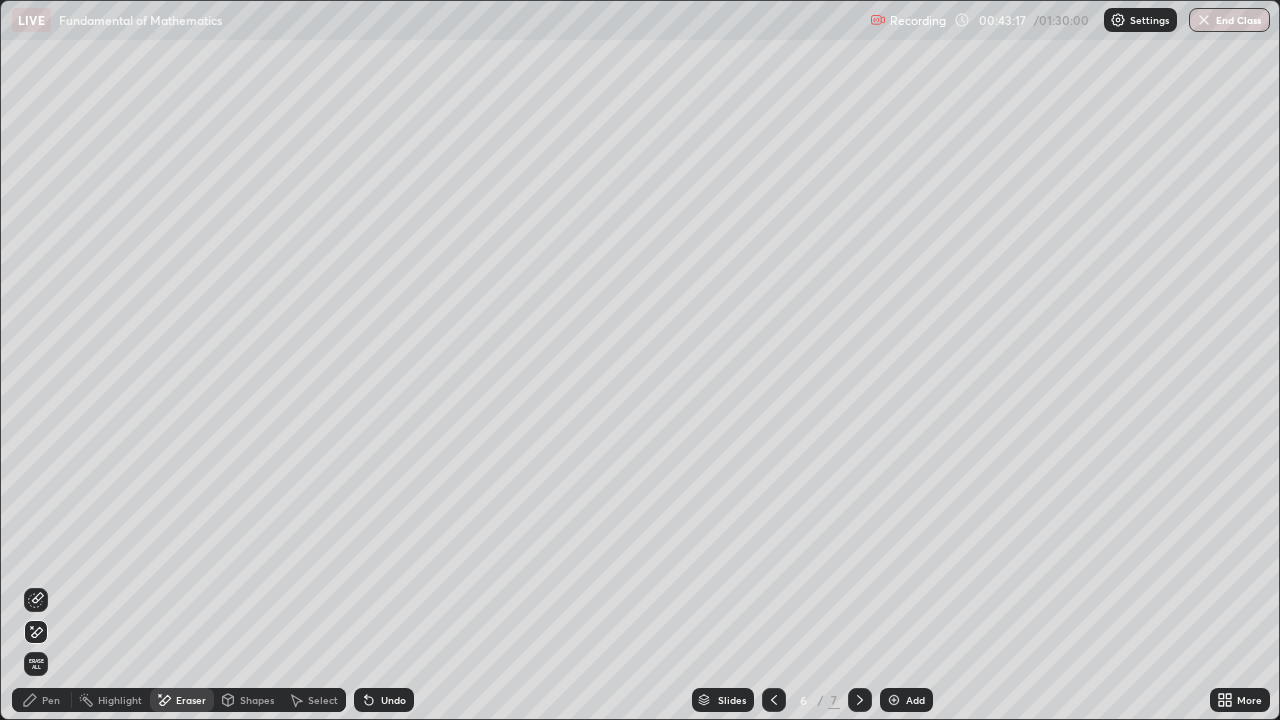 click 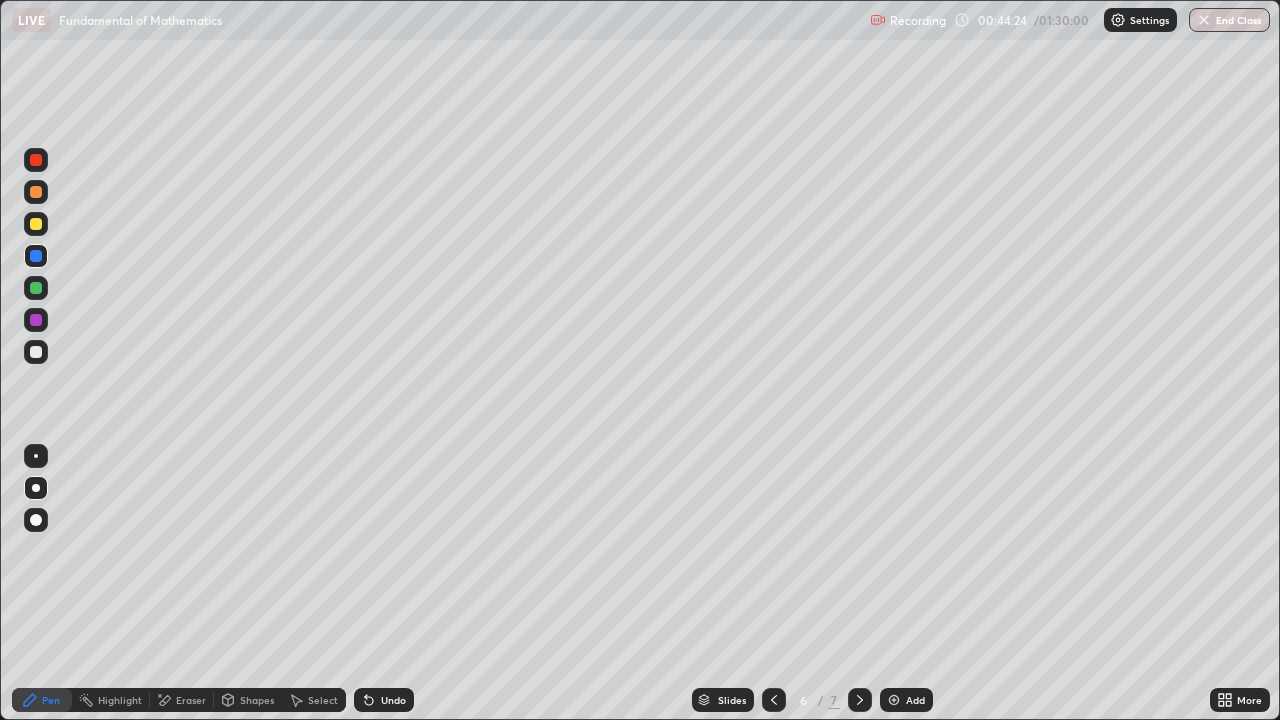 click on "Eraser" at bounding box center (182, 700) 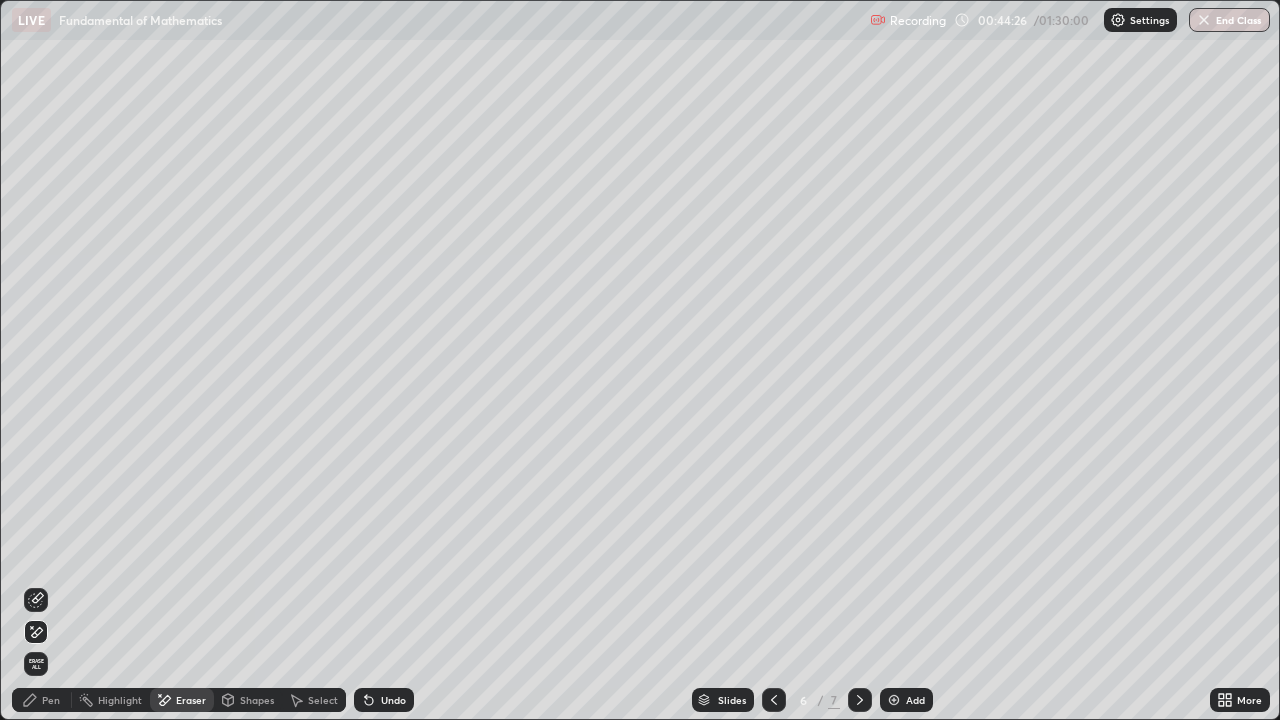 click on "Pen" at bounding box center (51, 700) 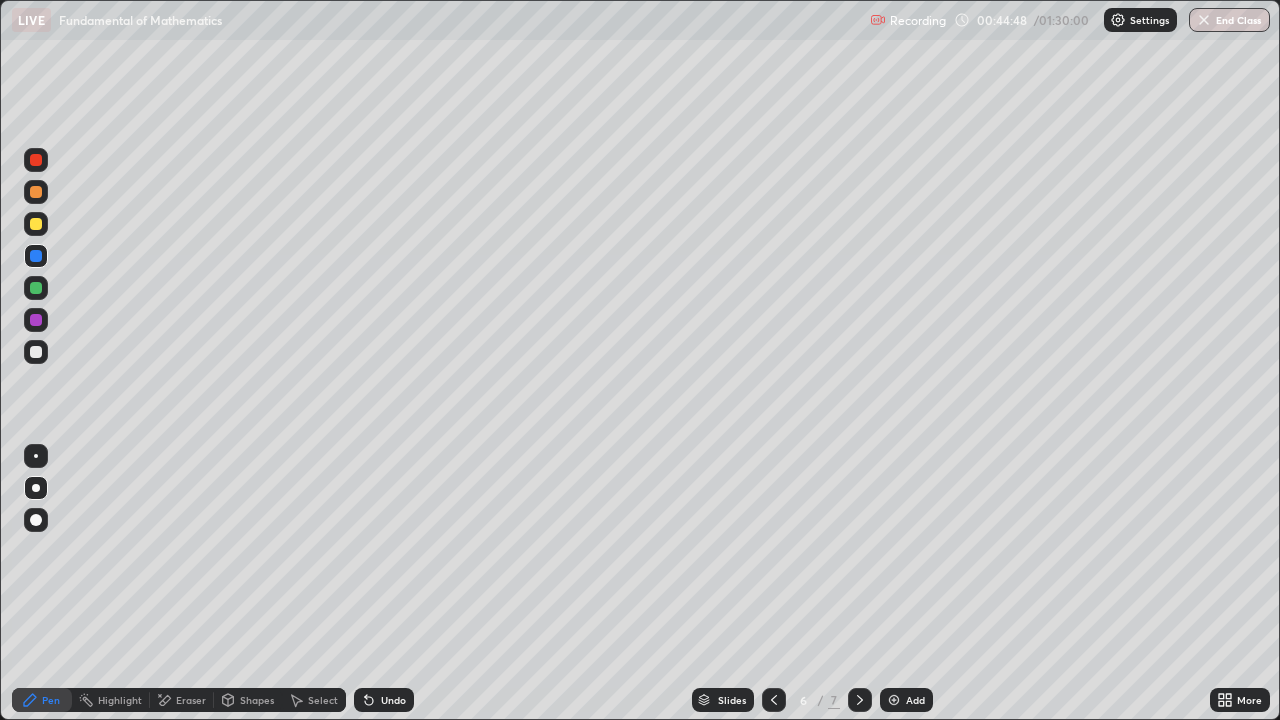 click at bounding box center [36, 320] 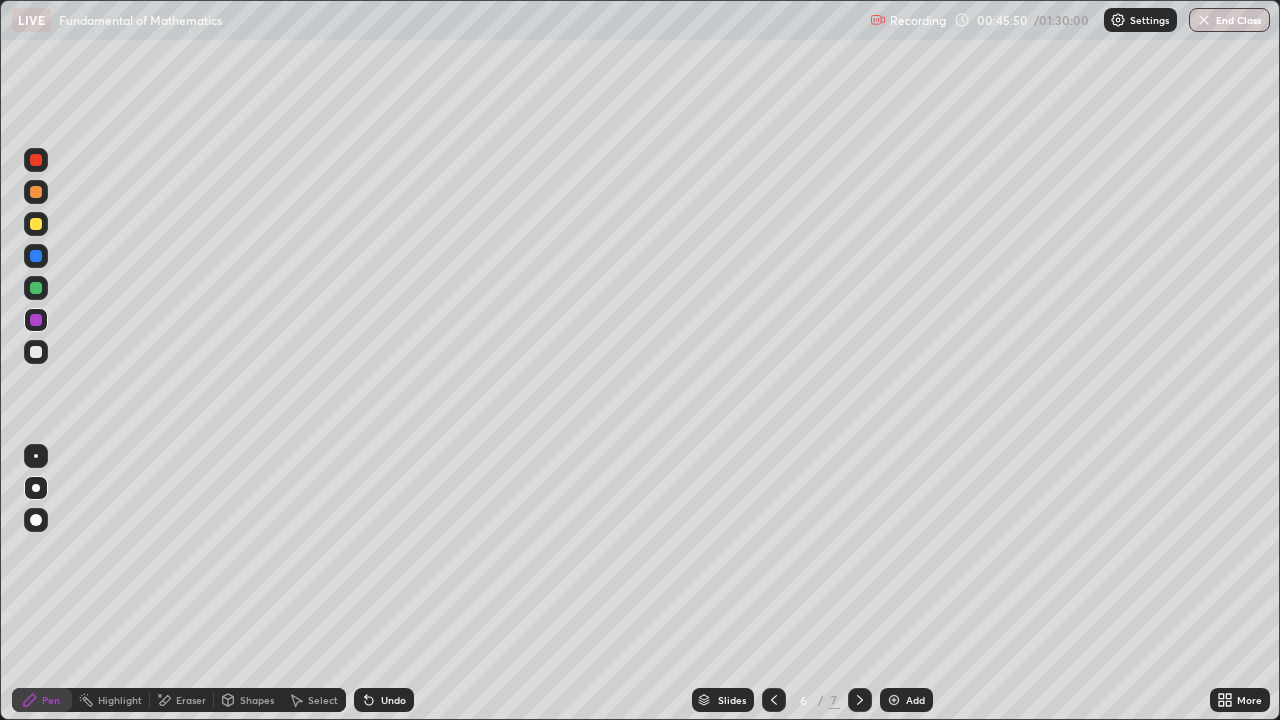 click on "Undo" at bounding box center (393, 700) 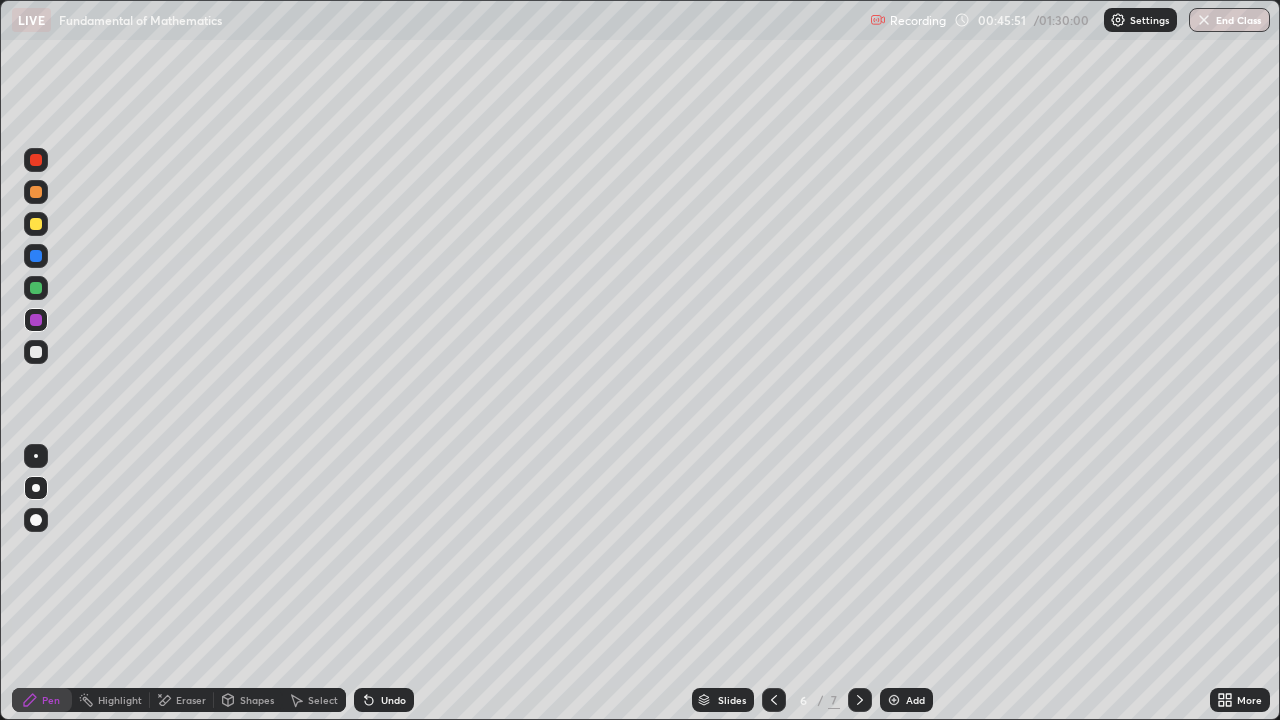 click on "Undo" at bounding box center (393, 700) 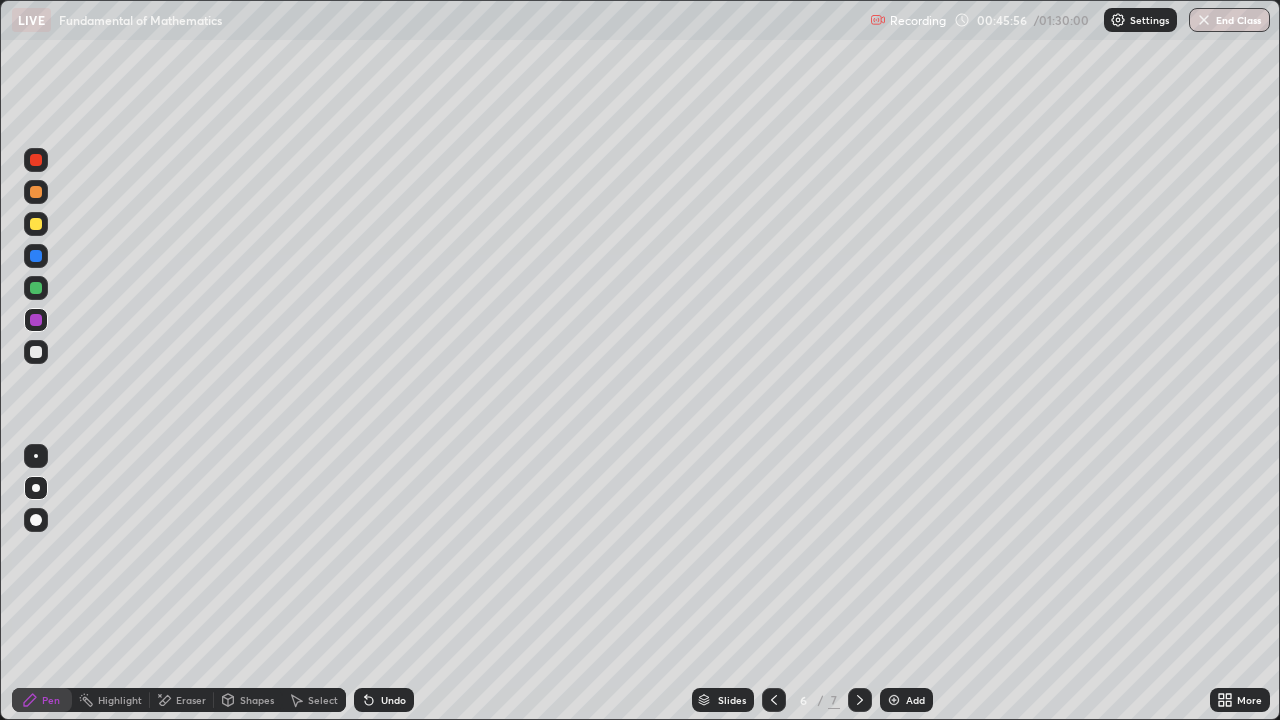 click at bounding box center (36, 224) 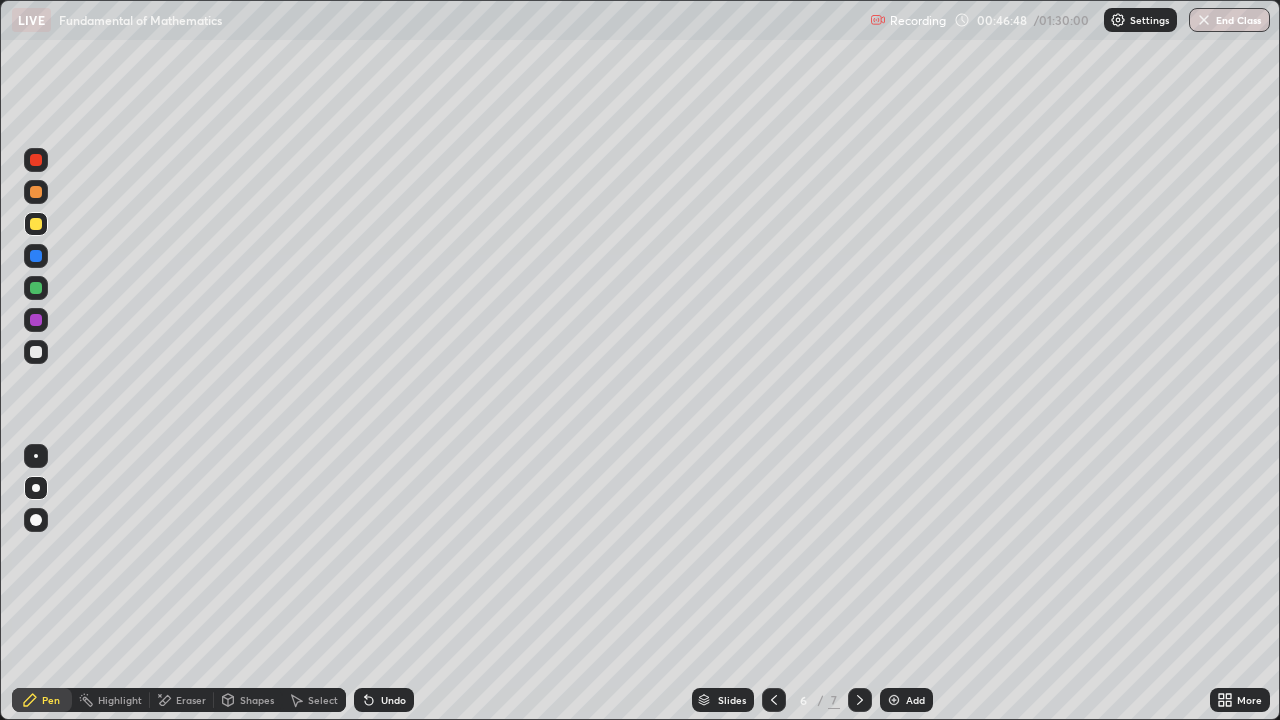 click at bounding box center [36, 352] 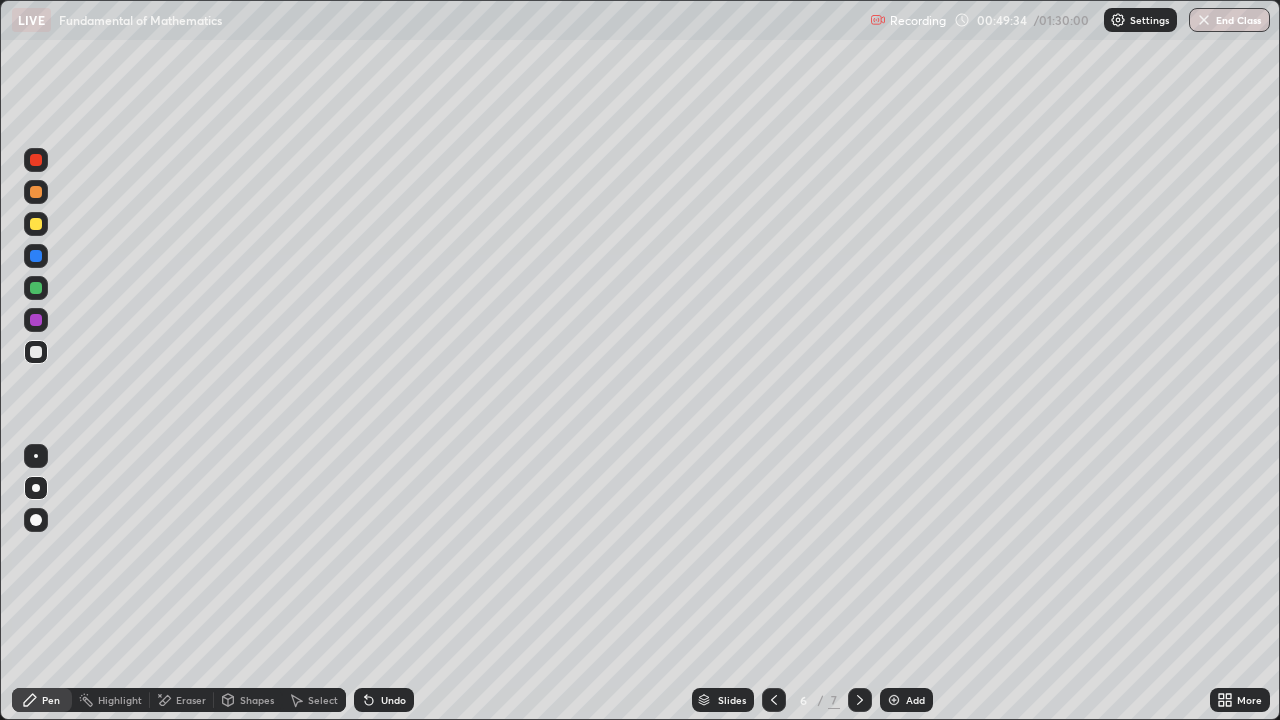 click on "Eraser" at bounding box center (191, 700) 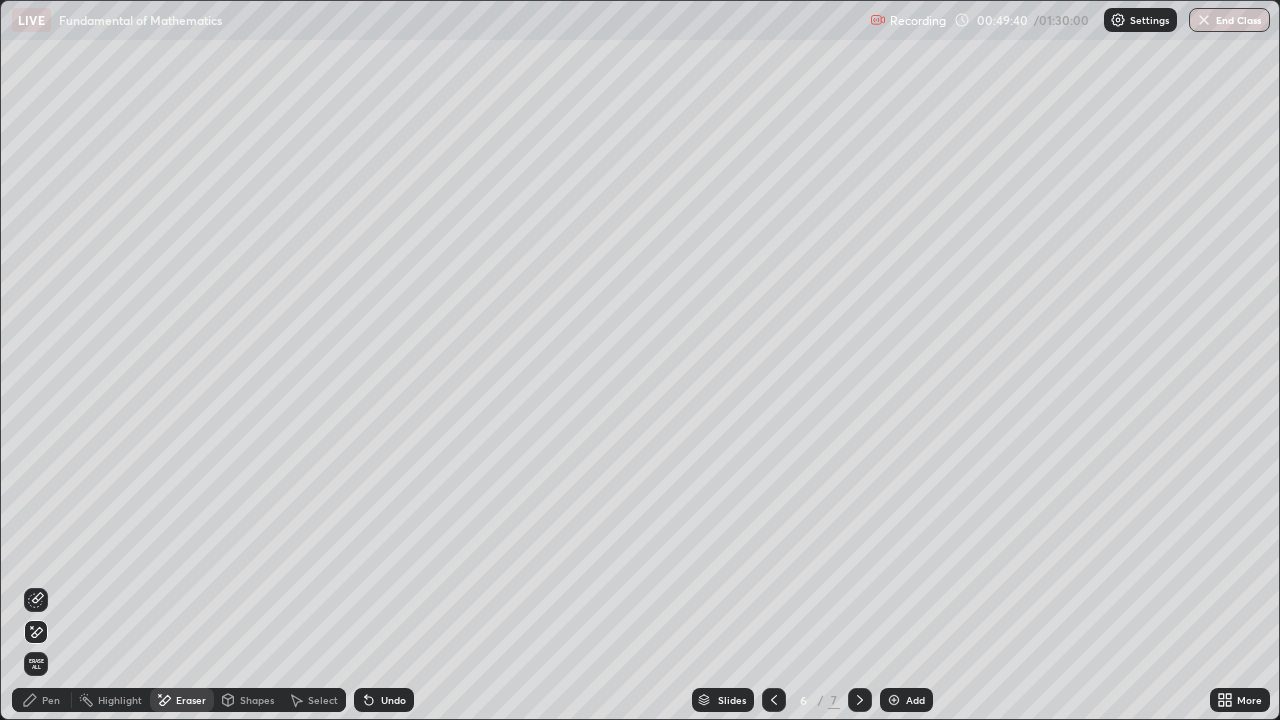 click on "Pen" at bounding box center [51, 700] 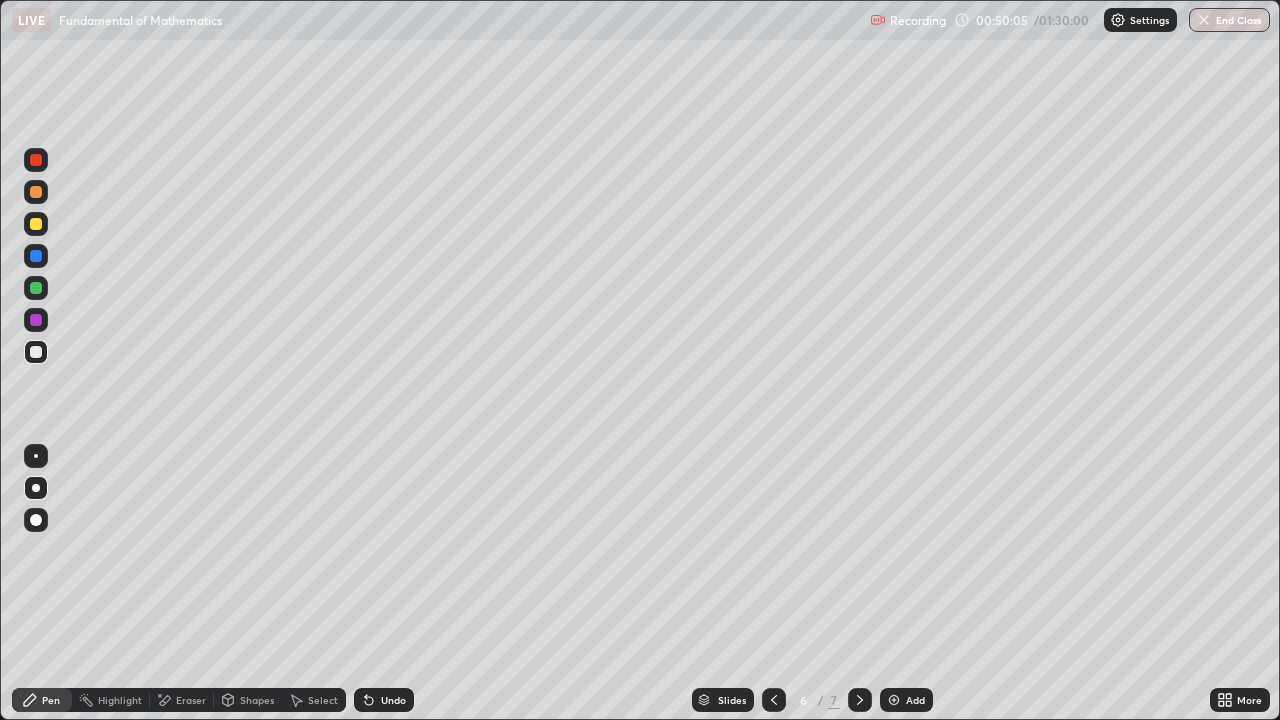 click 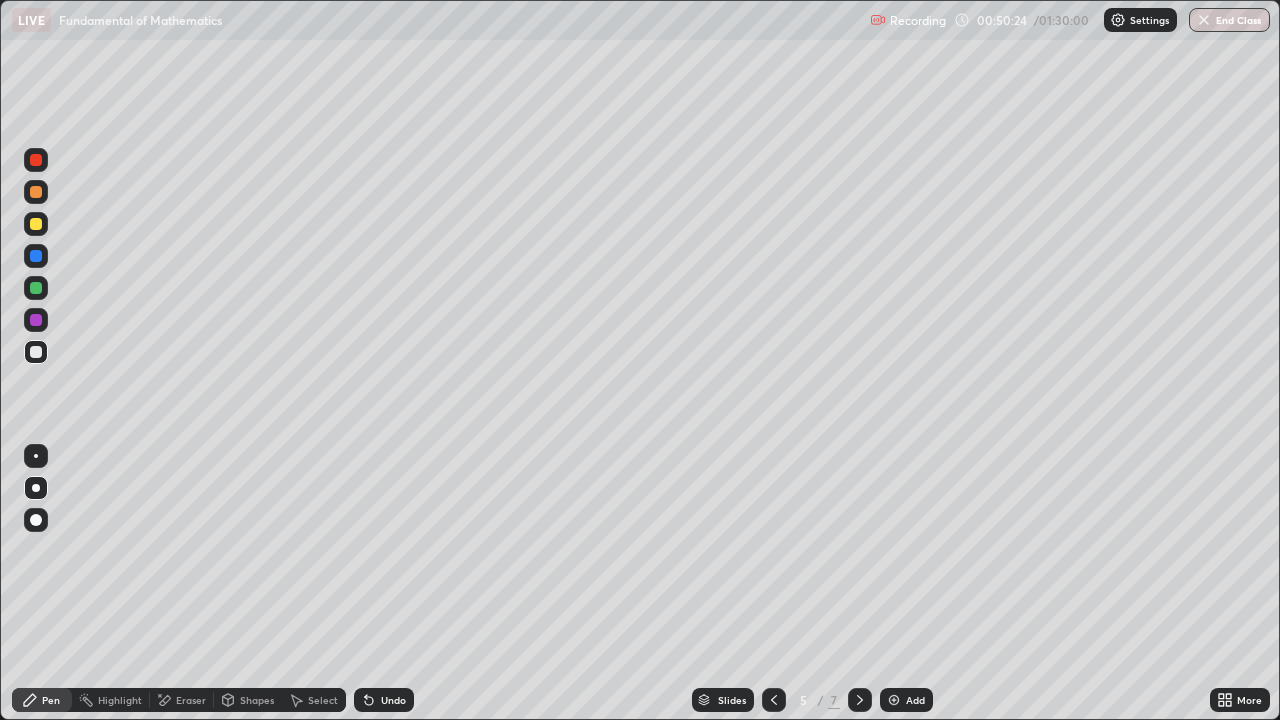 click 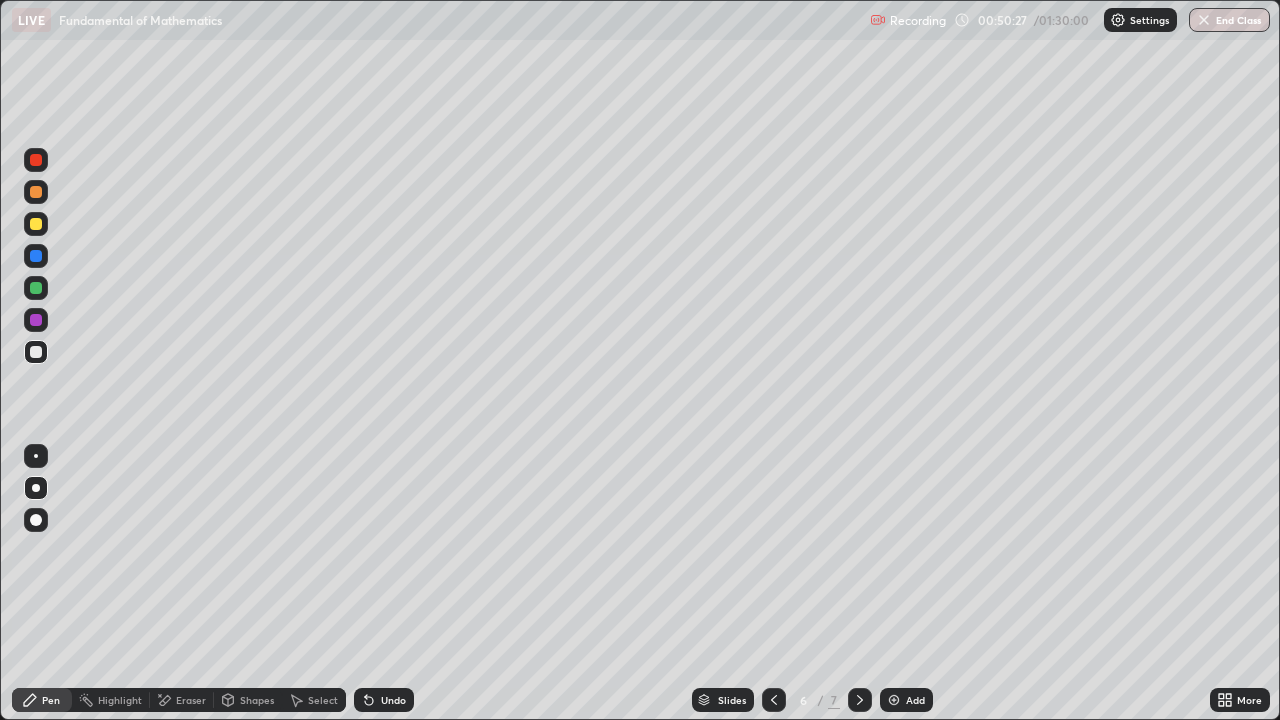 click at bounding box center [36, 160] 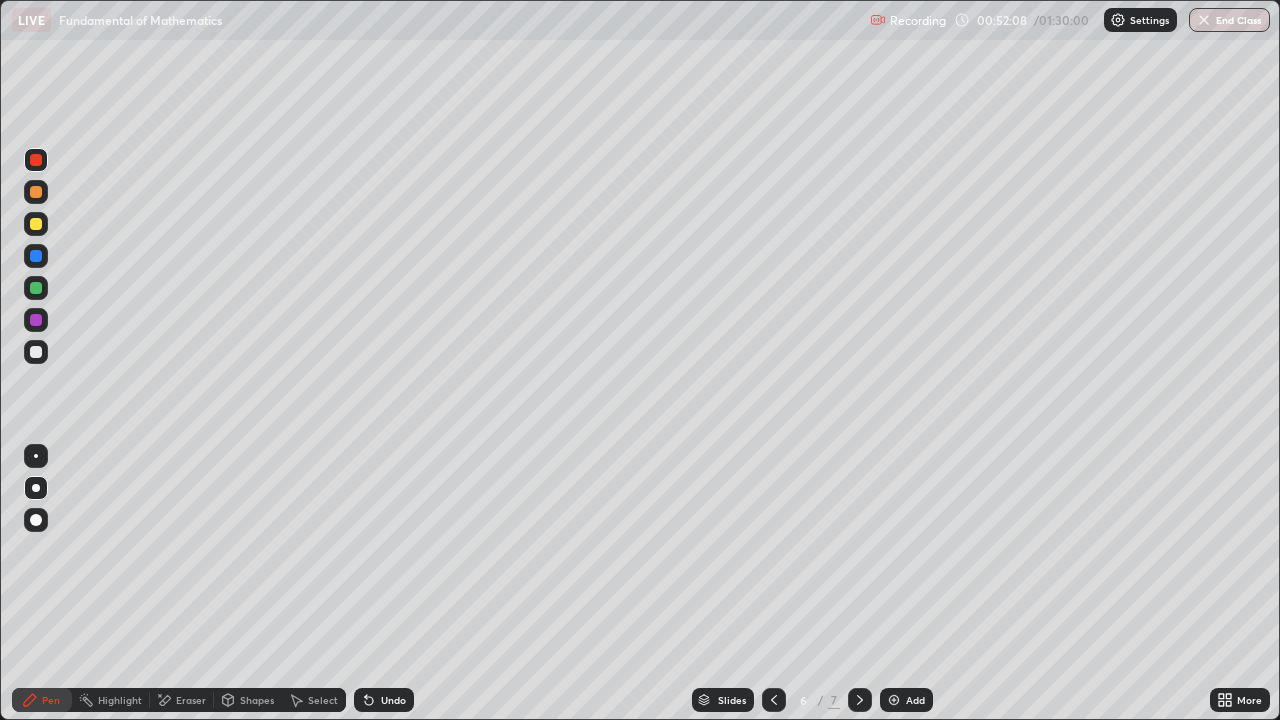 click 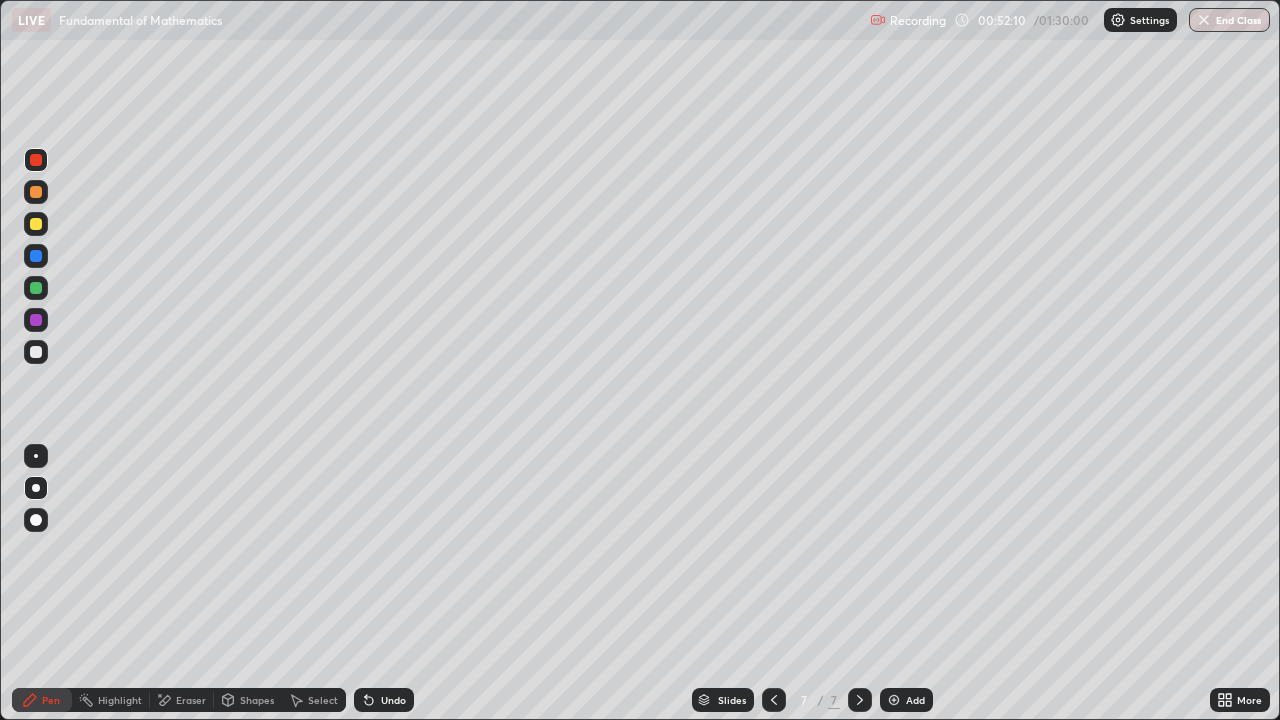 click at bounding box center (36, 160) 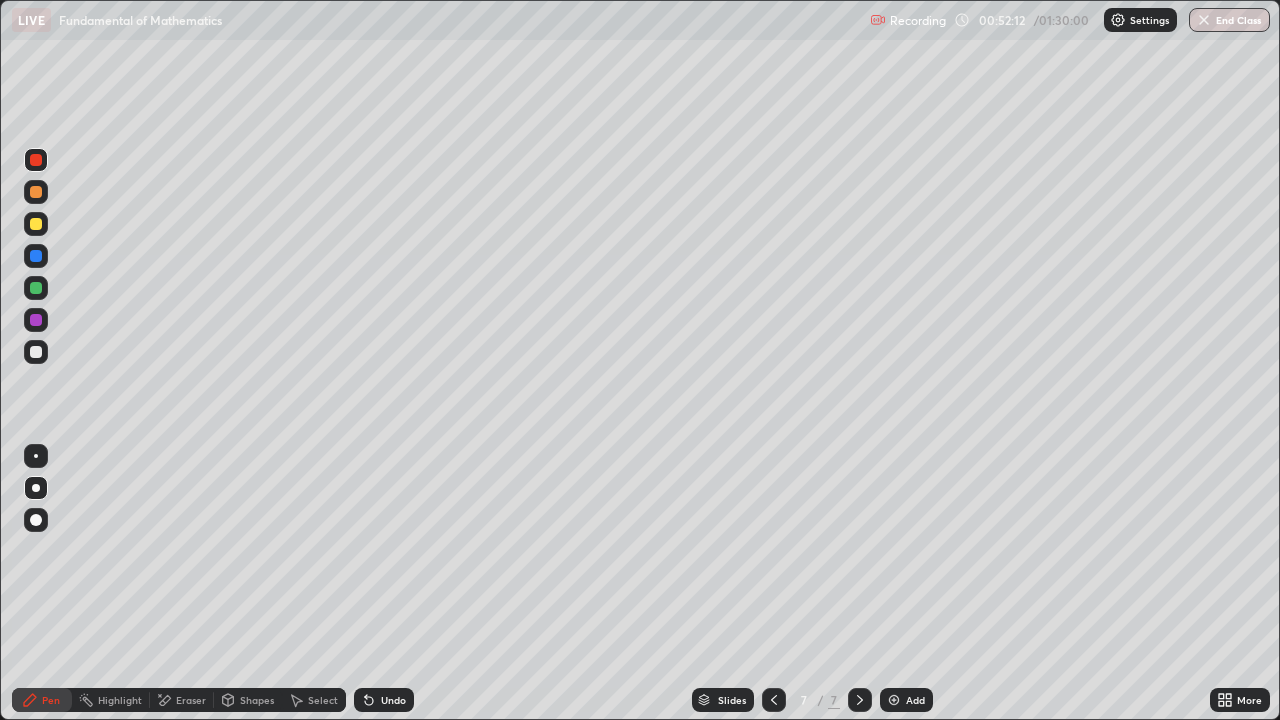 click on "Undo" at bounding box center [393, 700] 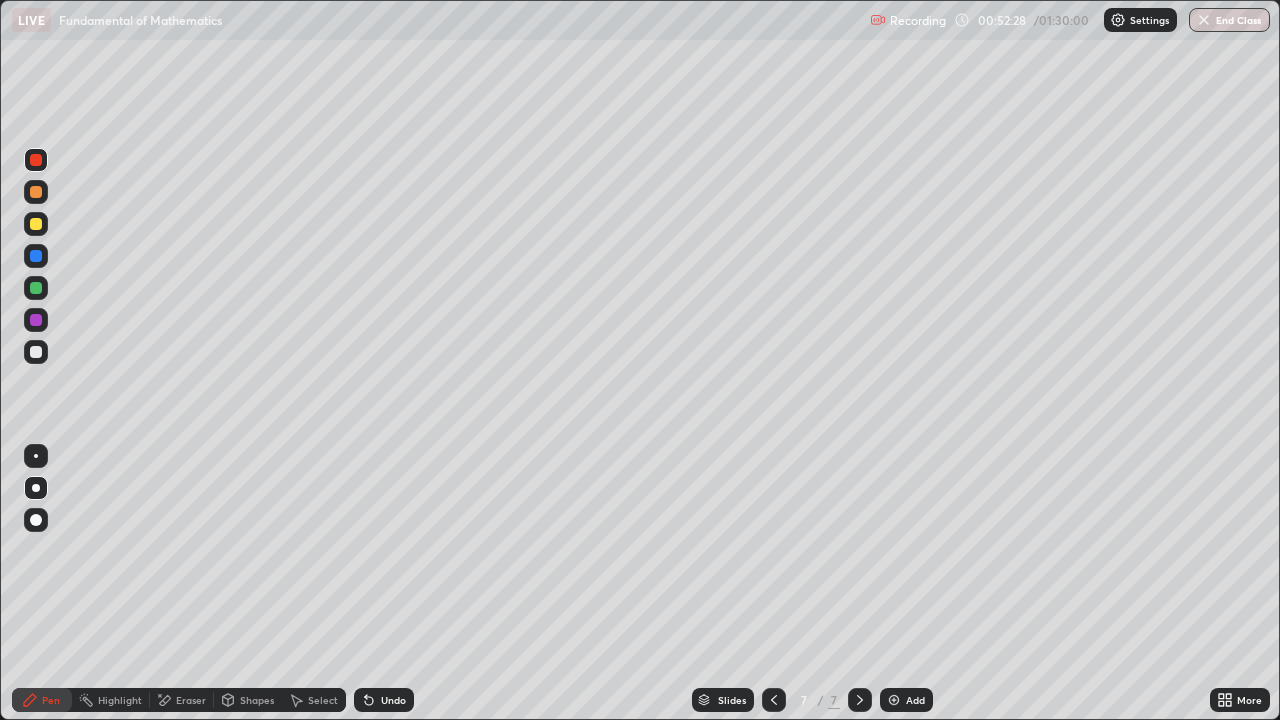 click at bounding box center (36, 224) 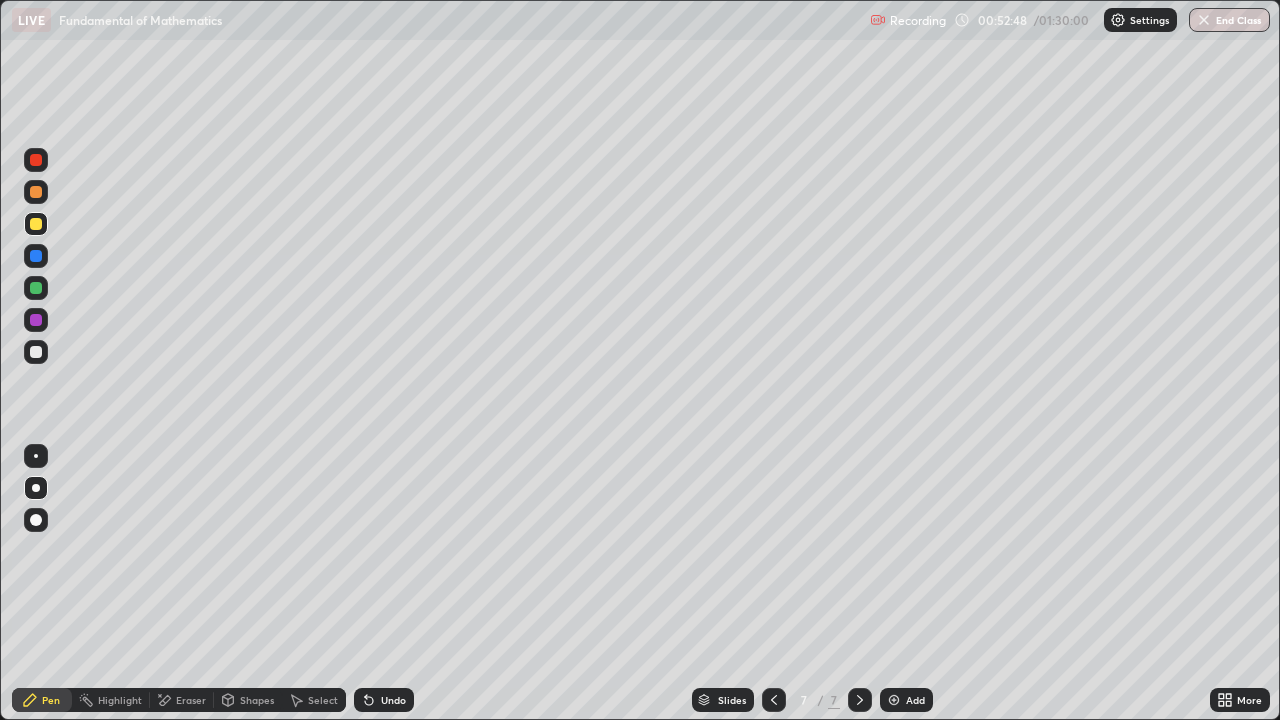 click at bounding box center [36, 320] 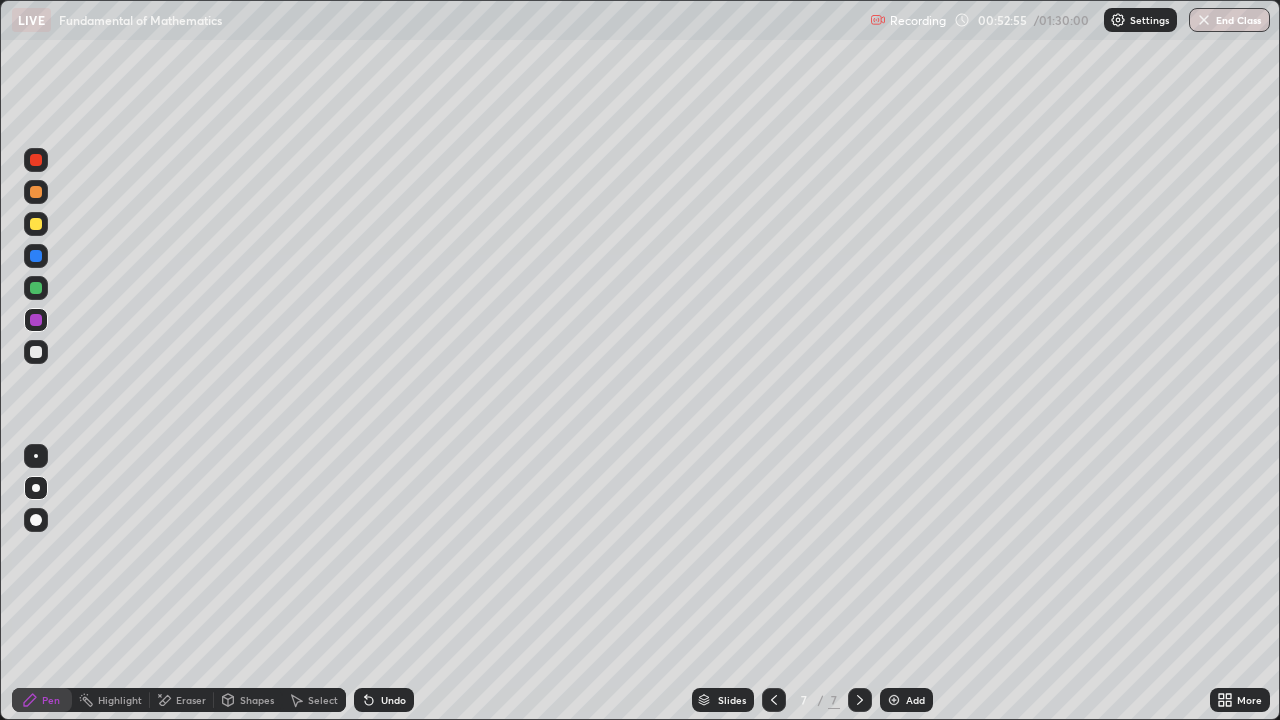 click at bounding box center [36, 352] 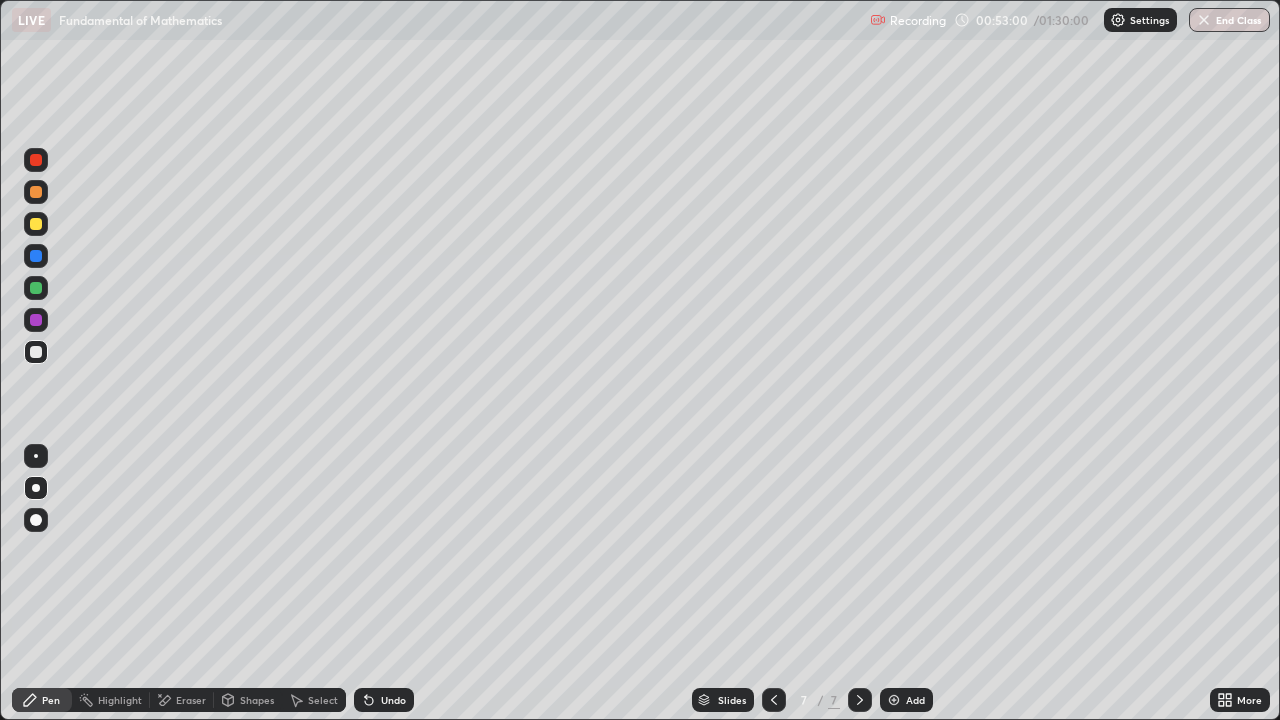 click at bounding box center (36, 288) 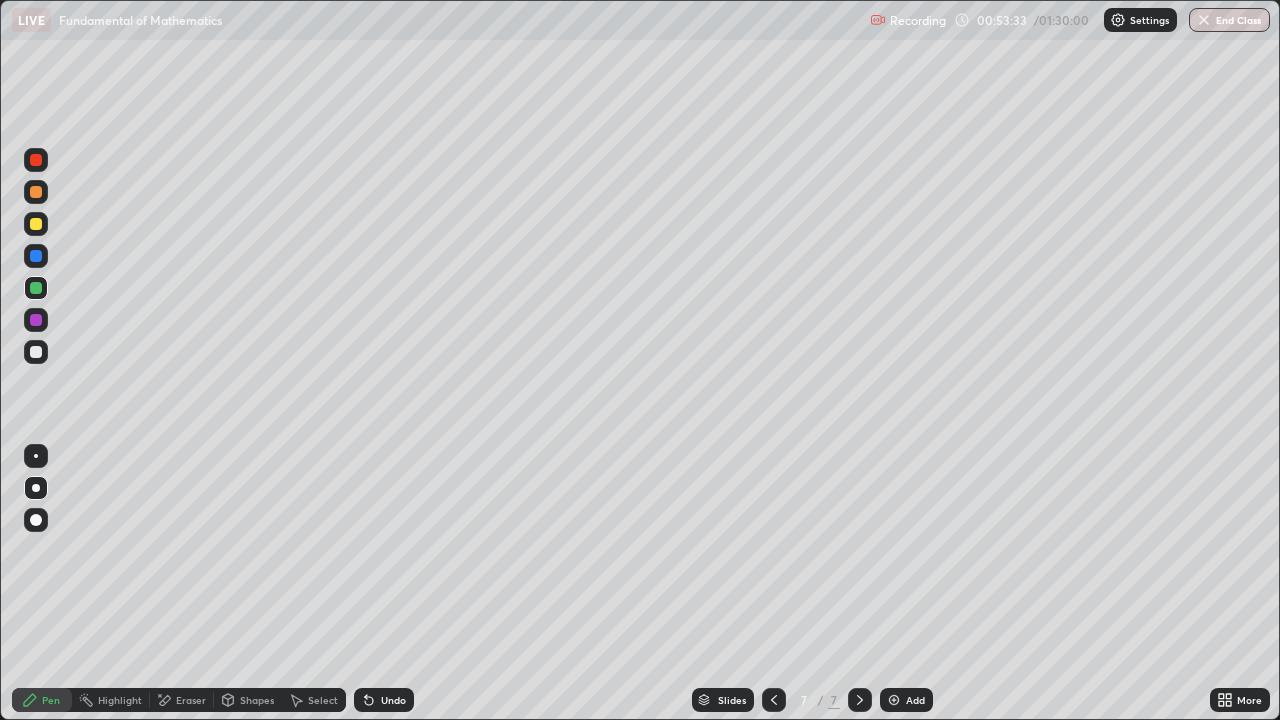 click at bounding box center [36, 352] 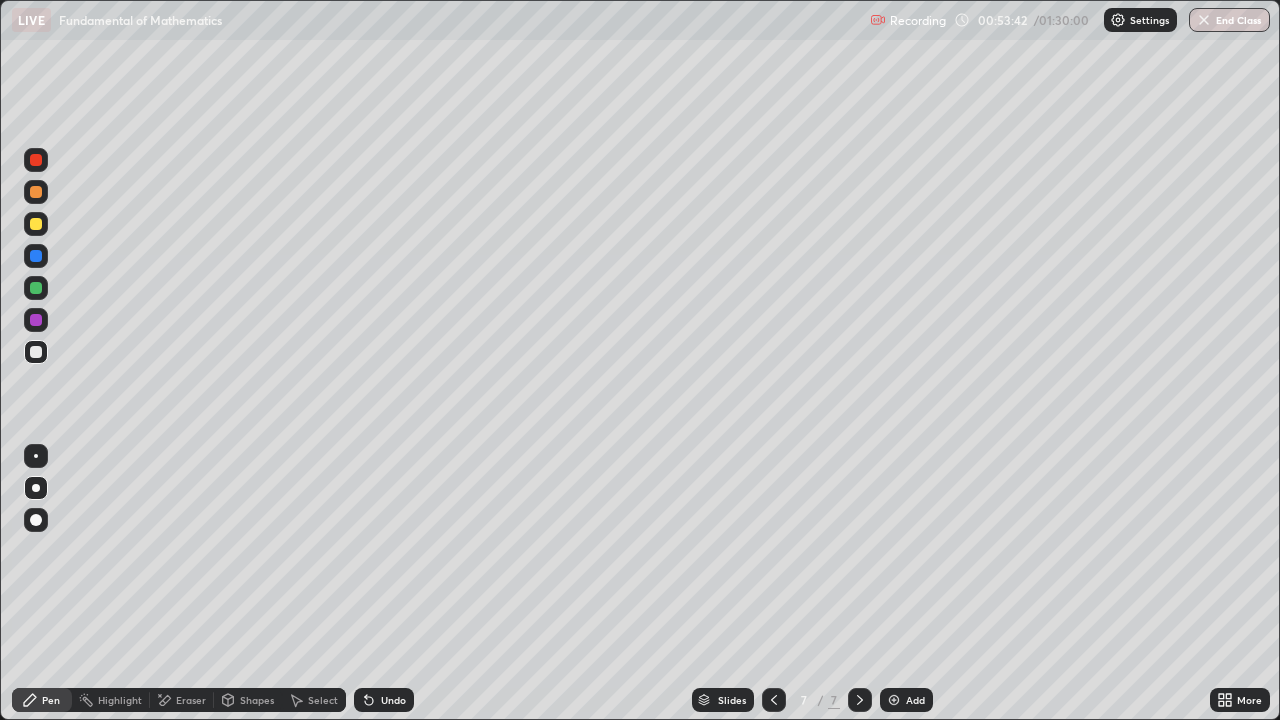 click at bounding box center [36, 224] 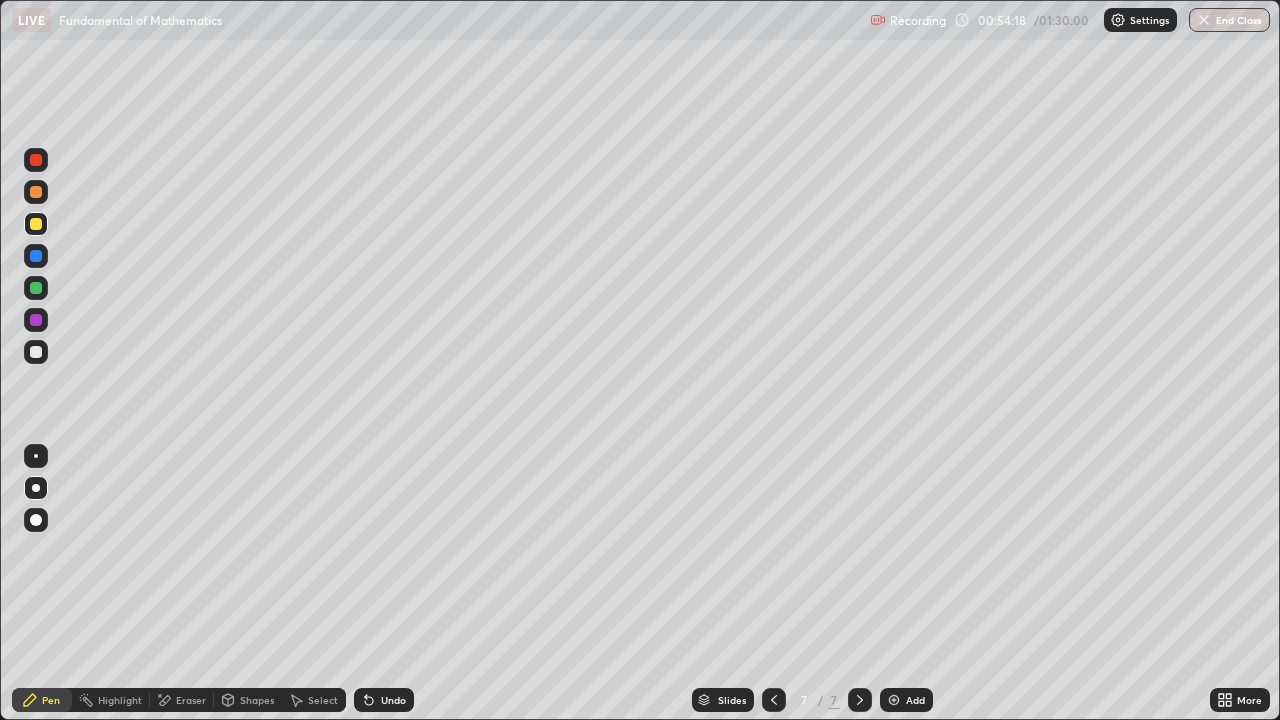 click at bounding box center (36, 160) 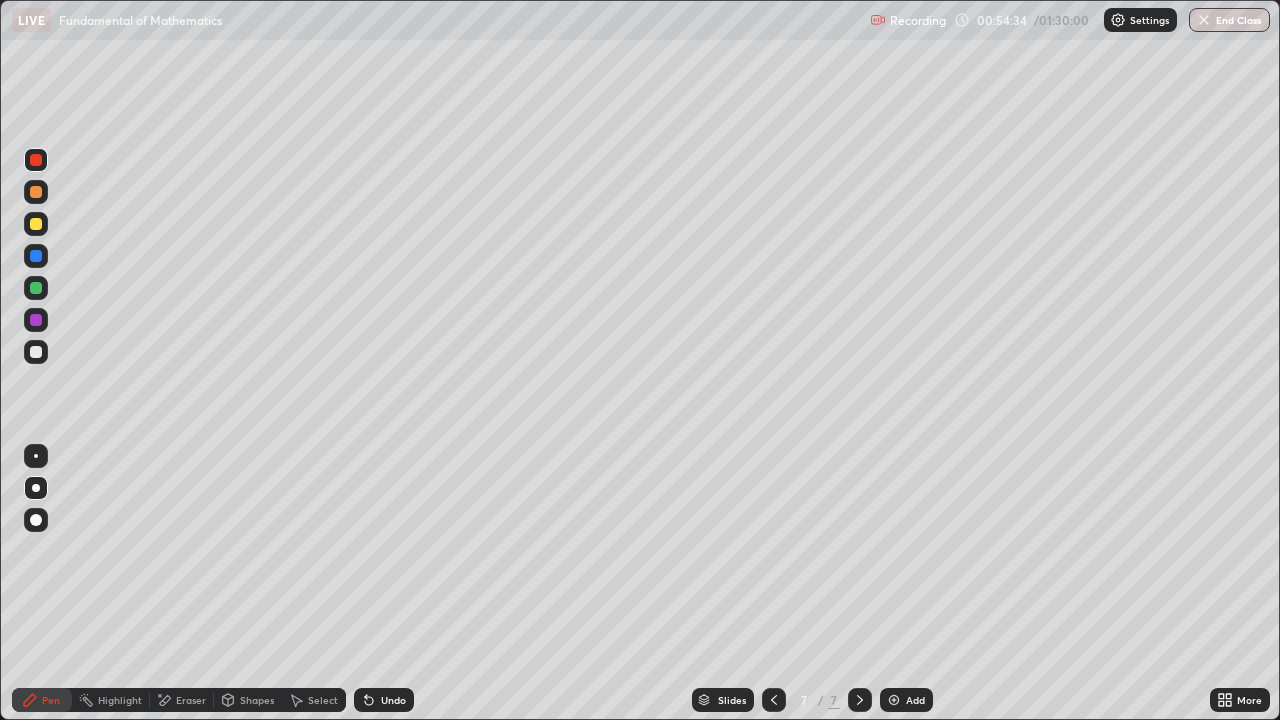click 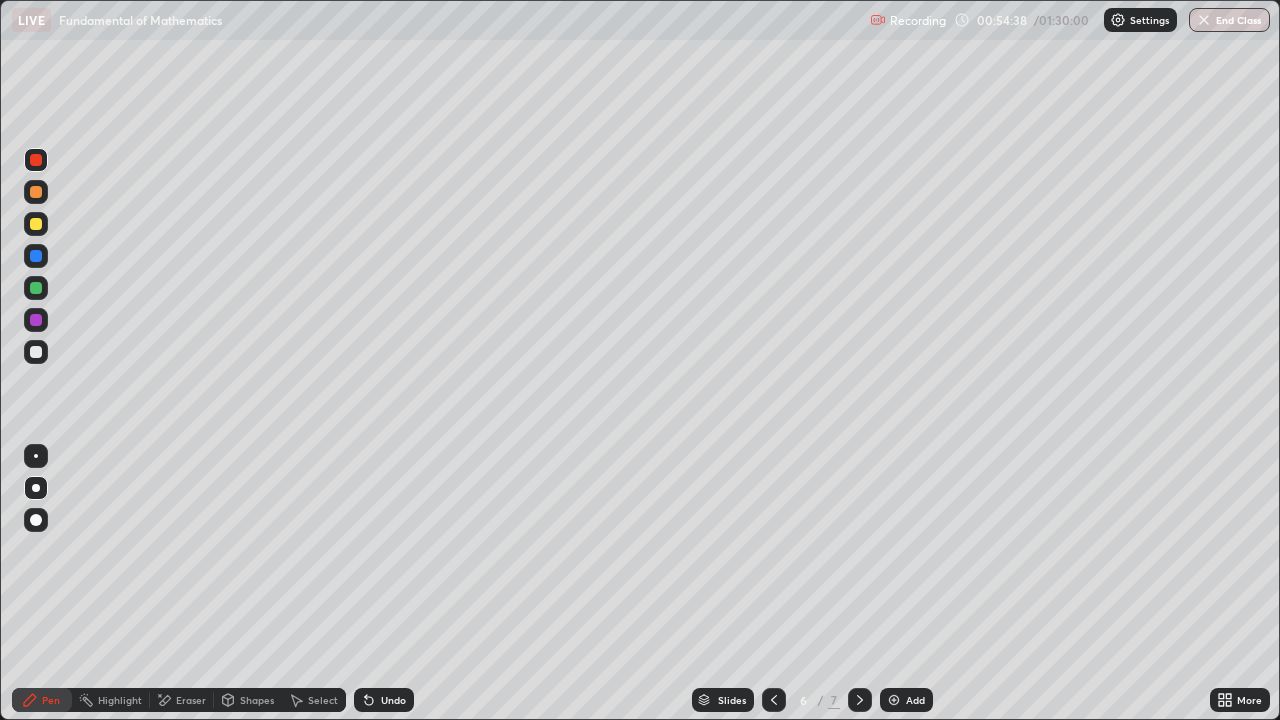 click 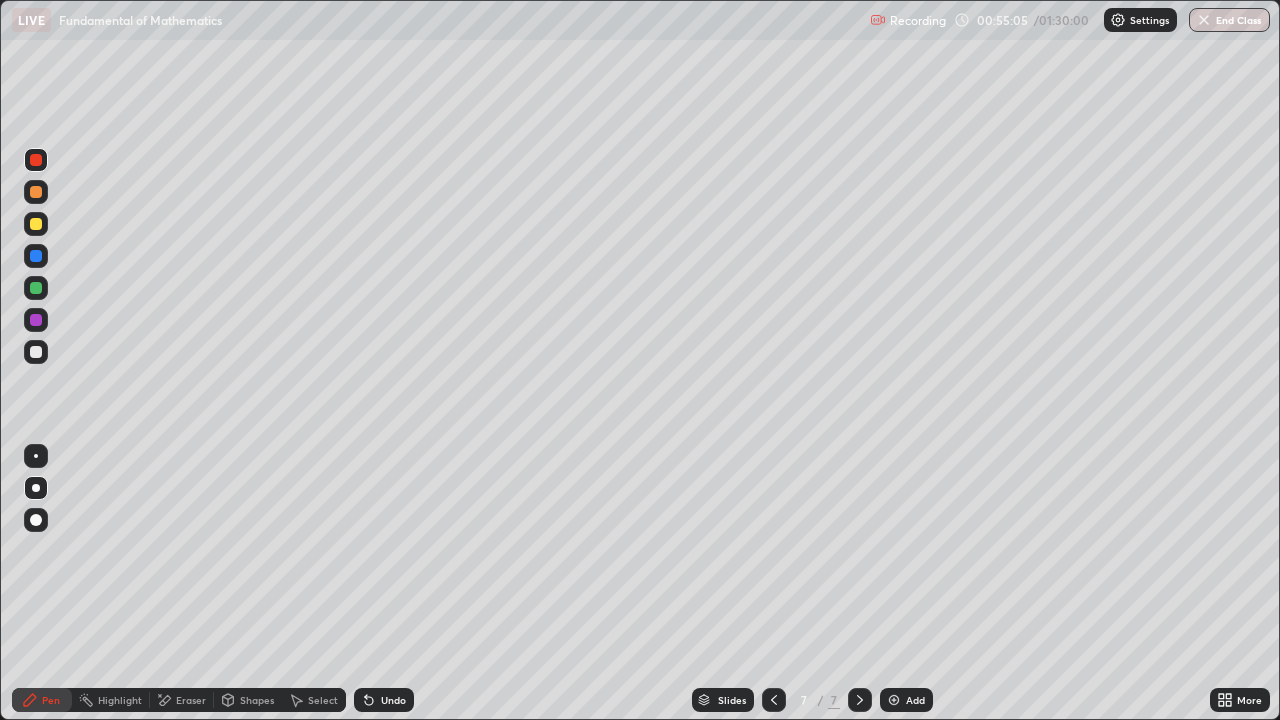 click at bounding box center (36, 256) 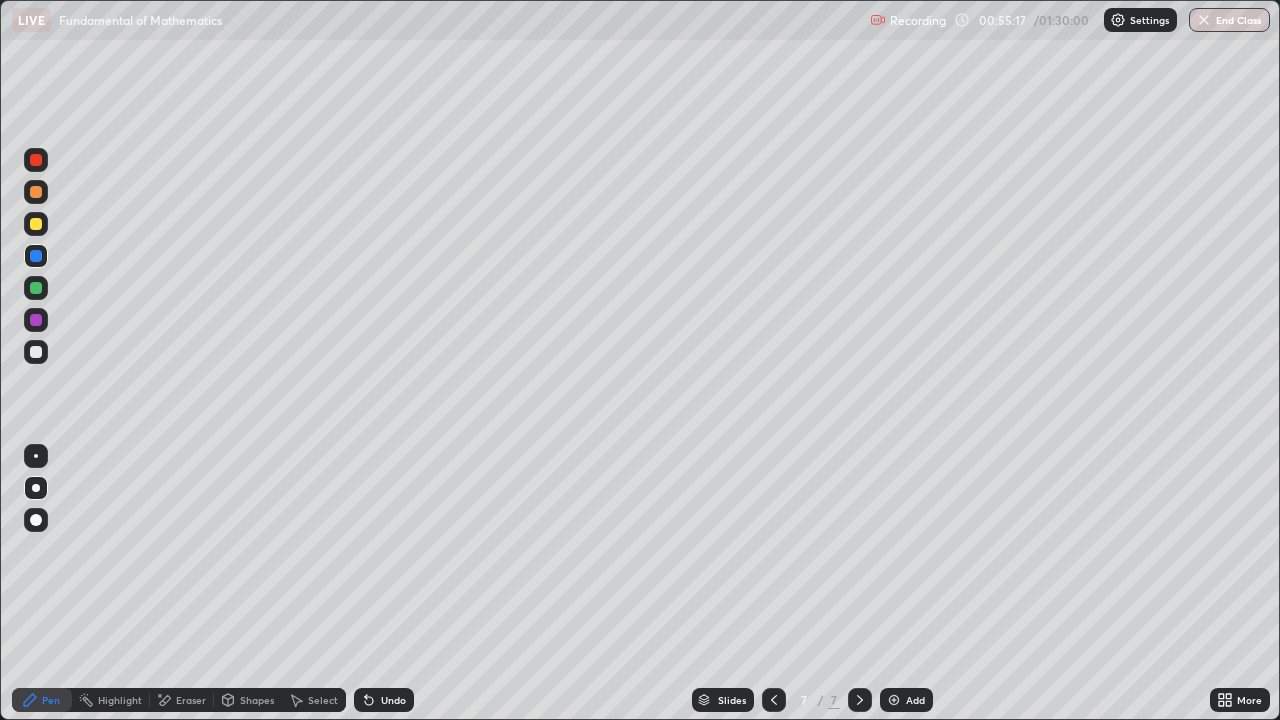 click 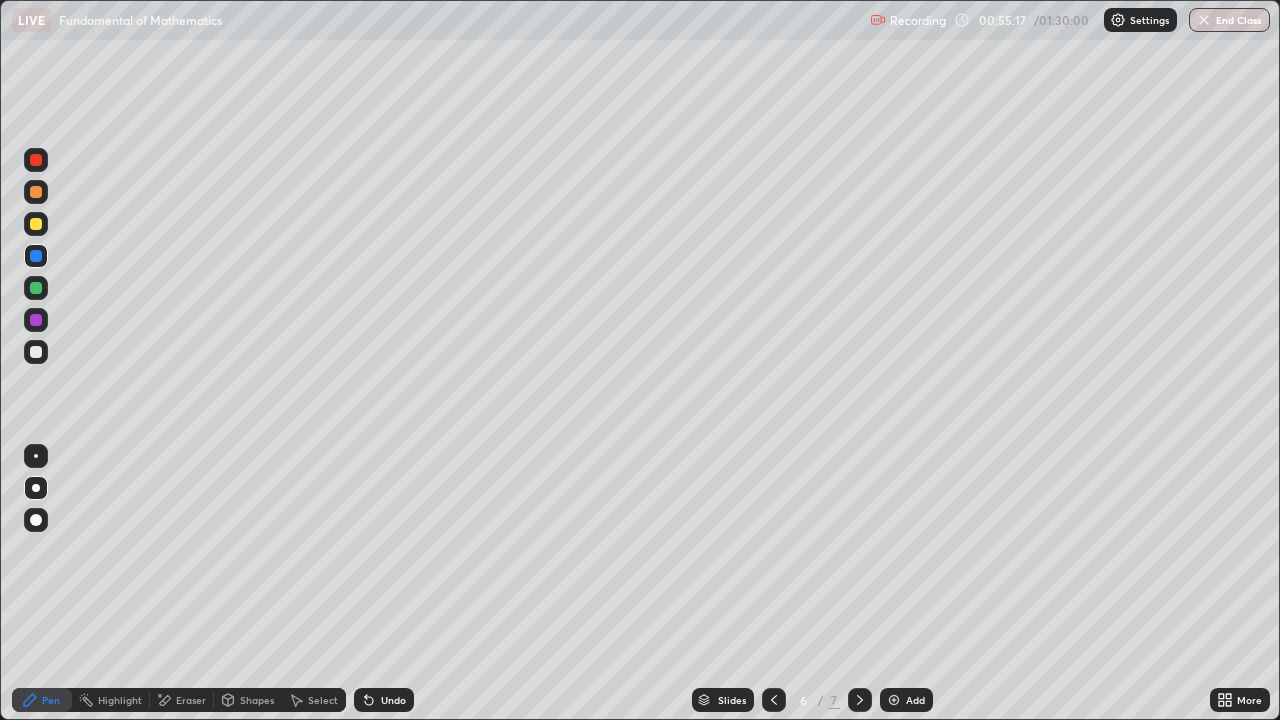 click 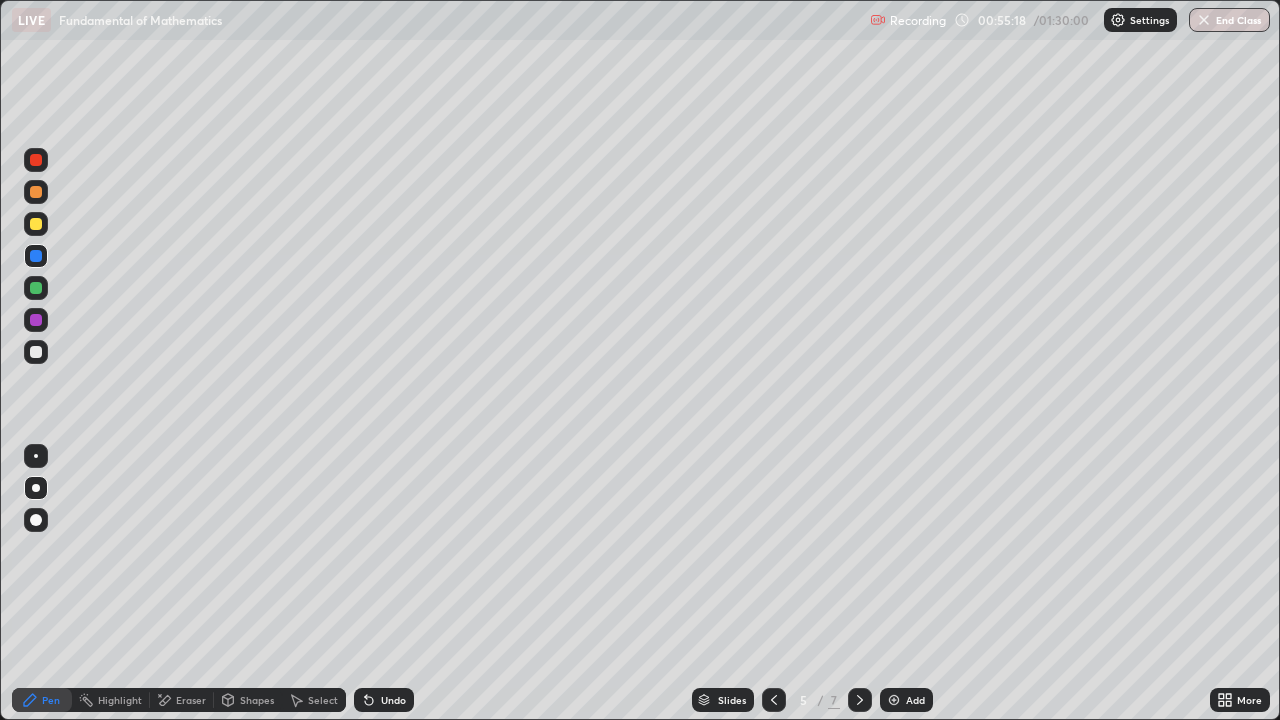 click 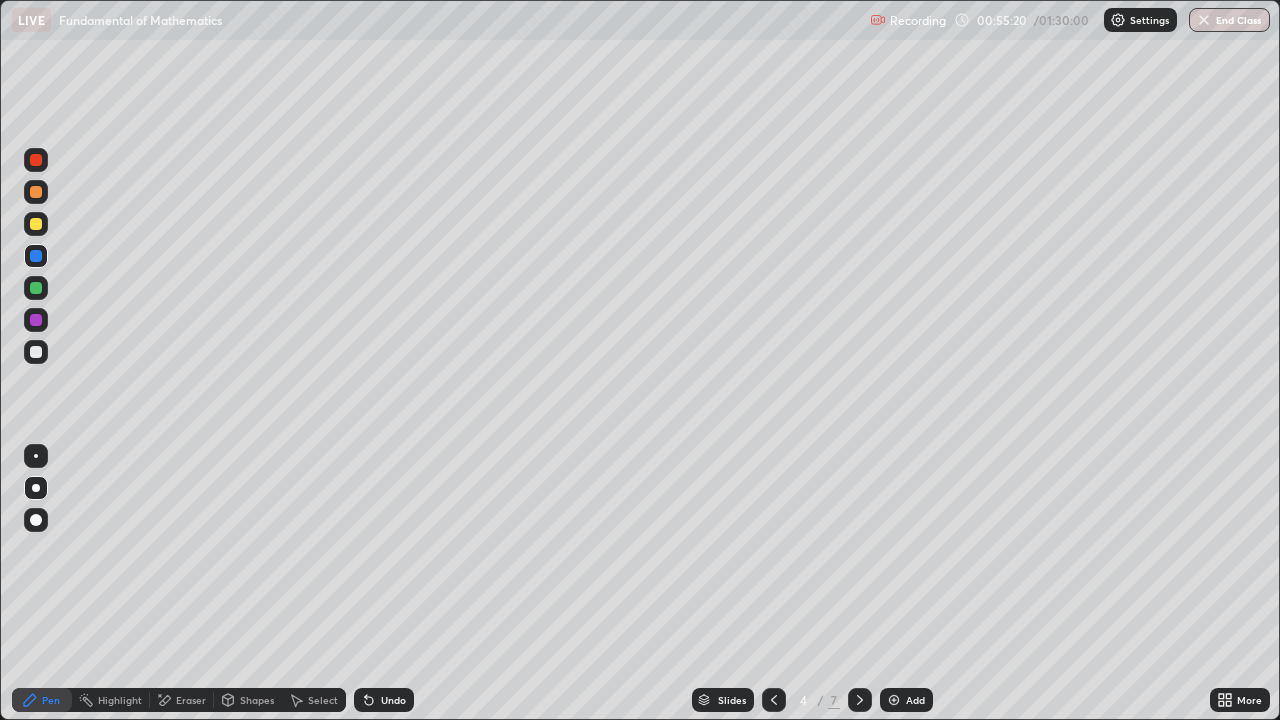 click 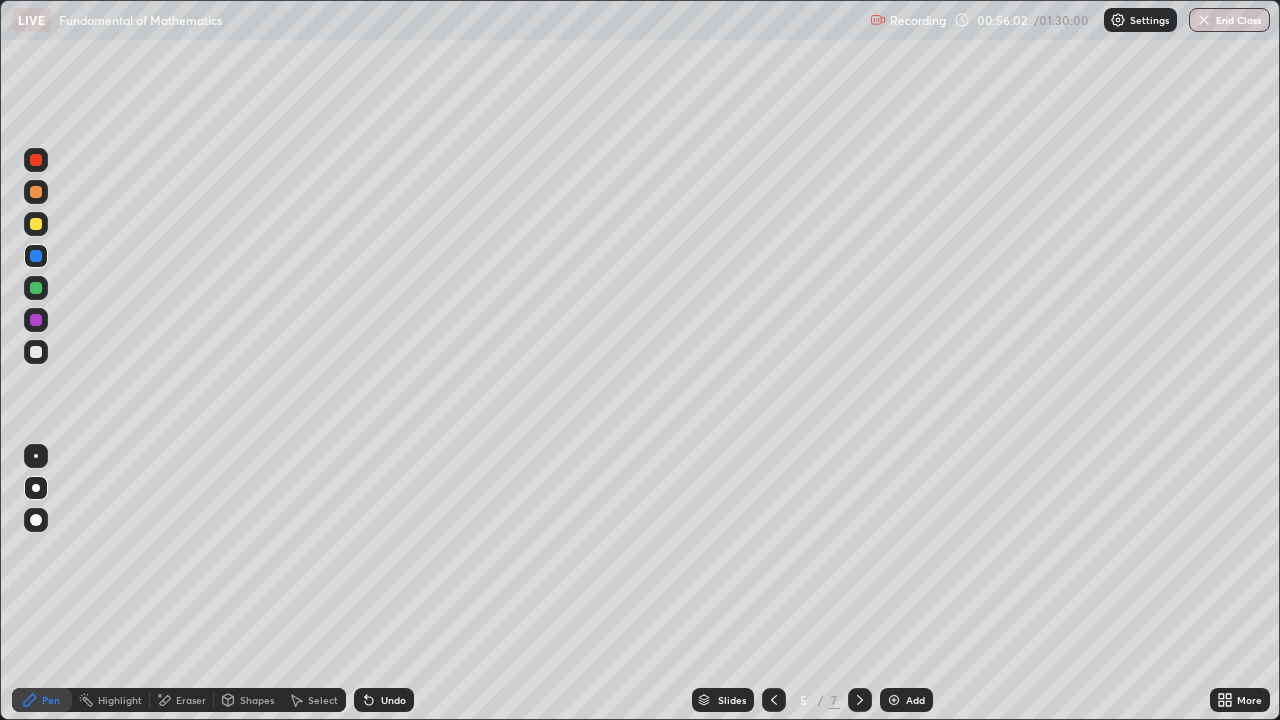 click 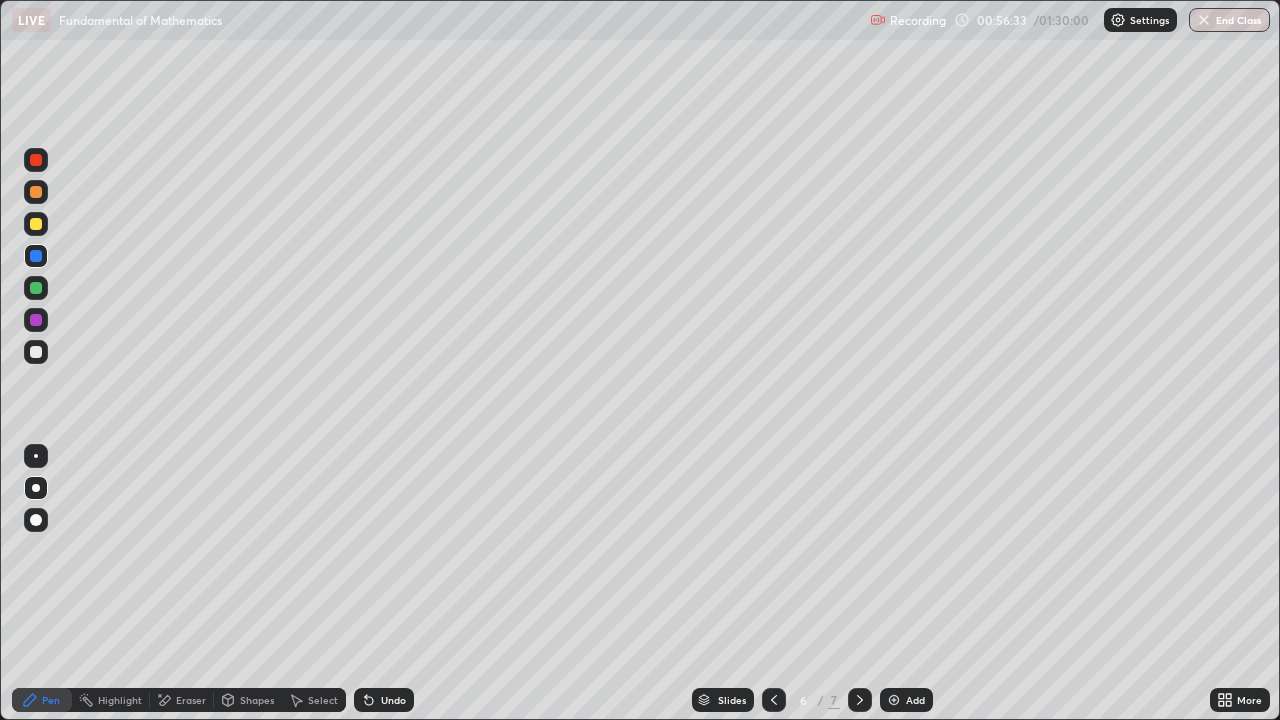 click 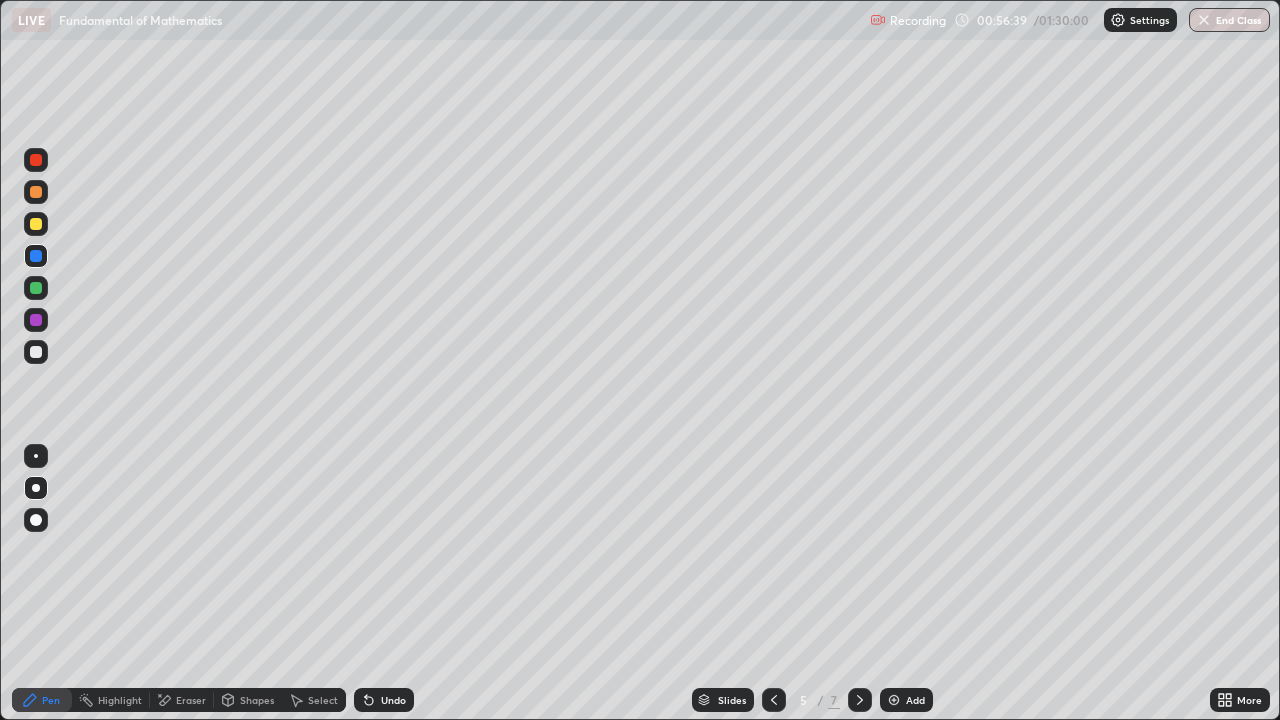 click at bounding box center (860, 700) 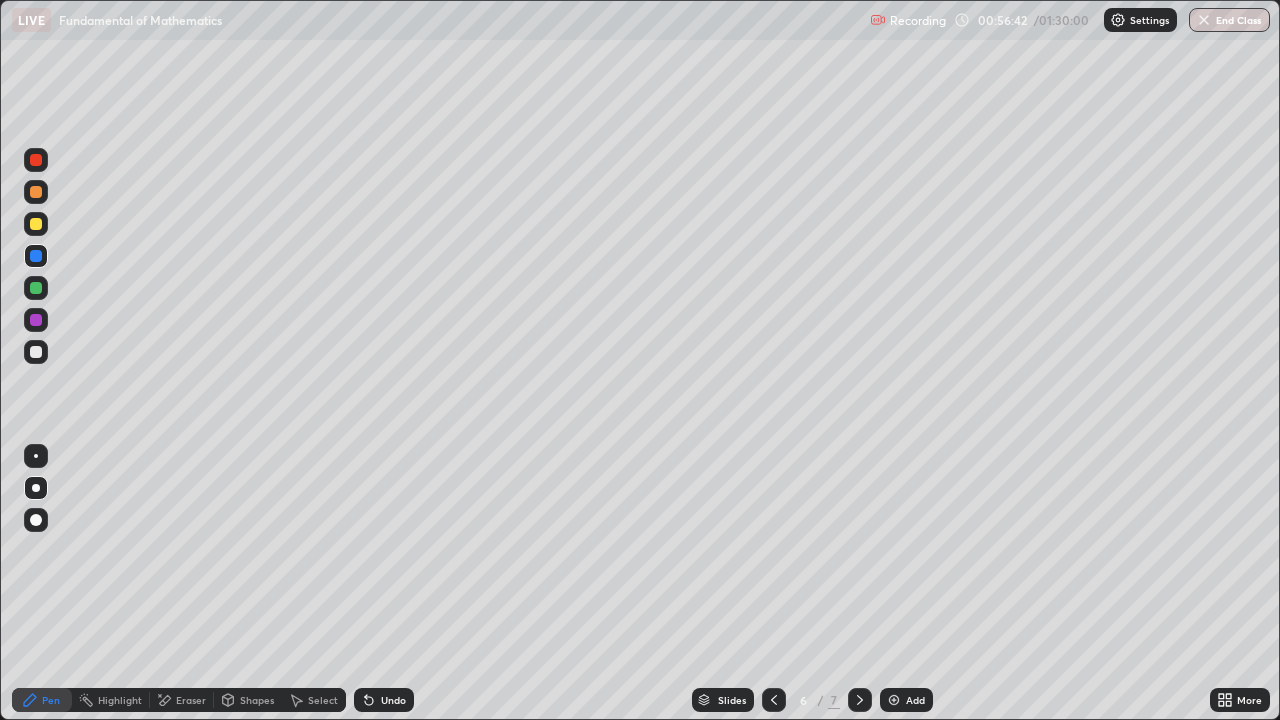 click 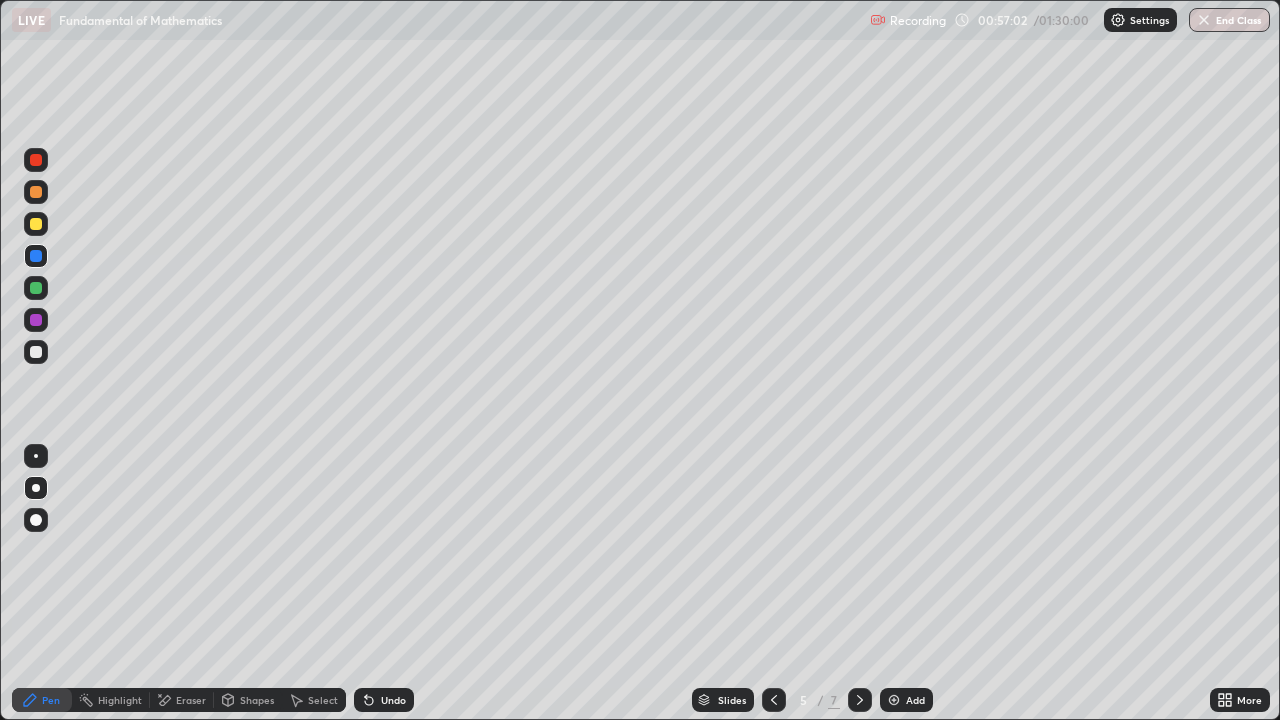 click 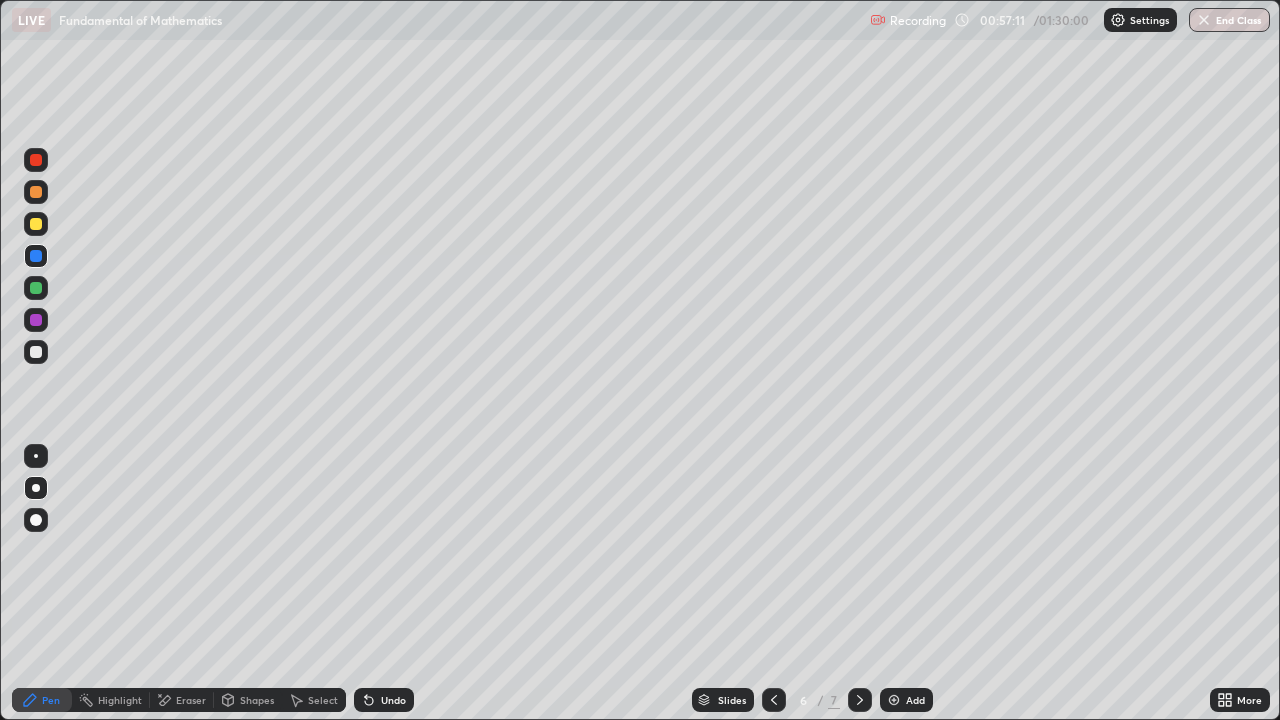 click 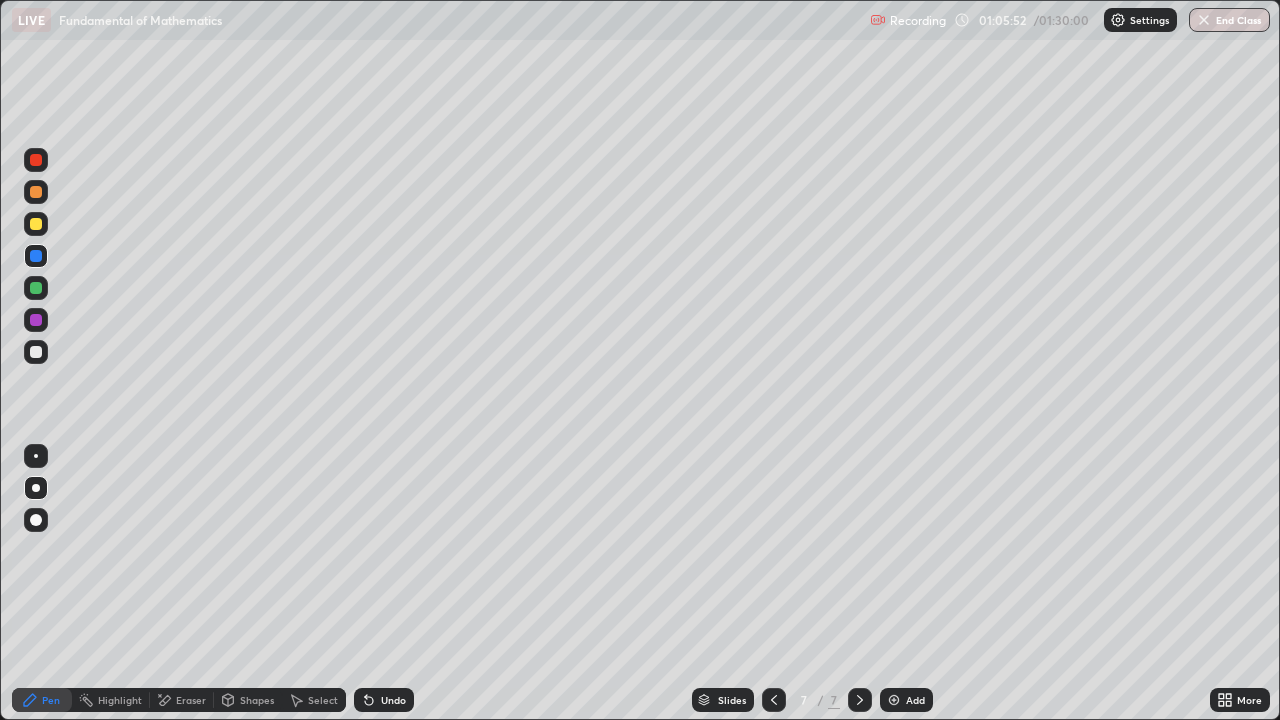 click on "Add" at bounding box center (915, 700) 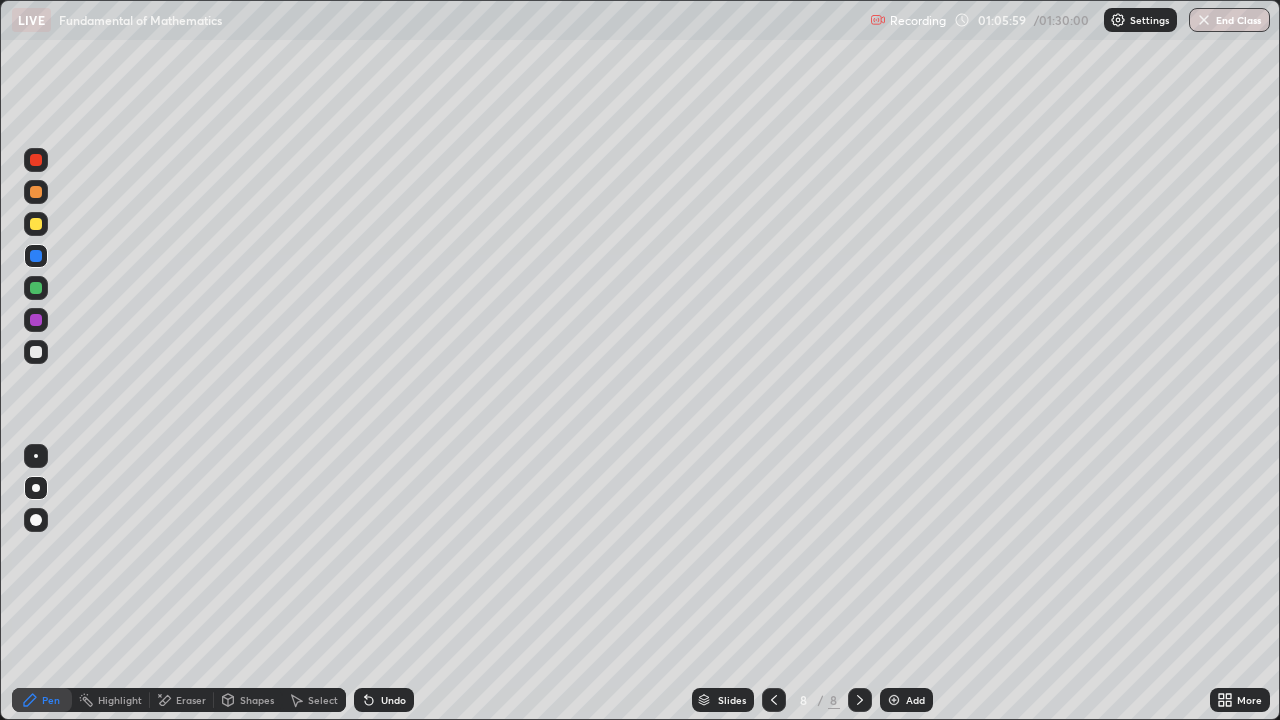click at bounding box center [36, 224] 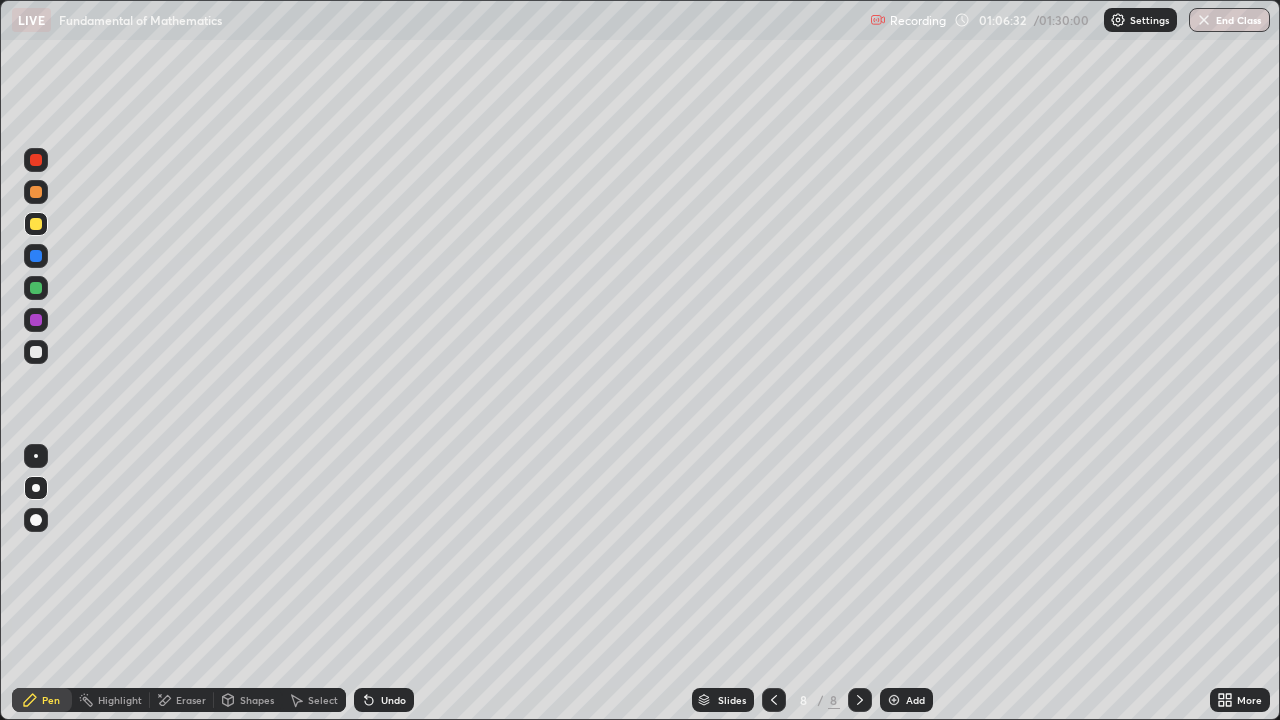 click at bounding box center (36, 192) 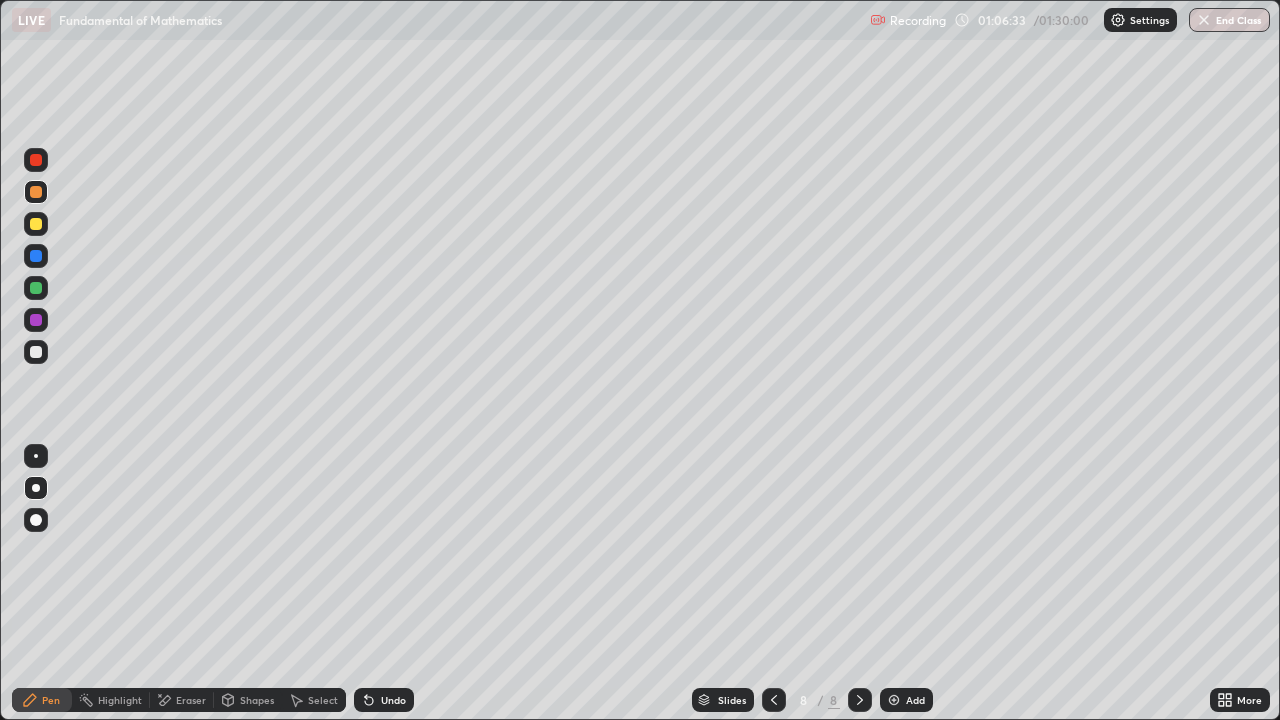 click at bounding box center [36, 224] 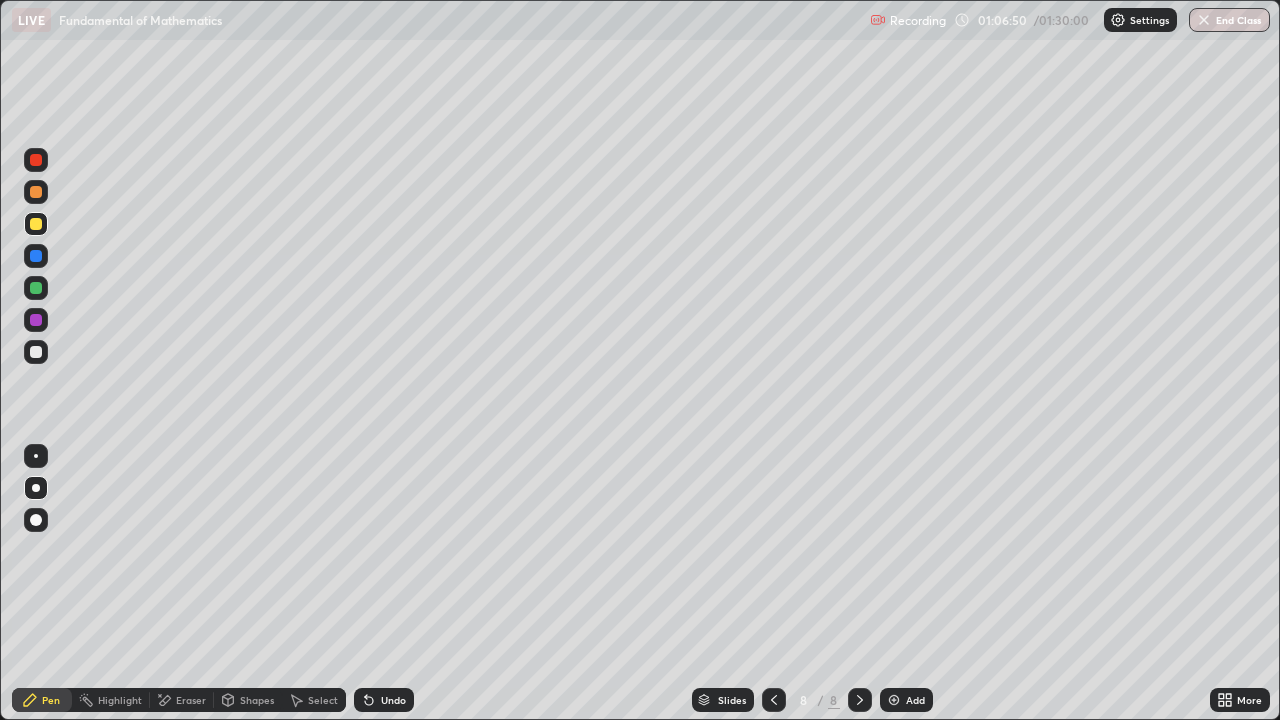 click at bounding box center [36, 256] 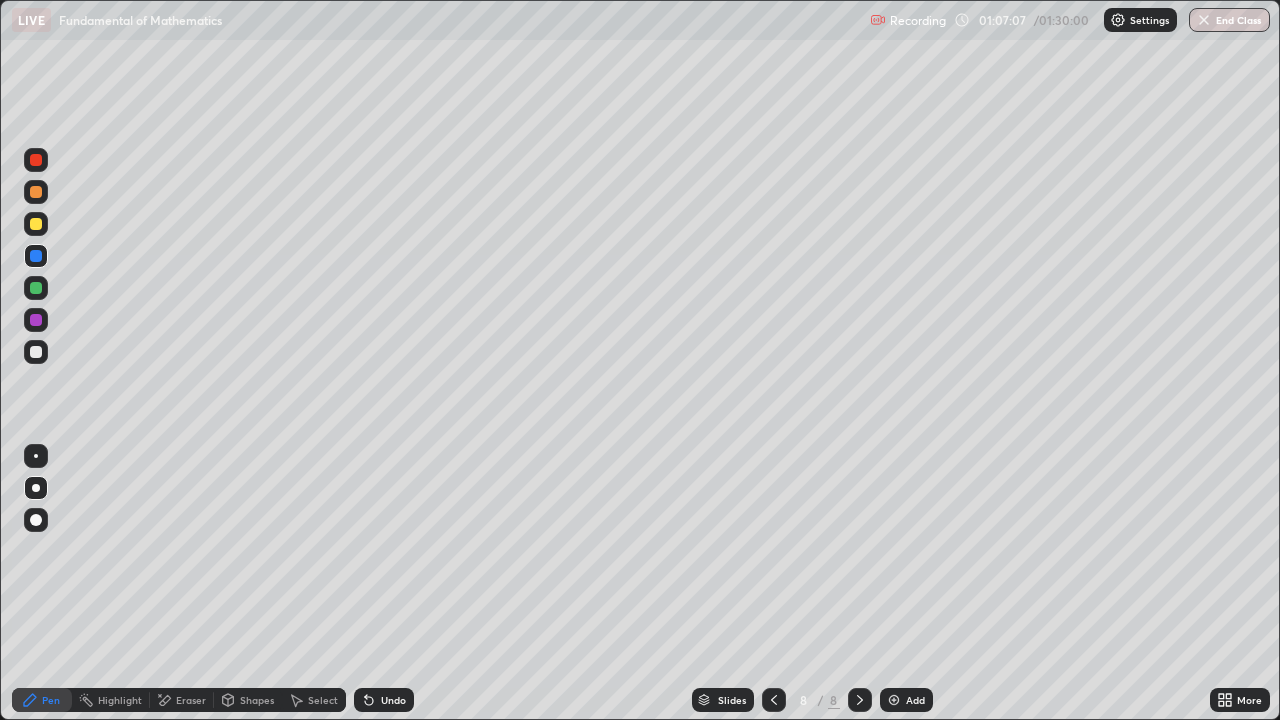 click on "Undo" at bounding box center [384, 700] 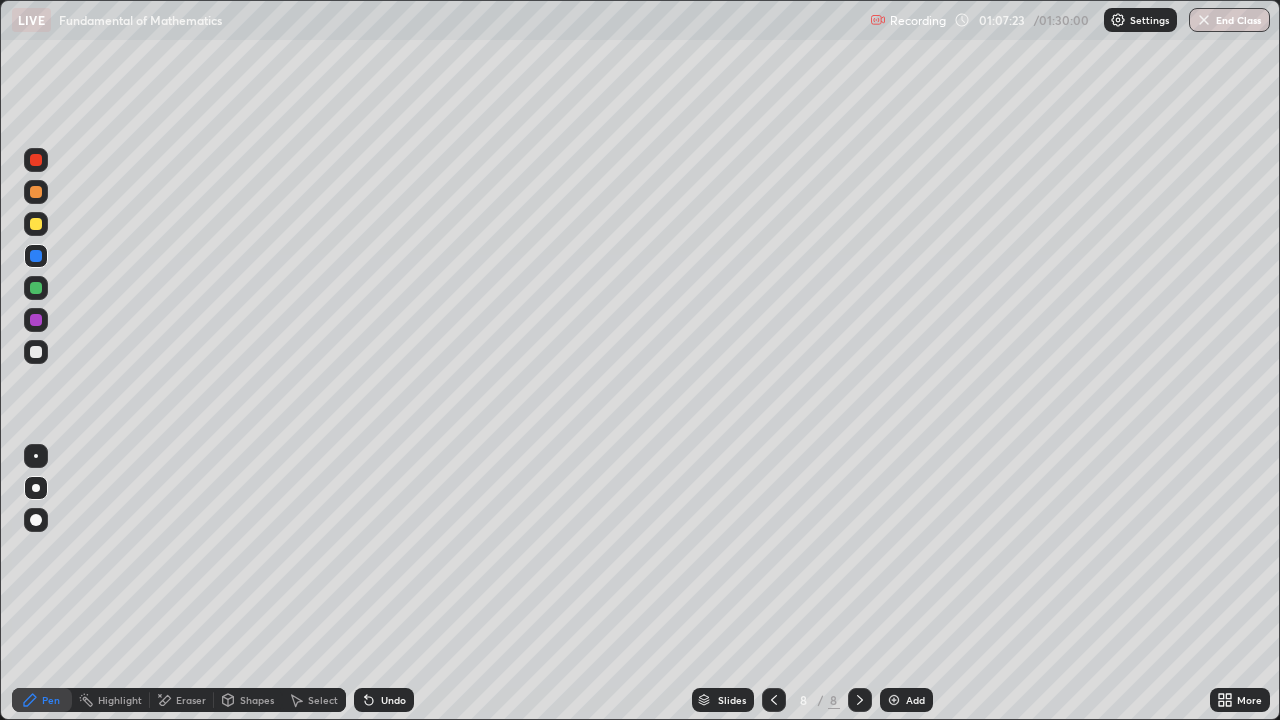click on "Shapes" at bounding box center [257, 700] 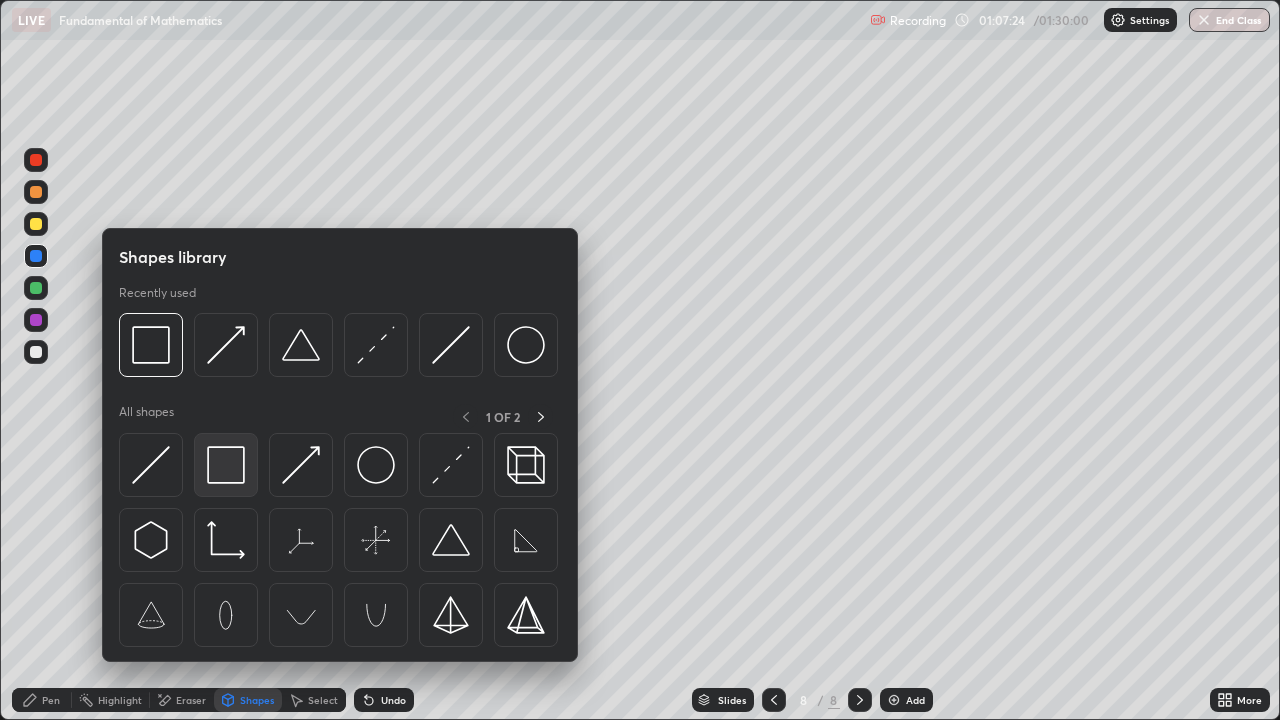 click at bounding box center [226, 465] 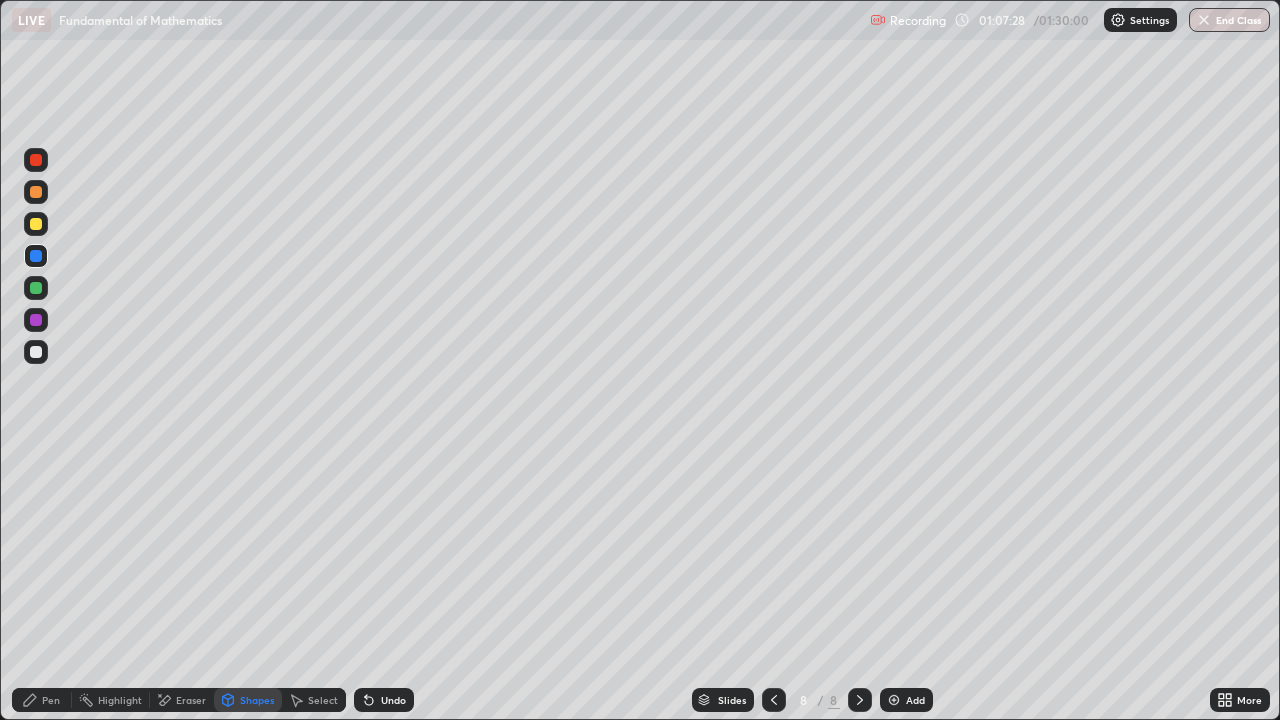 click on "Pen" at bounding box center [42, 700] 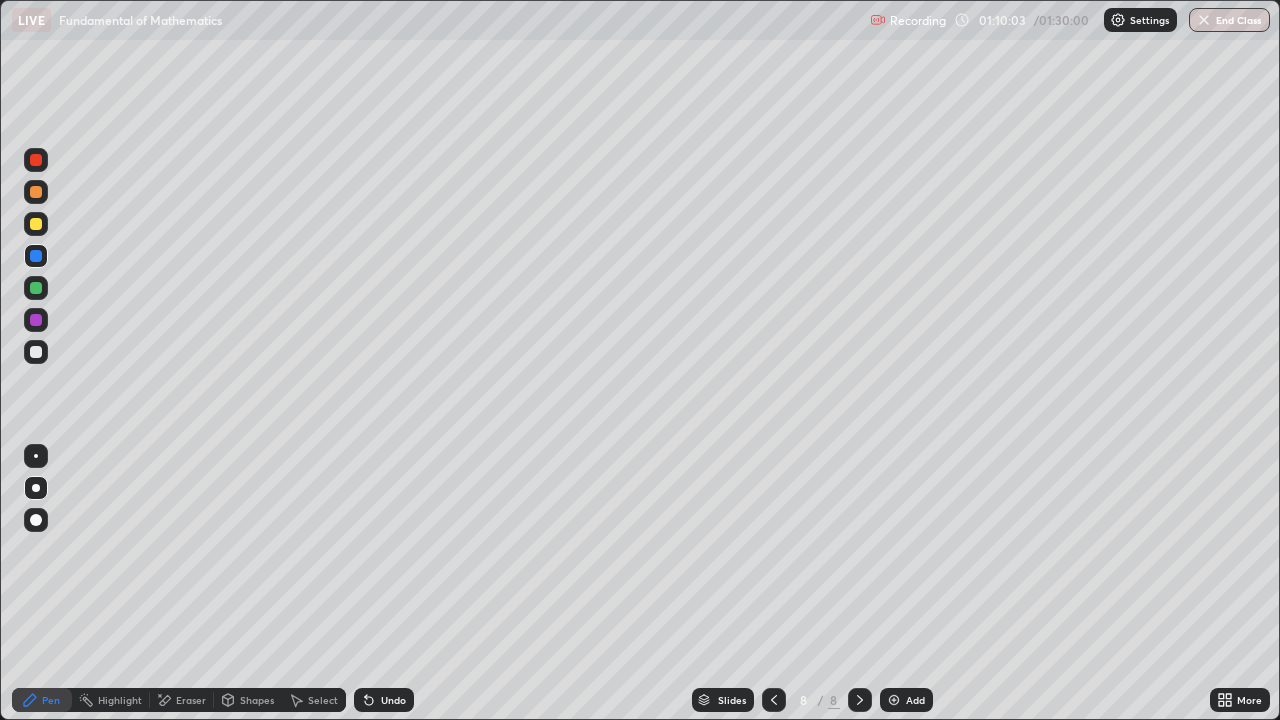 click at bounding box center (36, 288) 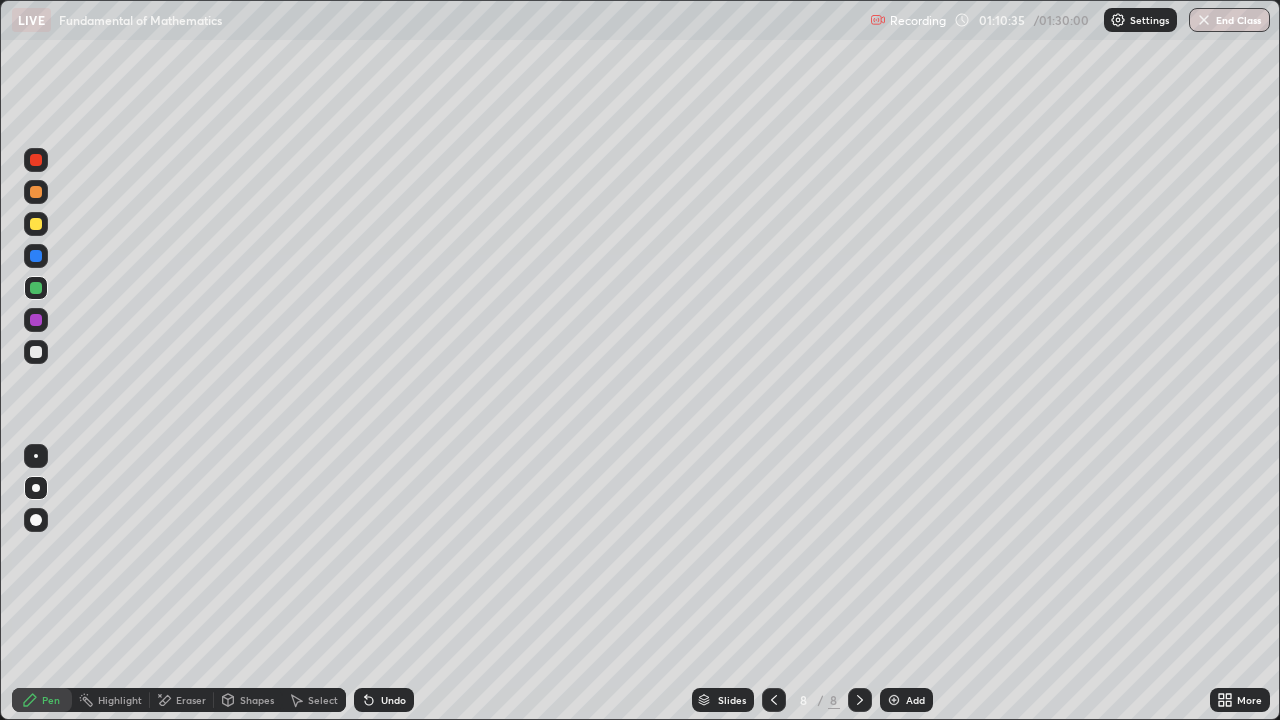 click at bounding box center (36, 160) 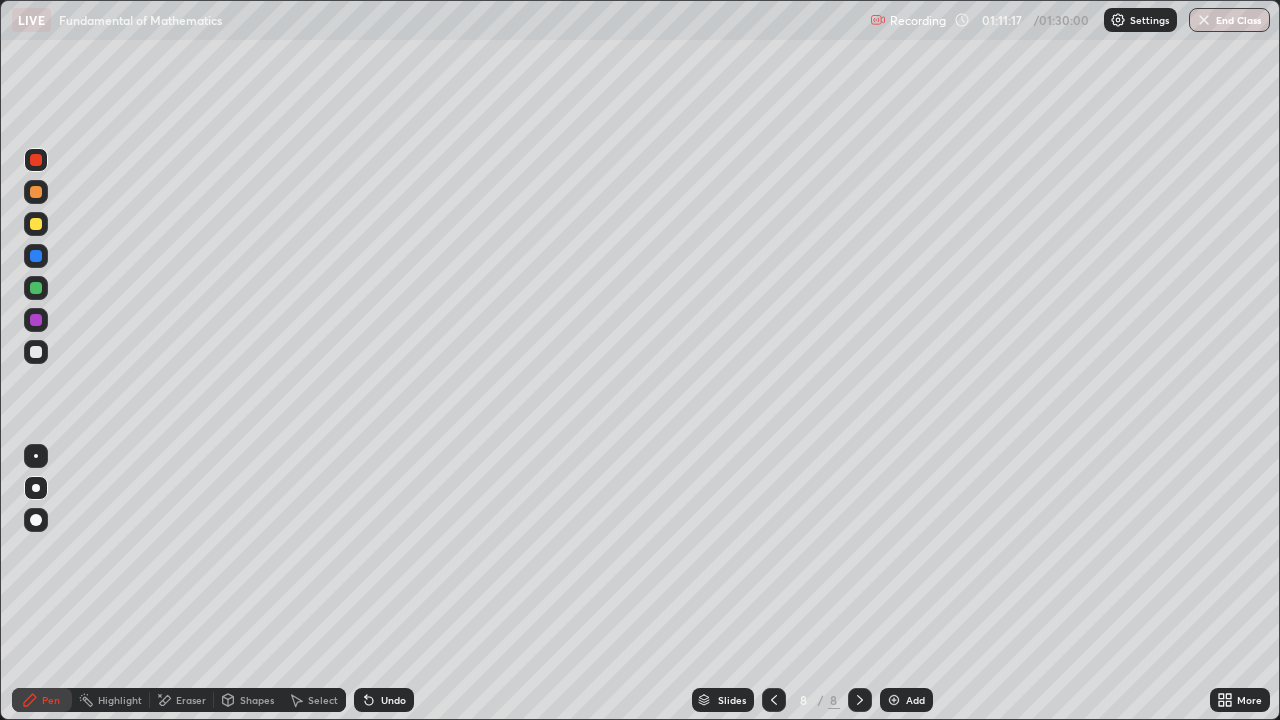 click at bounding box center [36, 288] 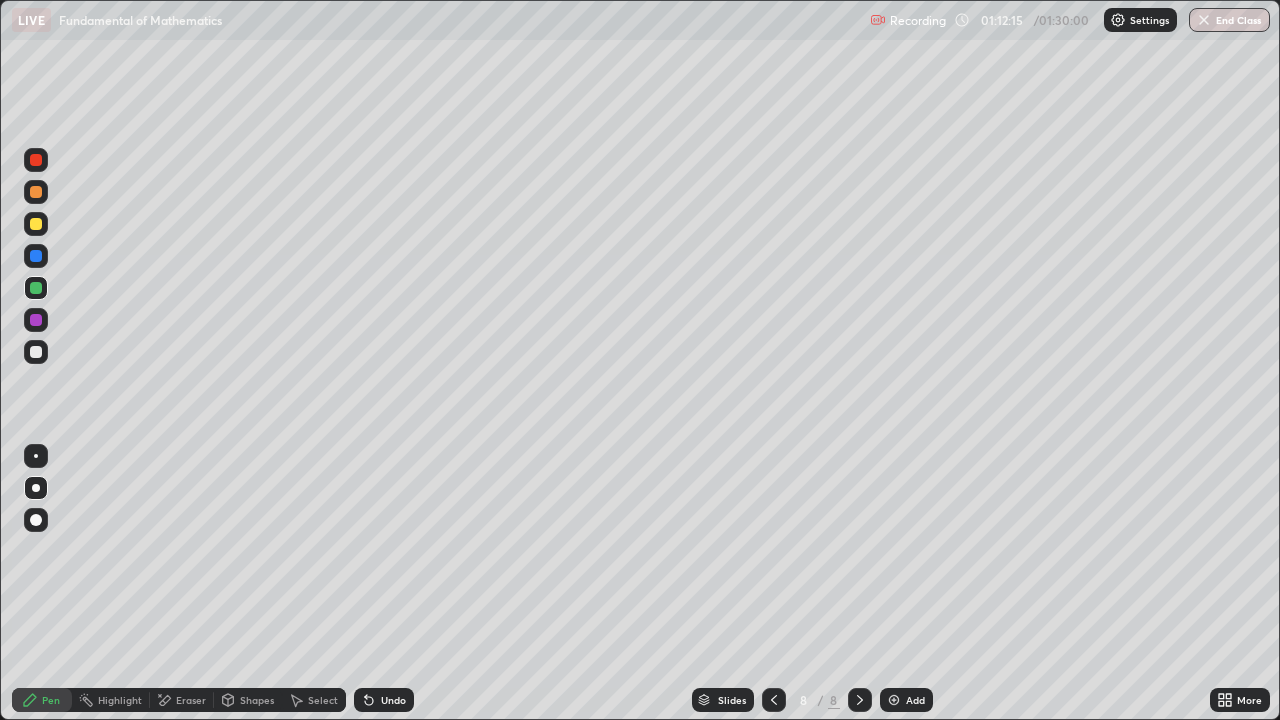click on "Undo" at bounding box center (393, 700) 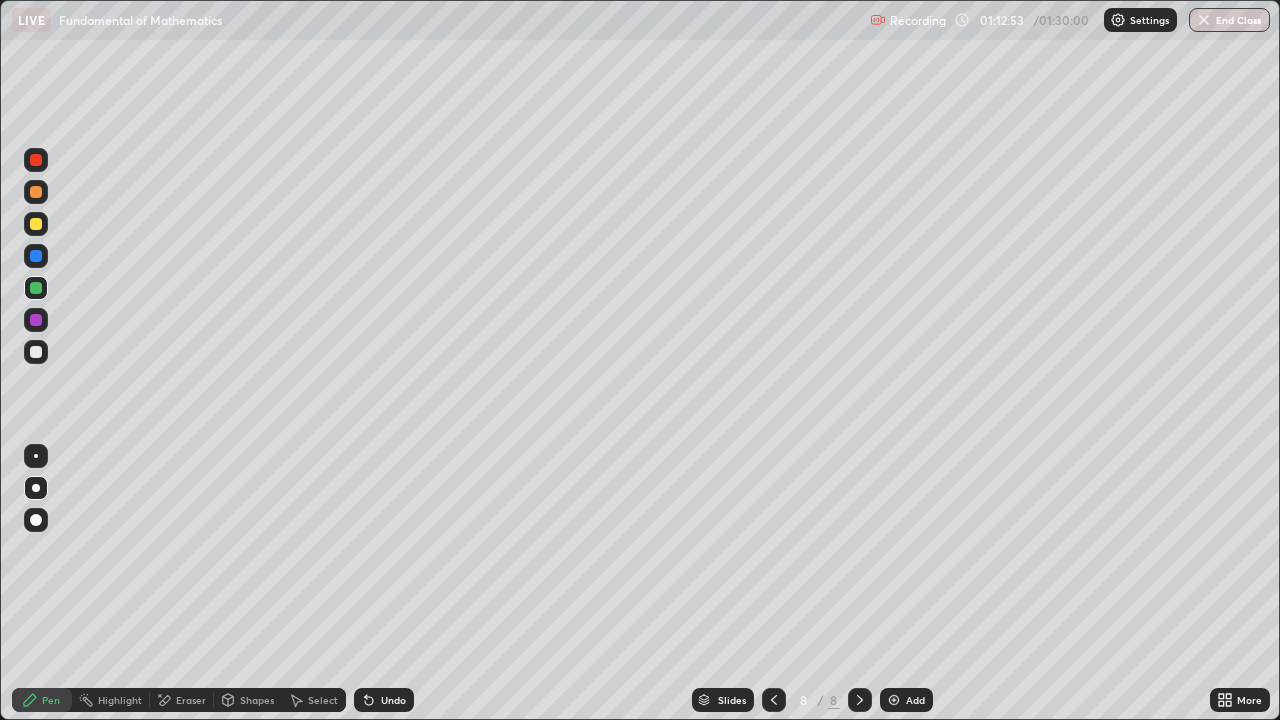 click at bounding box center (36, 224) 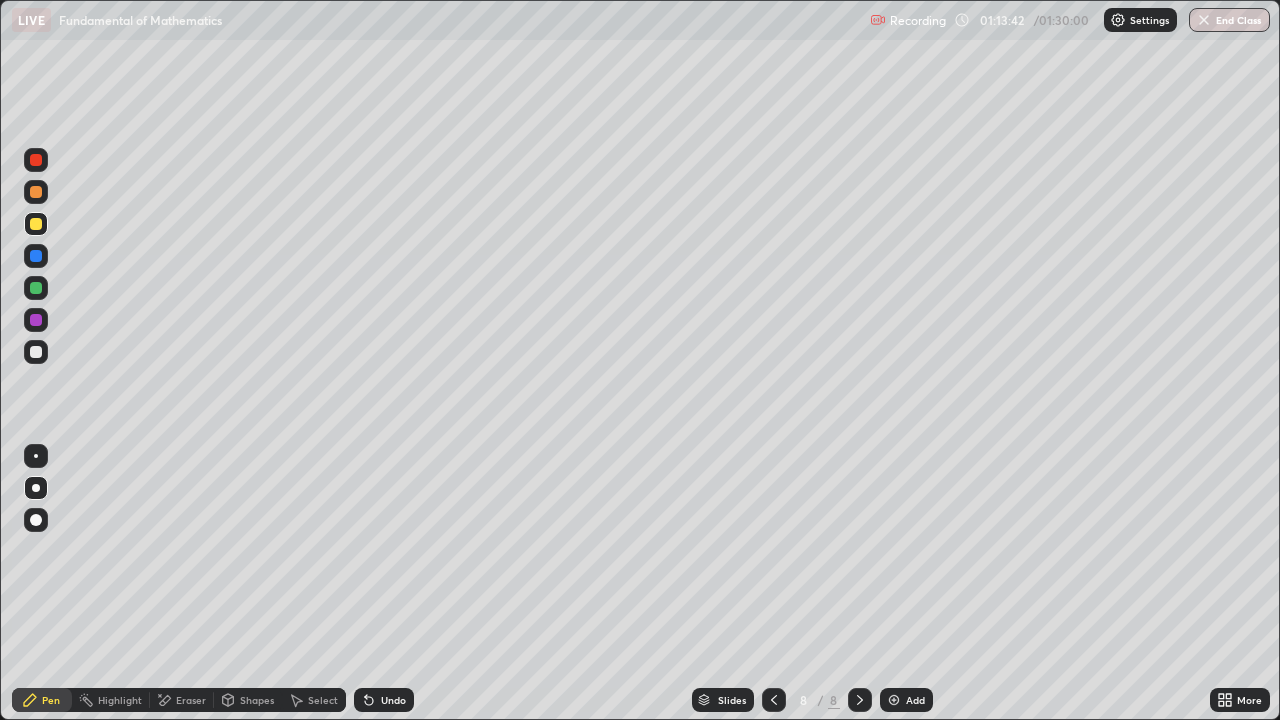 click at bounding box center [36, 224] 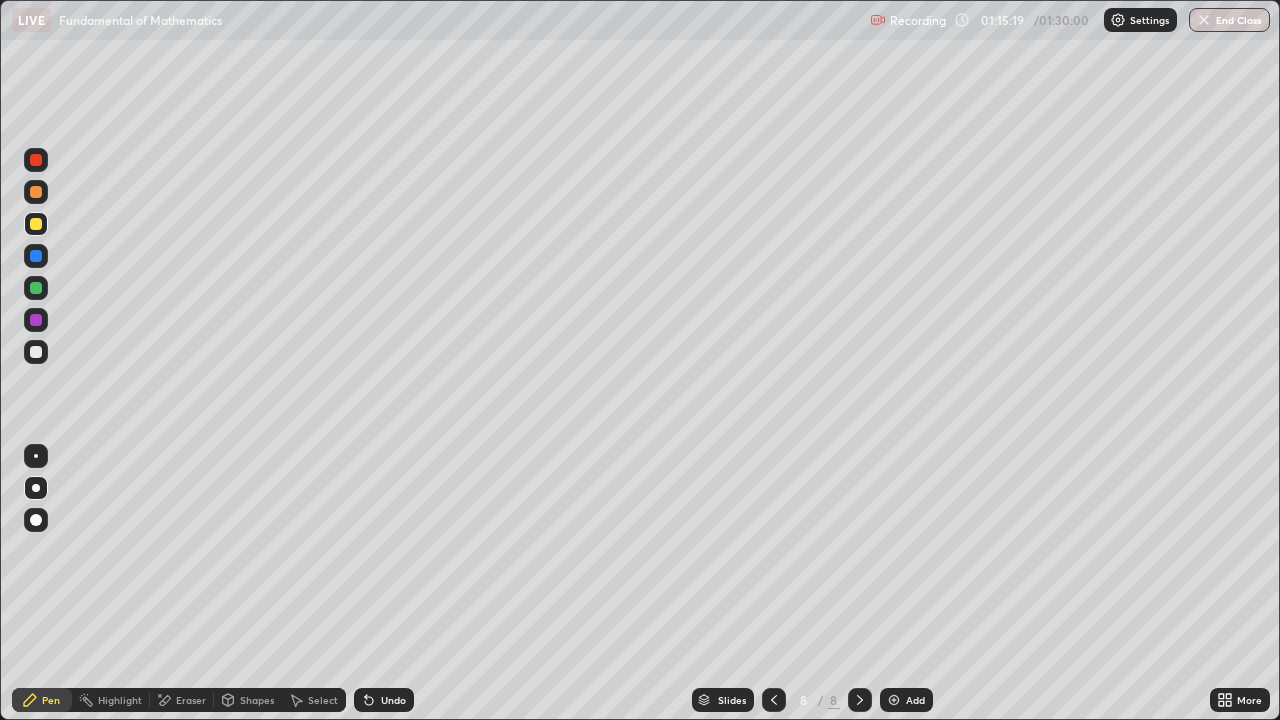 click on "Undo" at bounding box center (384, 700) 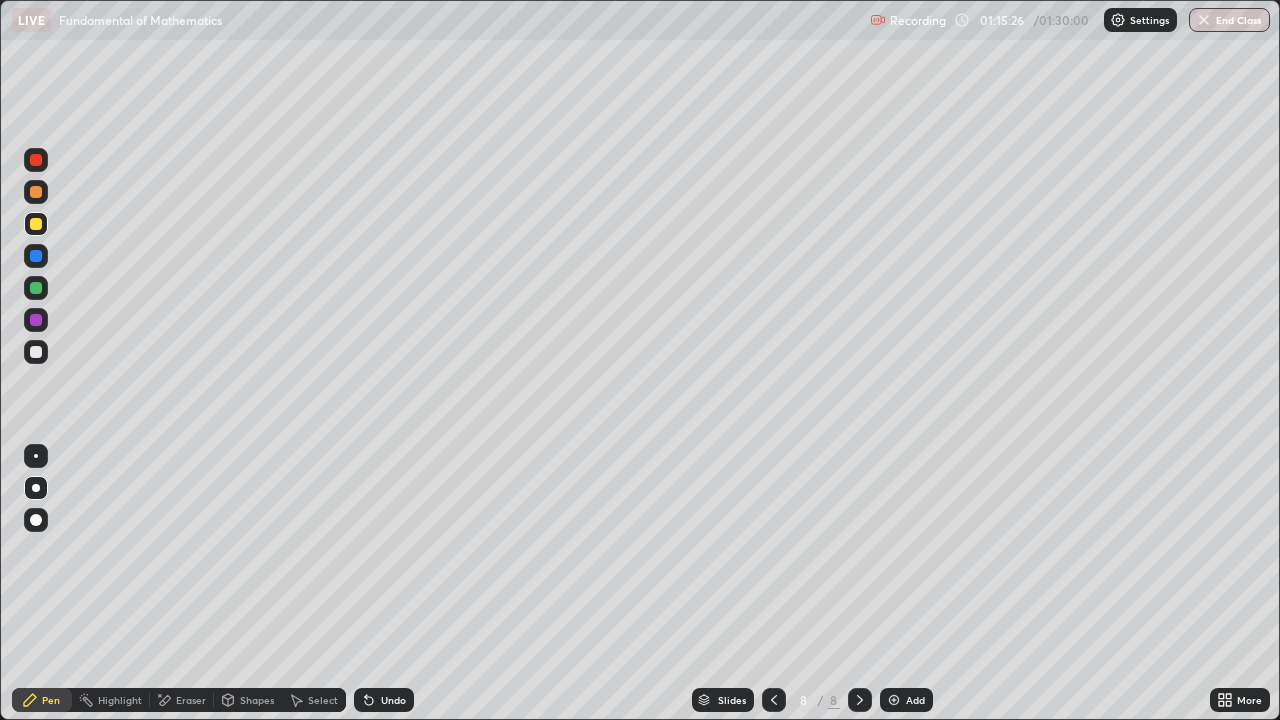 click at bounding box center [36, 352] 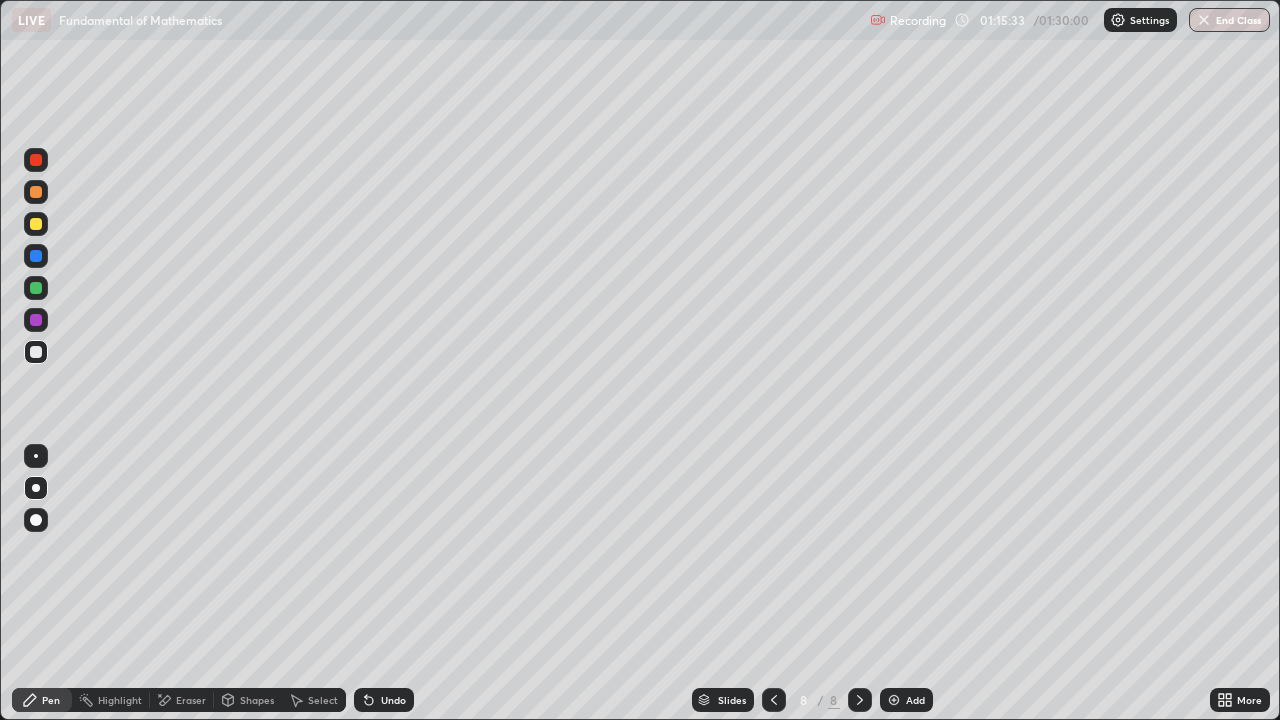 click on "Undo" at bounding box center [384, 700] 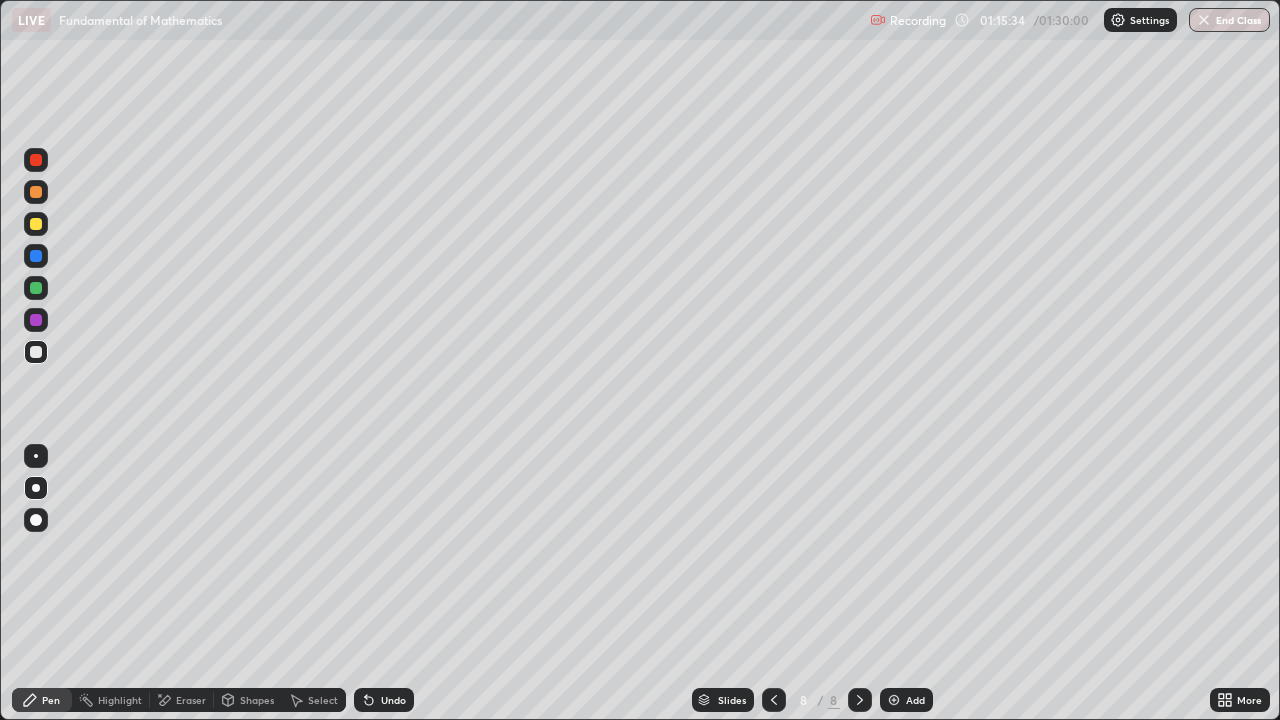 click 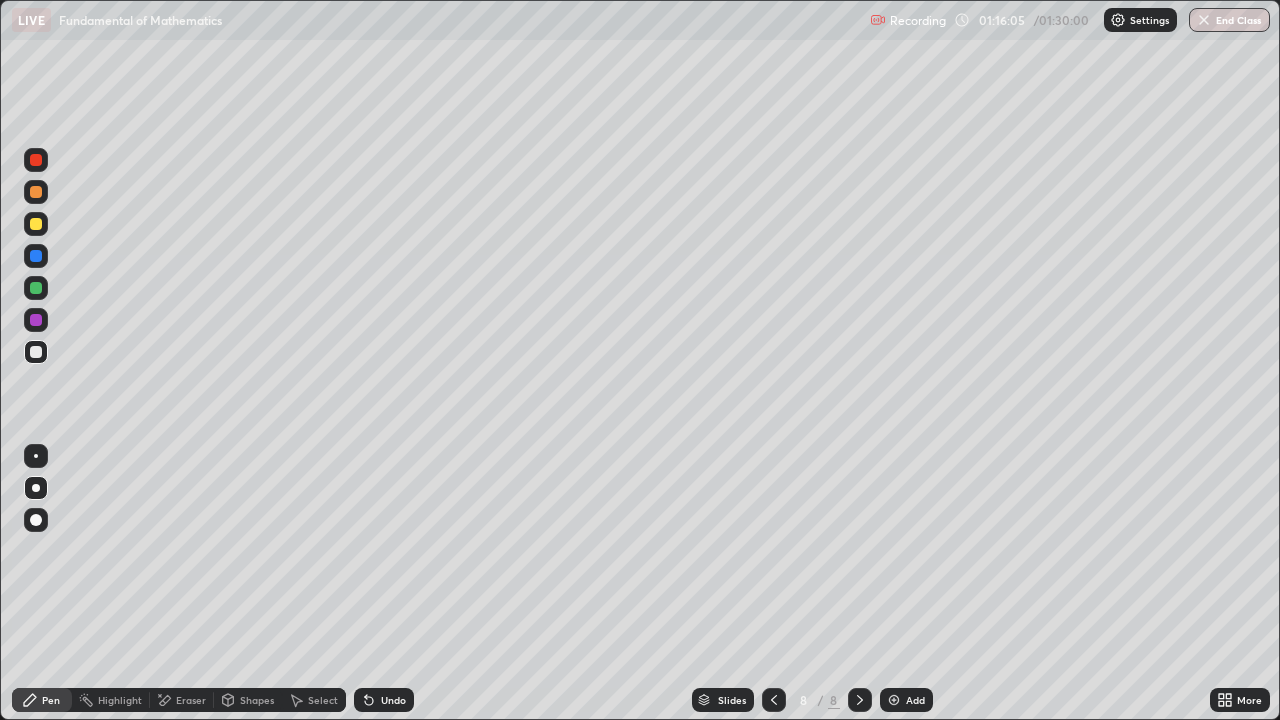 click at bounding box center (36, 192) 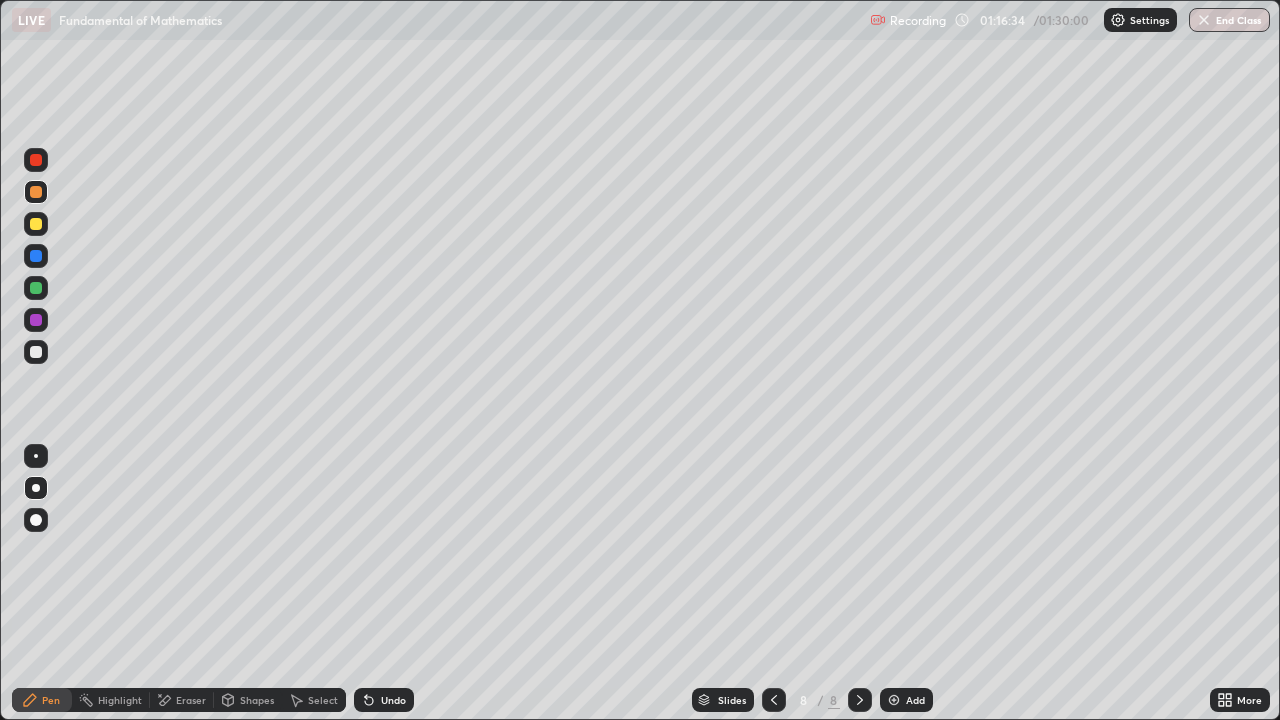 click at bounding box center (36, 160) 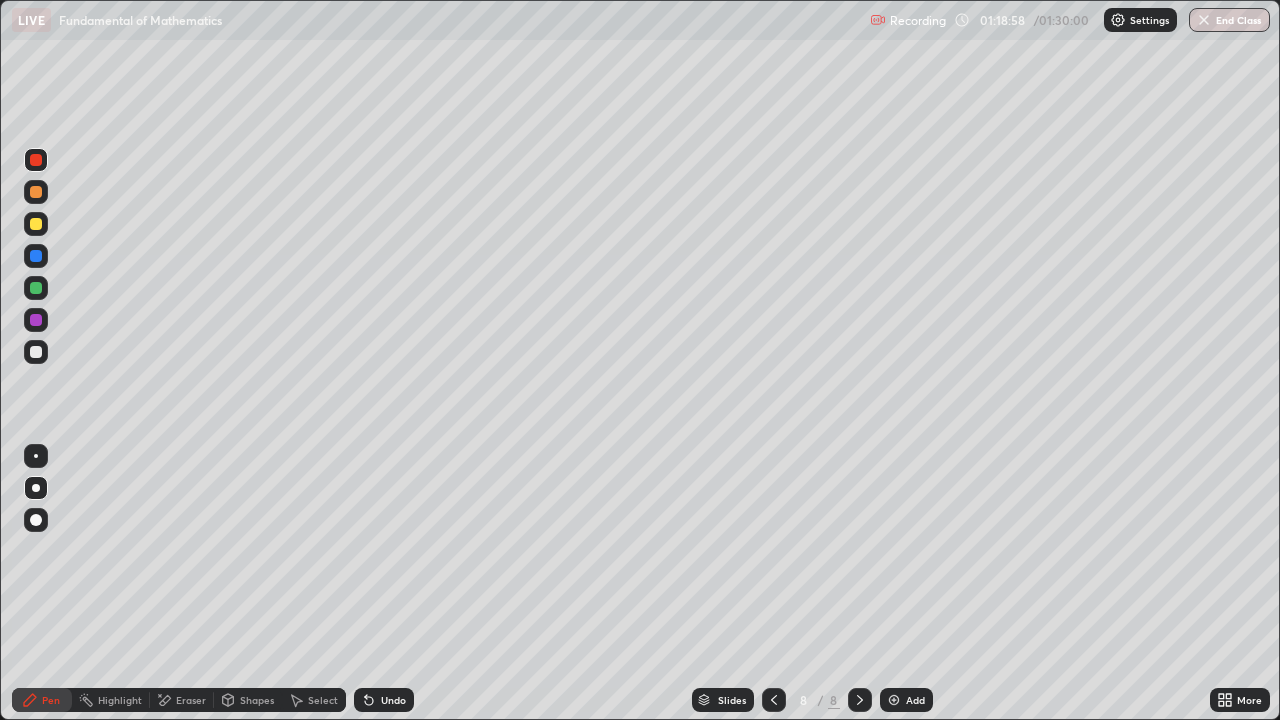 click at bounding box center [36, 160] 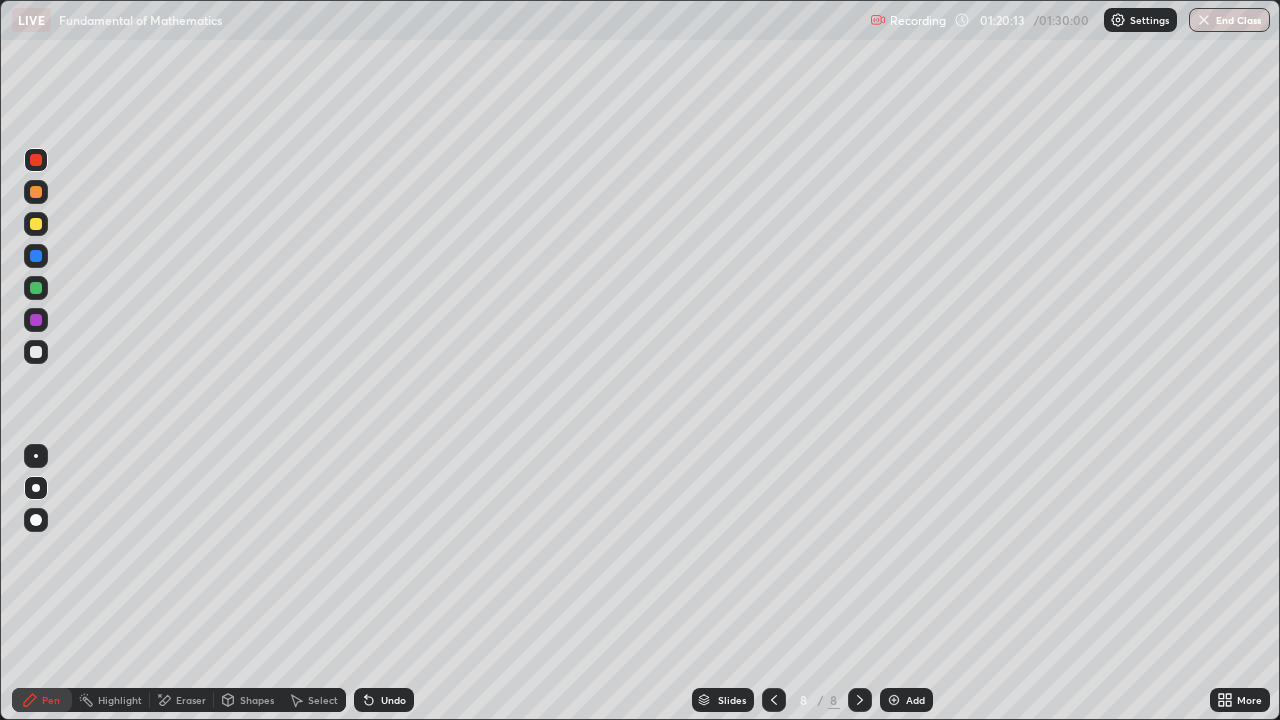 click on "Undo" at bounding box center (393, 700) 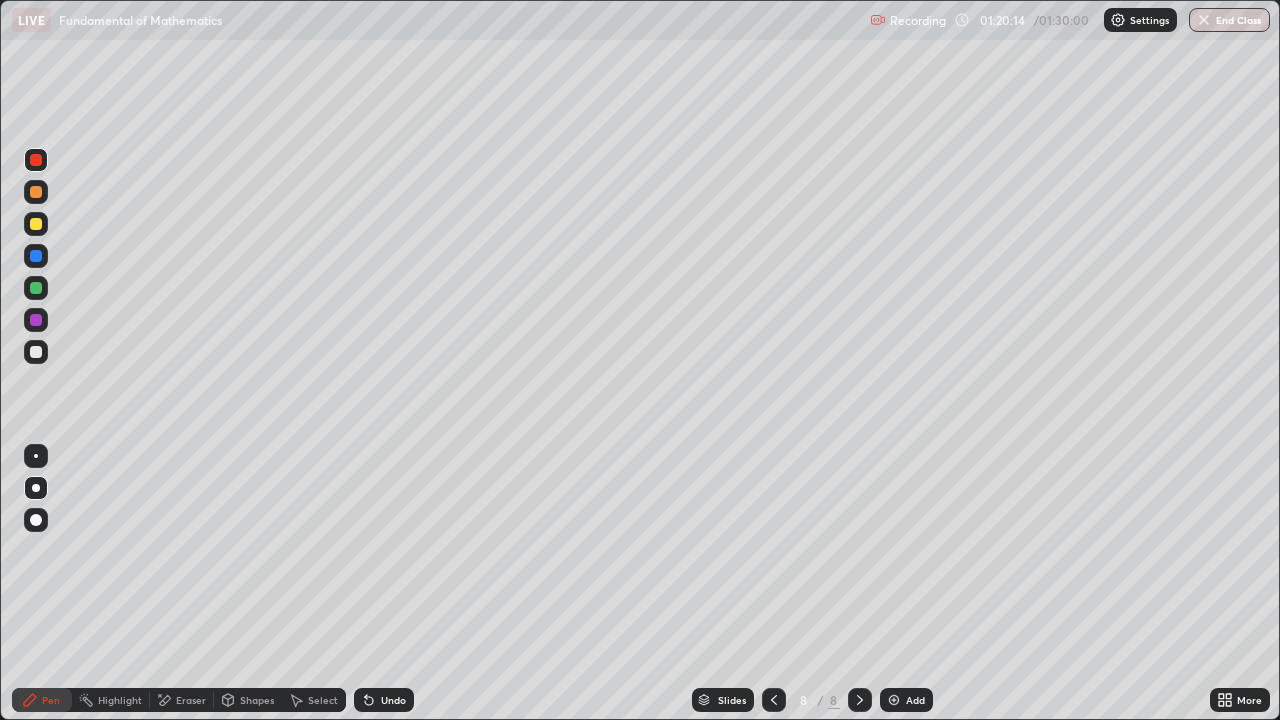 click on "Undo" at bounding box center [393, 700] 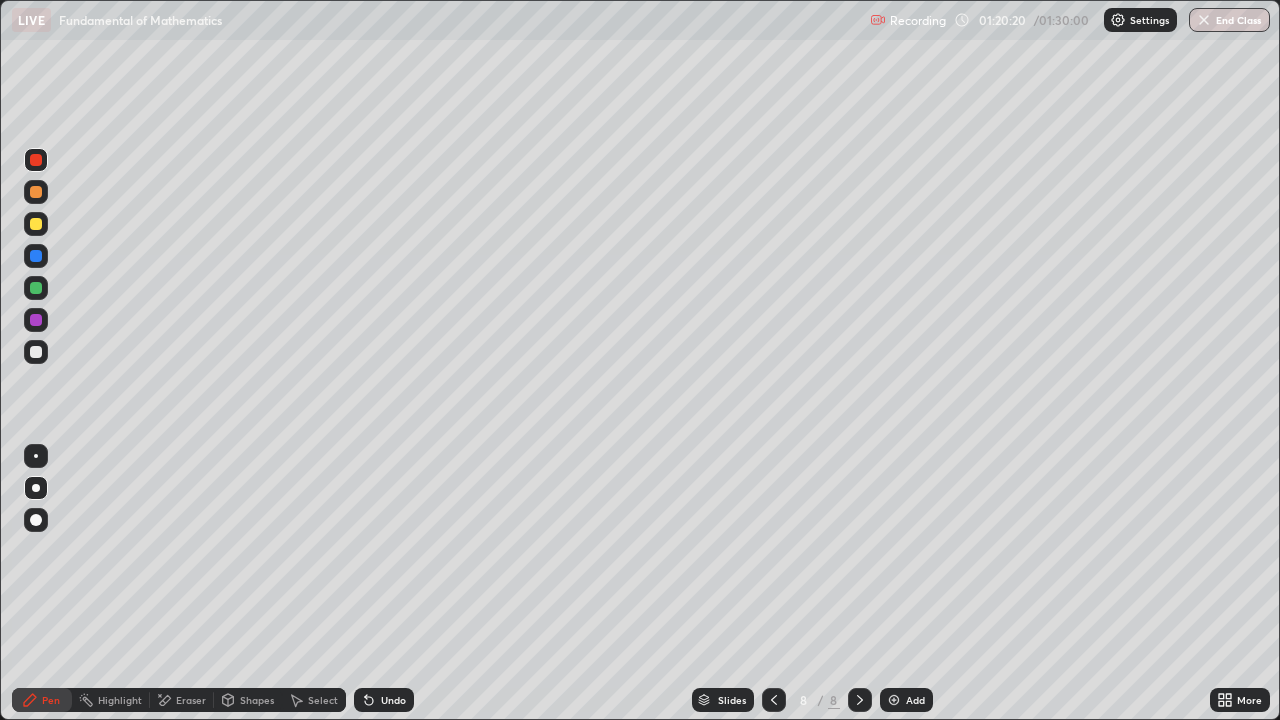 click at bounding box center (36, 256) 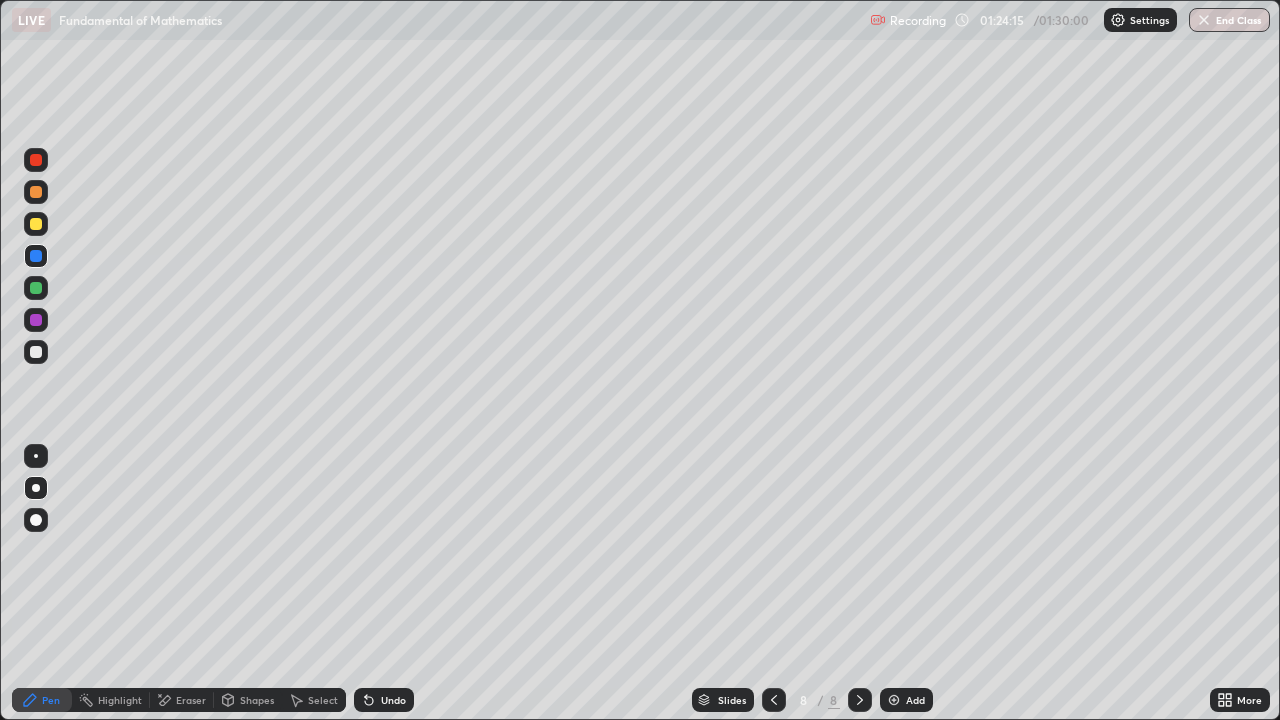 click on "End Class" at bounding box center (1229, 20) 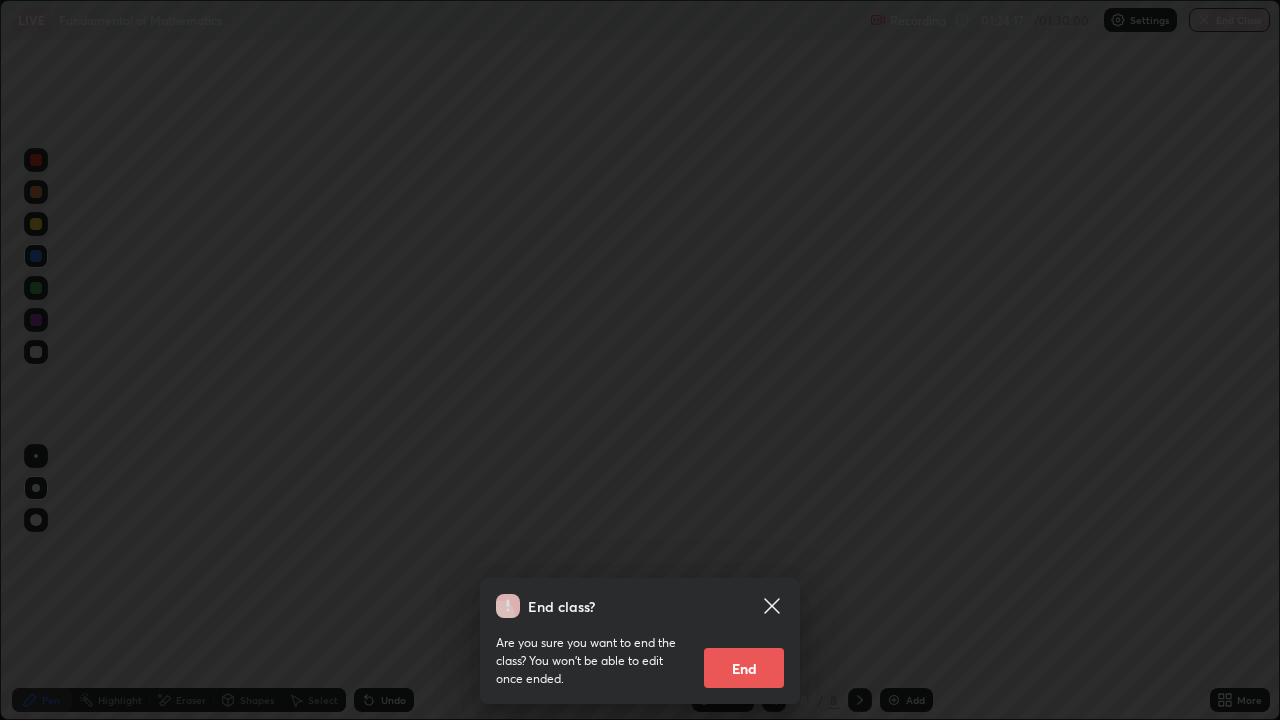click on "End" at bounding box center (744, 668) 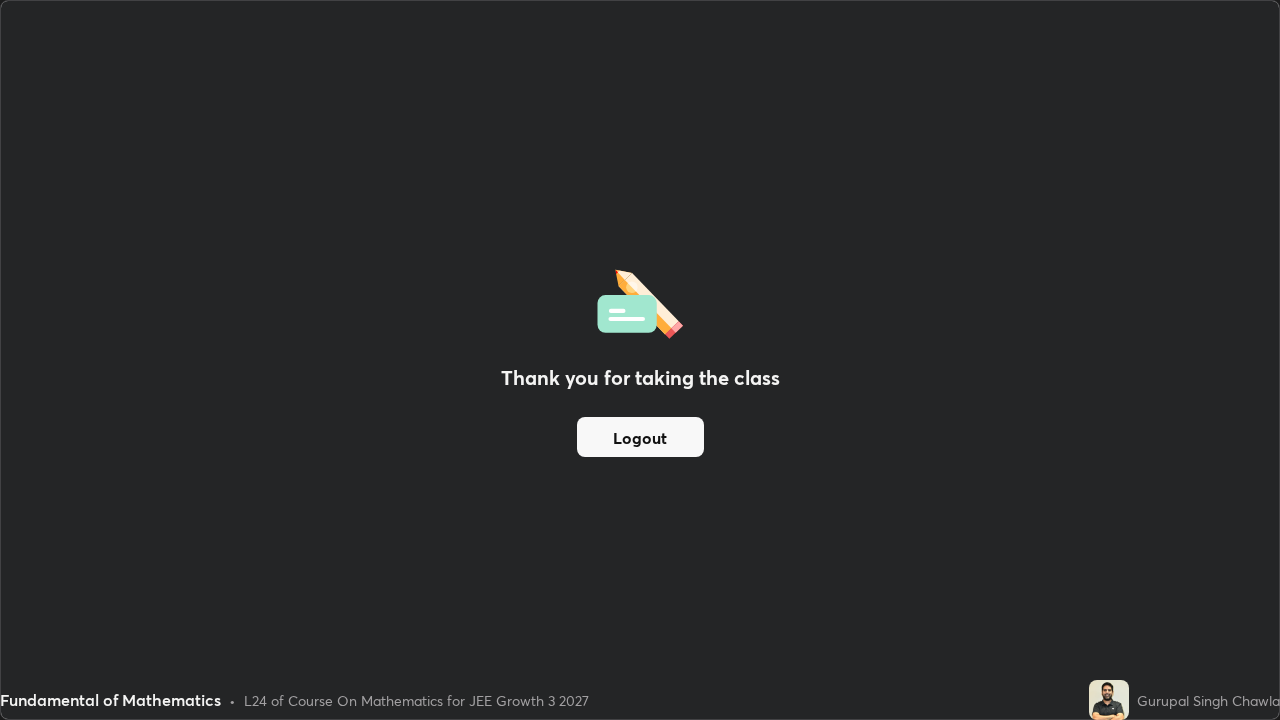 click on "Logout" at bounding box center [640, 437] 